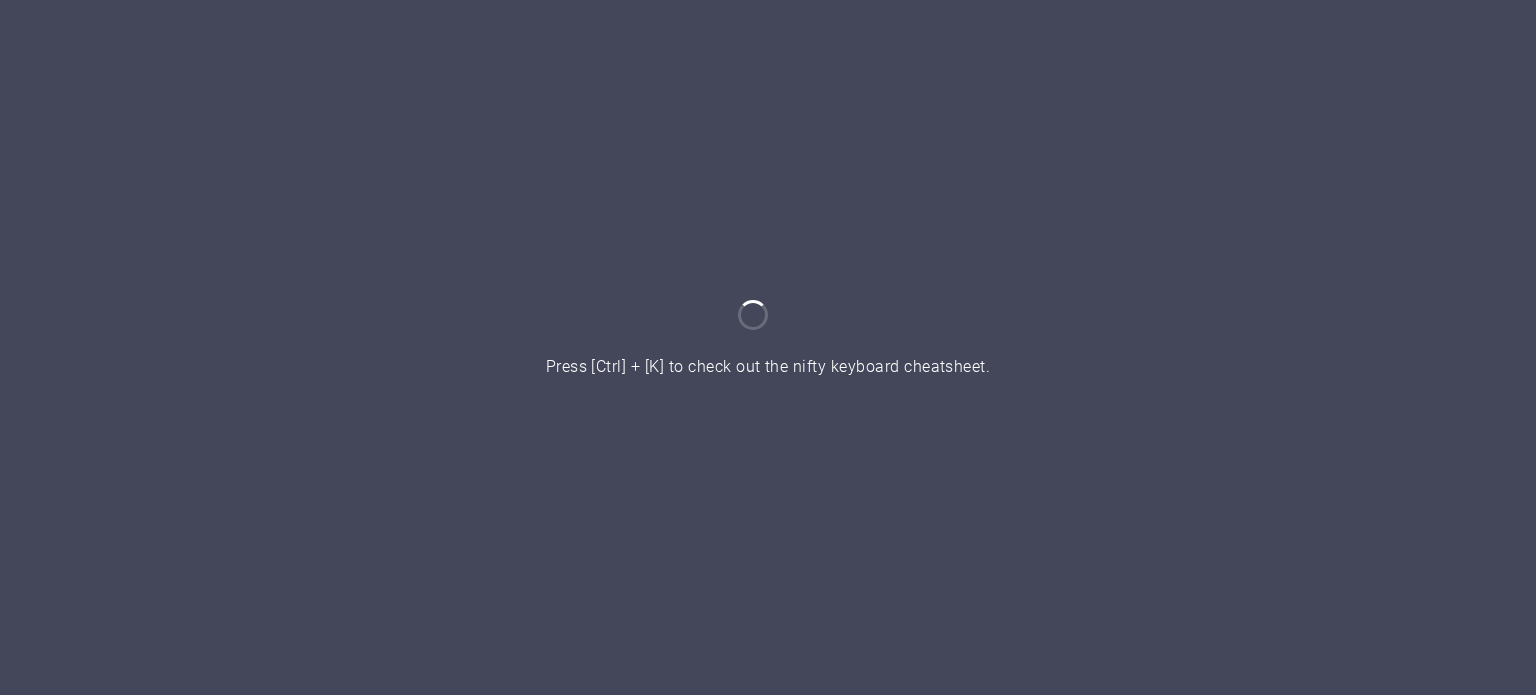 scroll, scrollTop: 0, scrollLeft: 0, axis: both 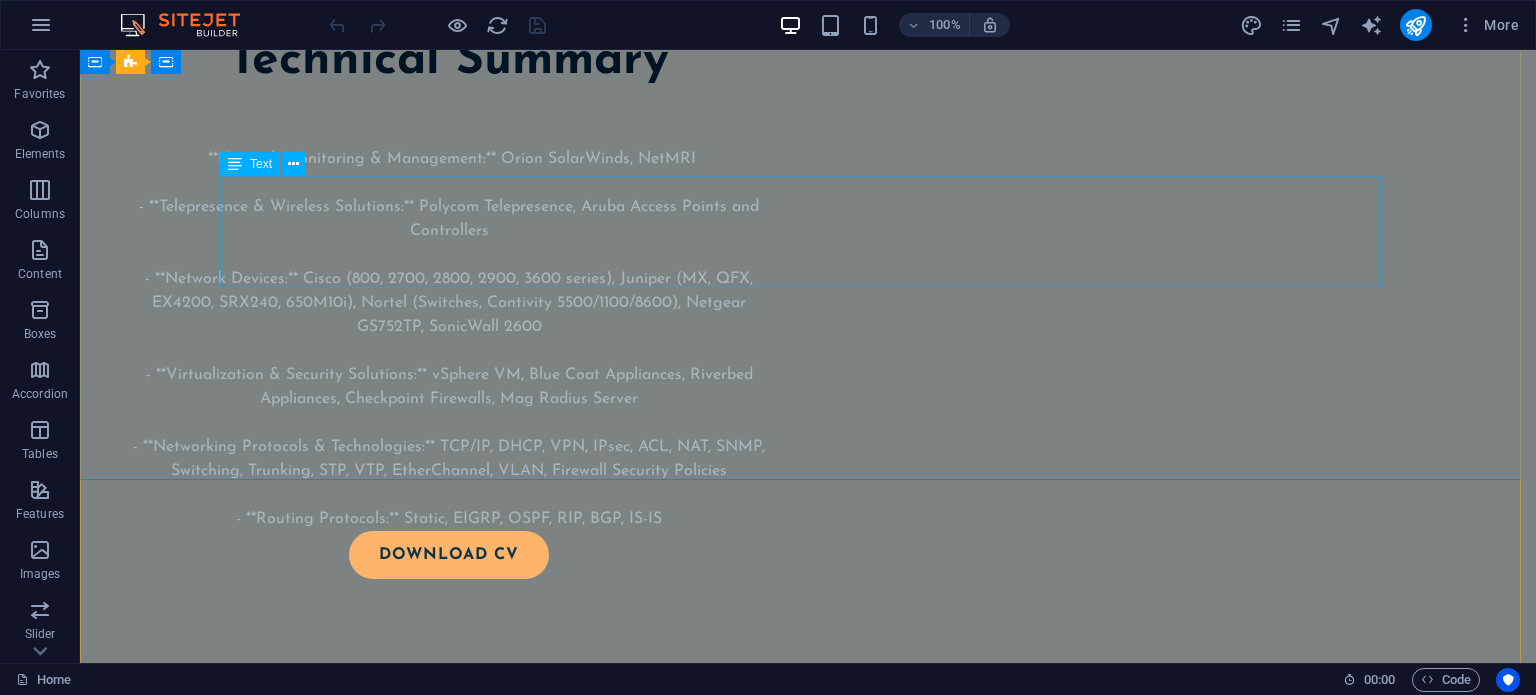 click on "- CCNA – Cisco Networking, [COLLEGE] - CCNP – Cisco Networking, [COLLEGE] - CompTIA Security Fundamentals, [COLLEGE] - Aruba Network Mobility Bootcamp - JNCIA / JNCIS – Juniper Academy - F5 Load Balancing – Udemy - MikroTik Routers/Firewalls" at bounding box center (808, 1053) 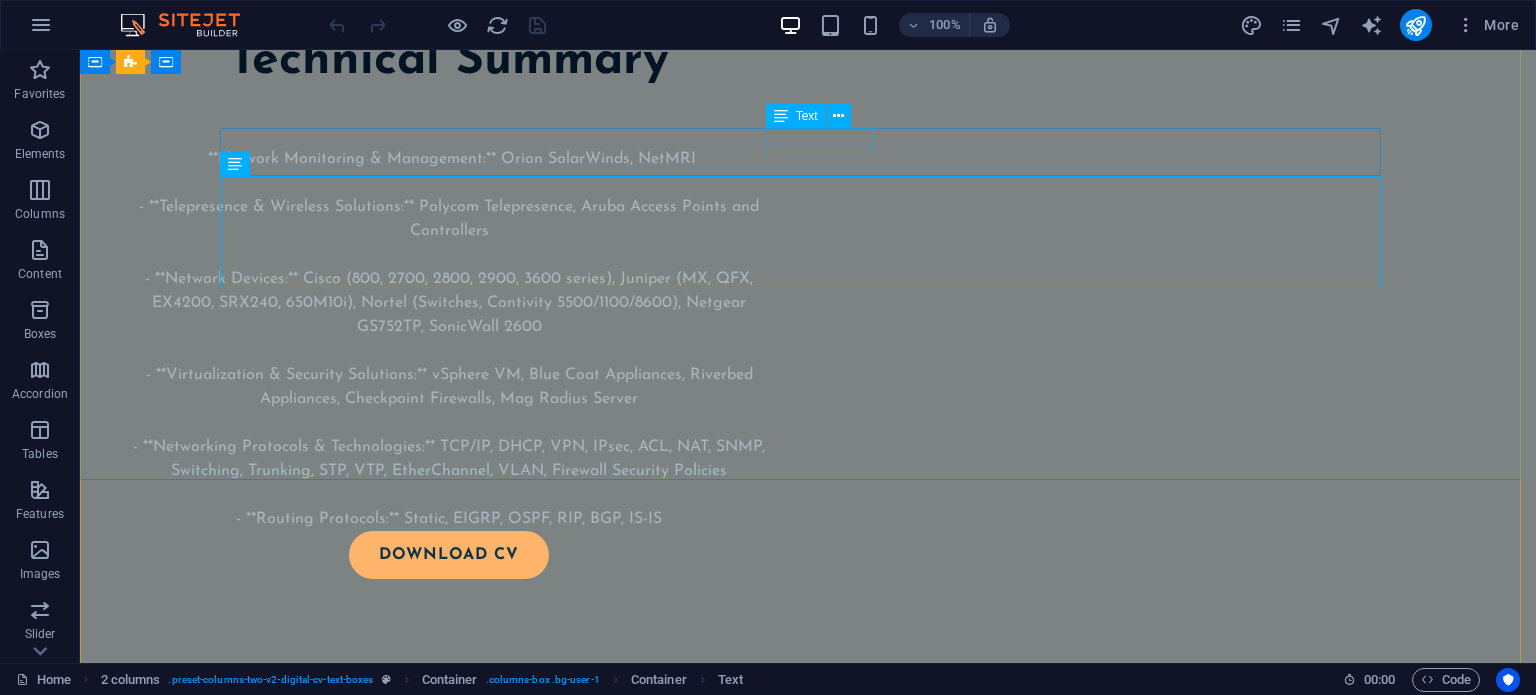 click on "EDUCATION" at bounding box center (808, 961) 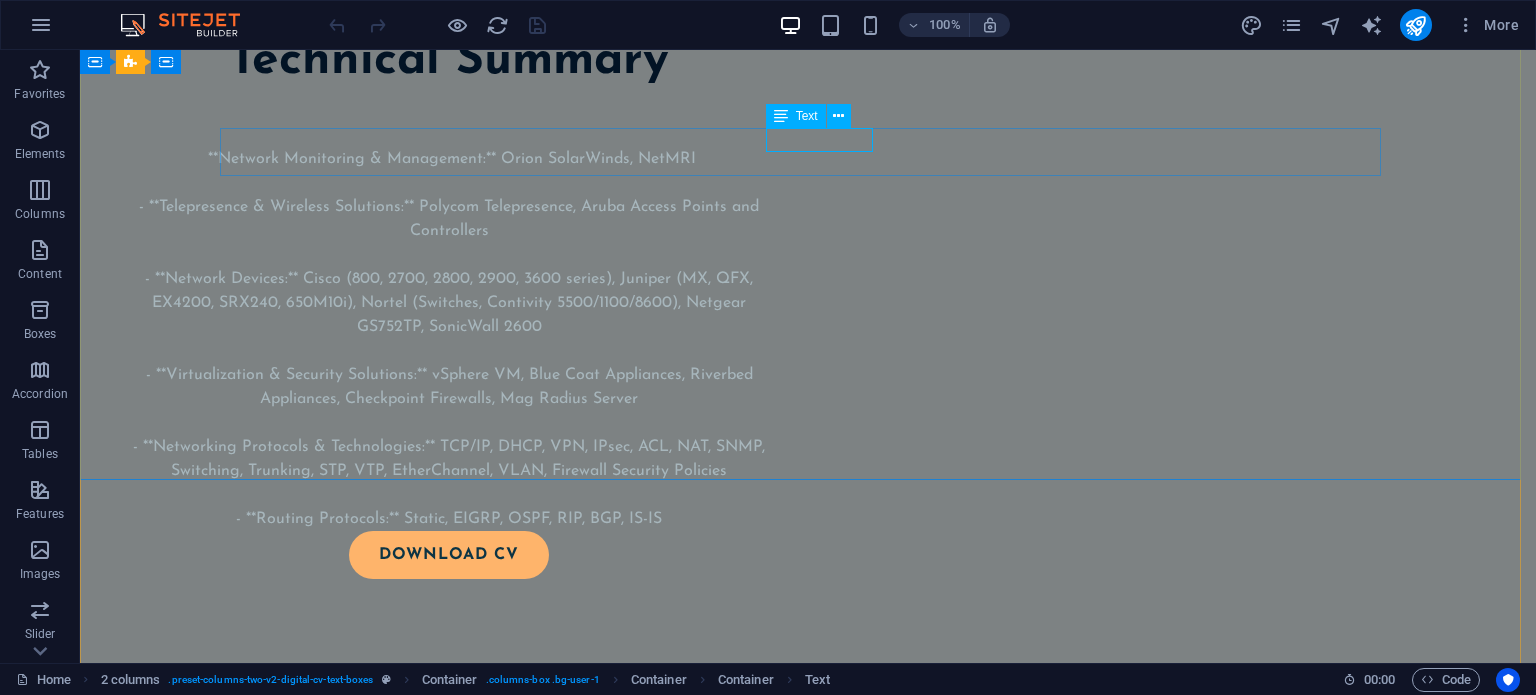 click on "Text" at bounding box center [807, 116] 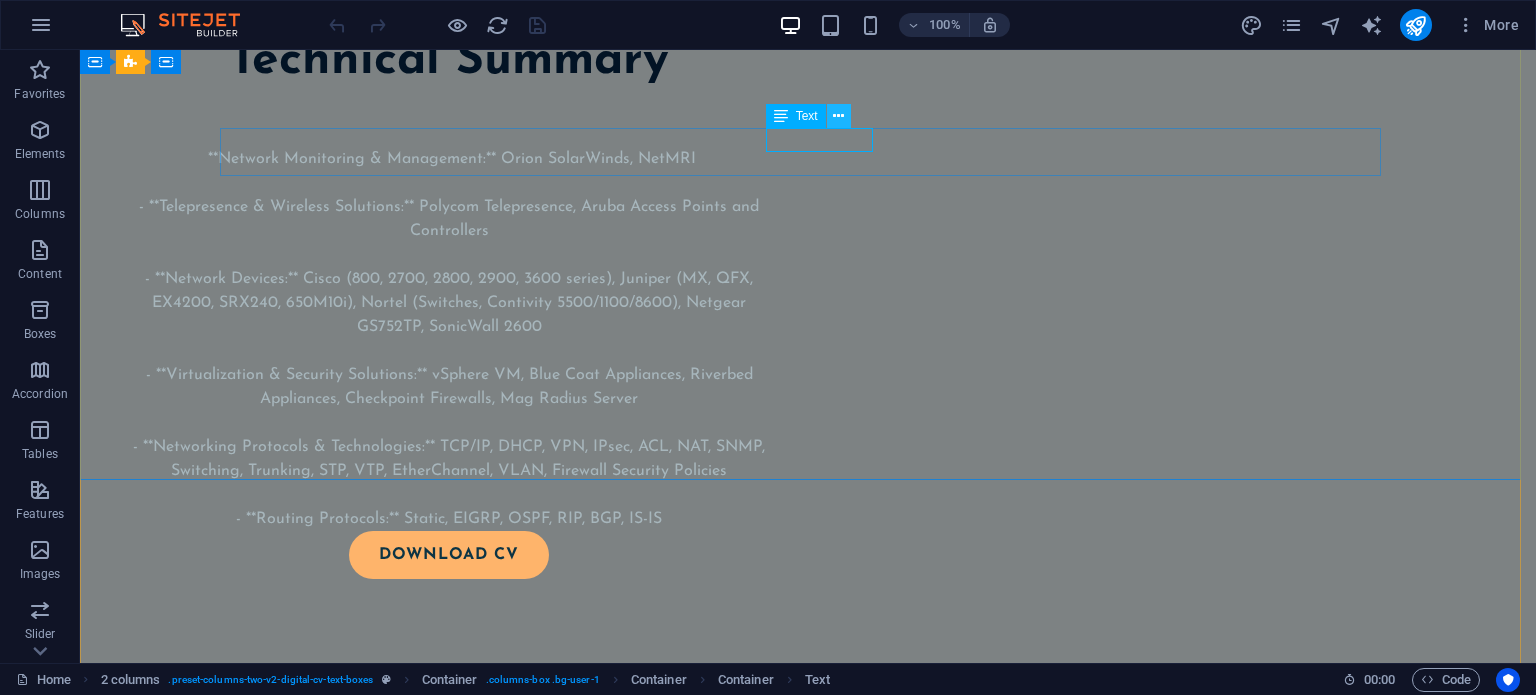 click at bounding box center [838, 116] 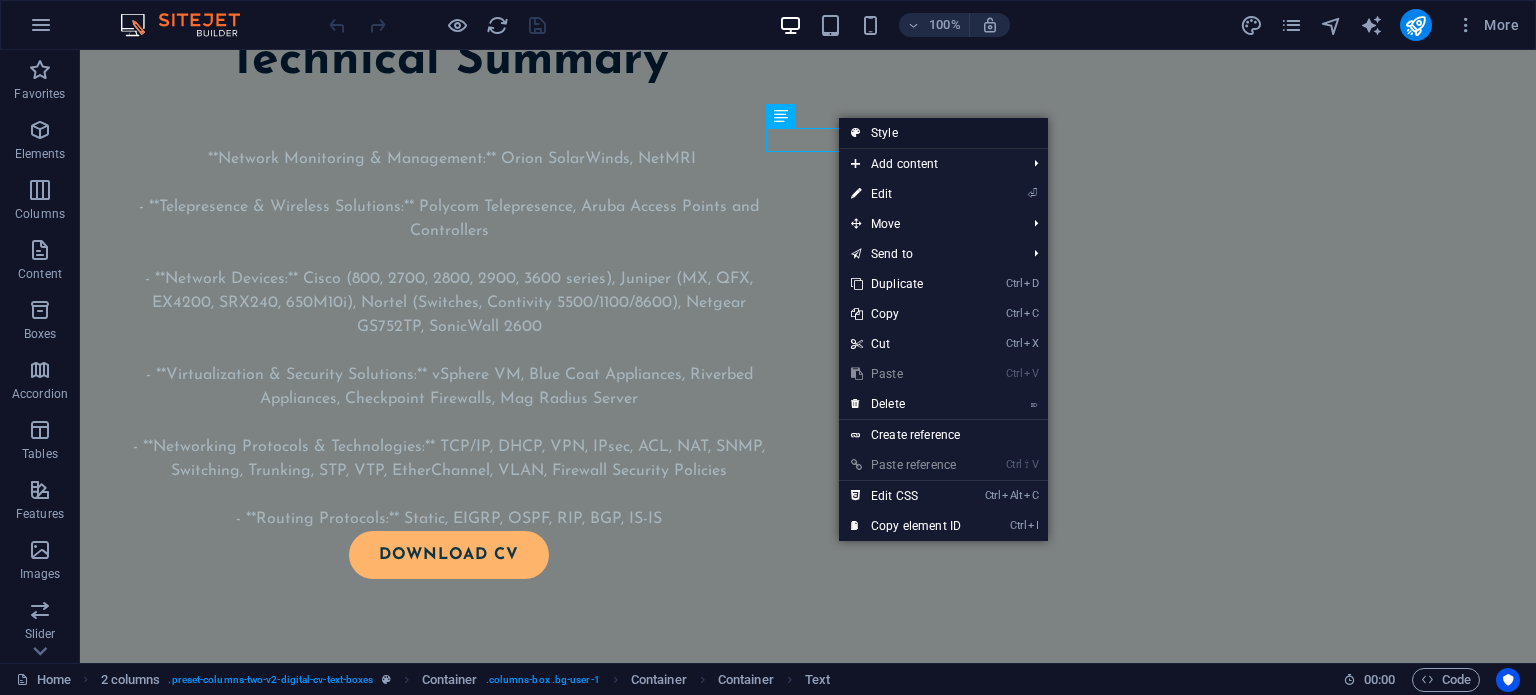 click on "Style" at bounding box center [943, 133] 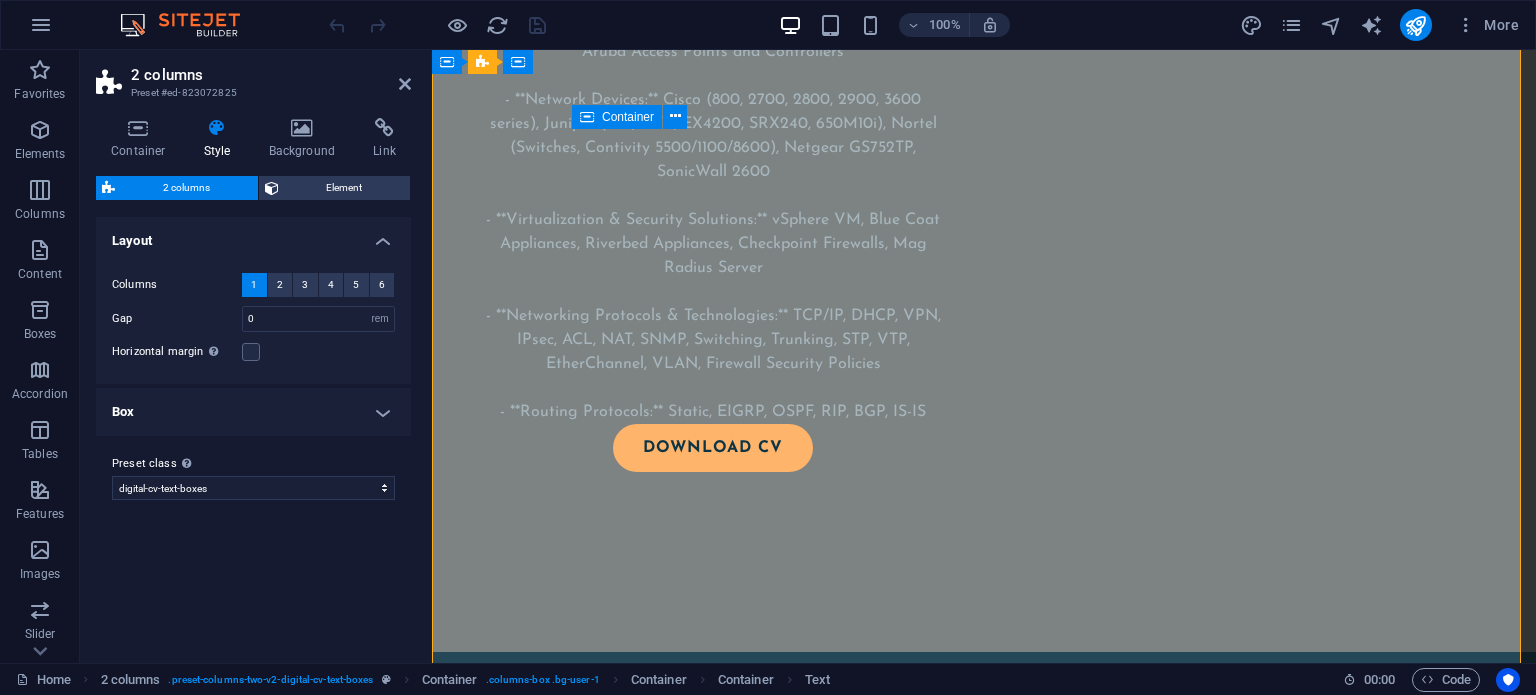 scroll, scrollTop: 2160, scrollLeft: 0, axis: vertical 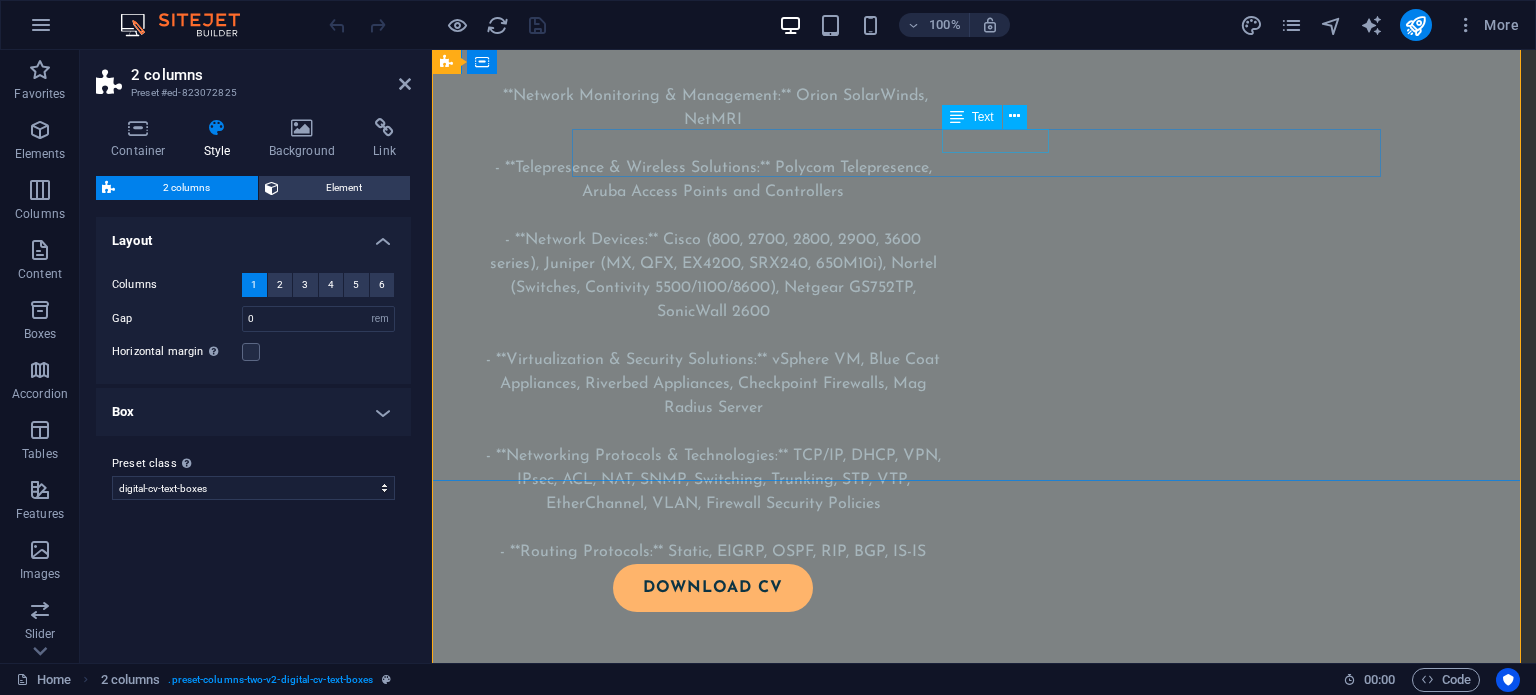 click on "EDUCATION" at bounding box center [984, 995] 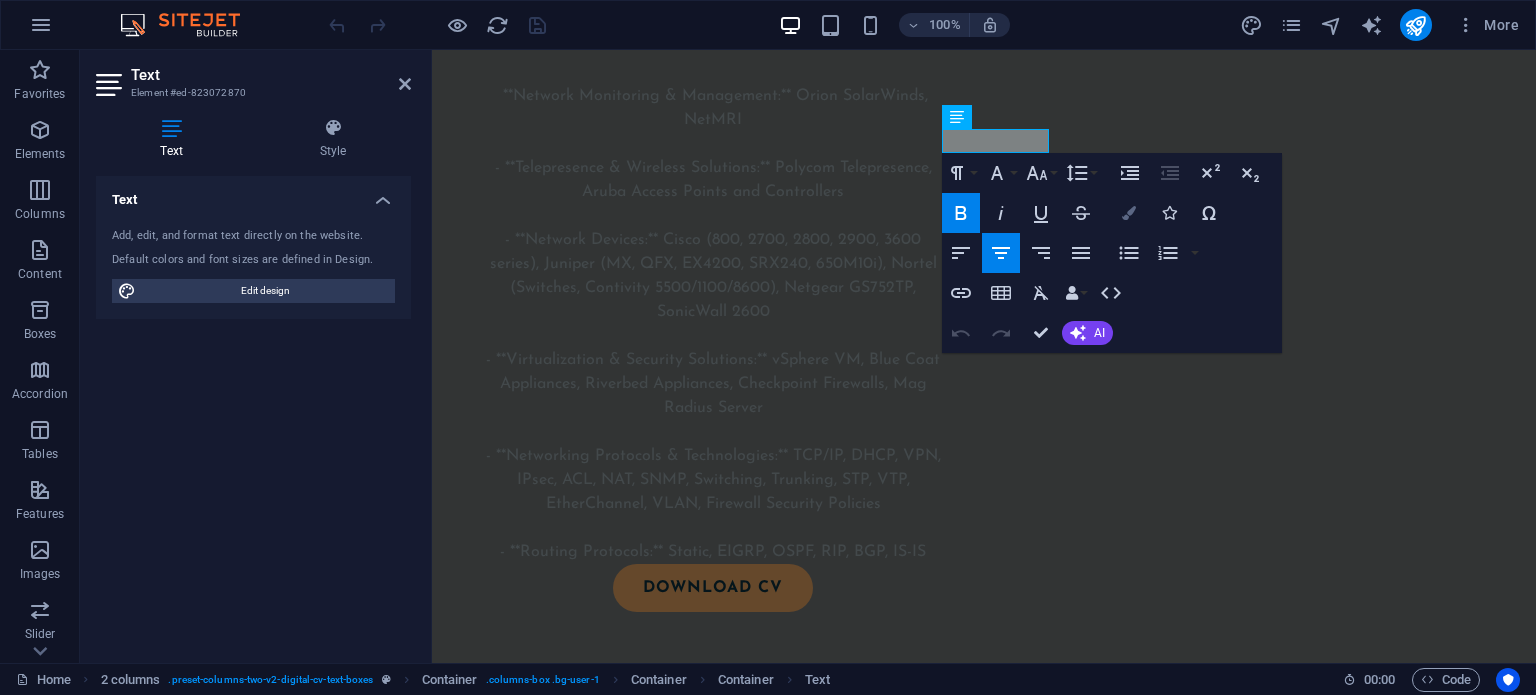 click at bounding box center [1129, 213] 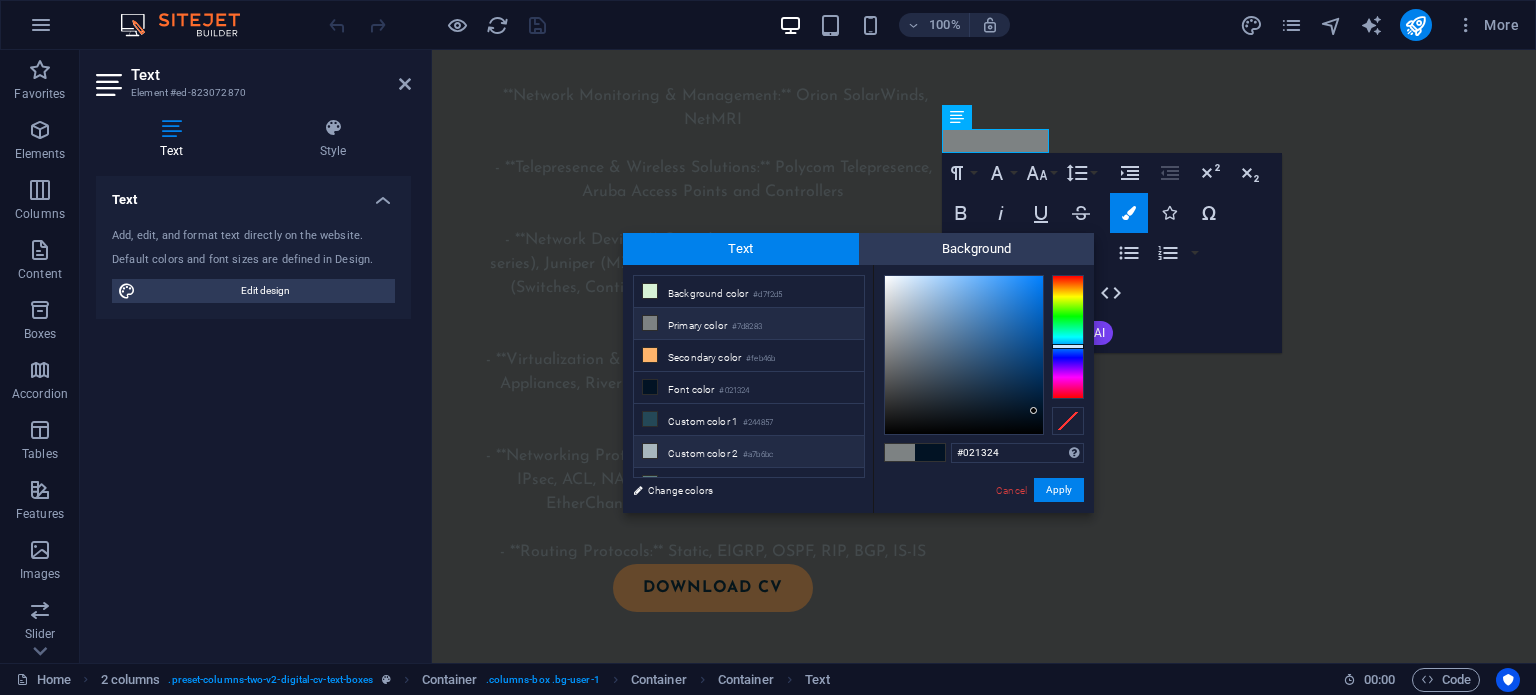 click on "Custom color 2
#a7b6bc" at bounding box center [749, 452] 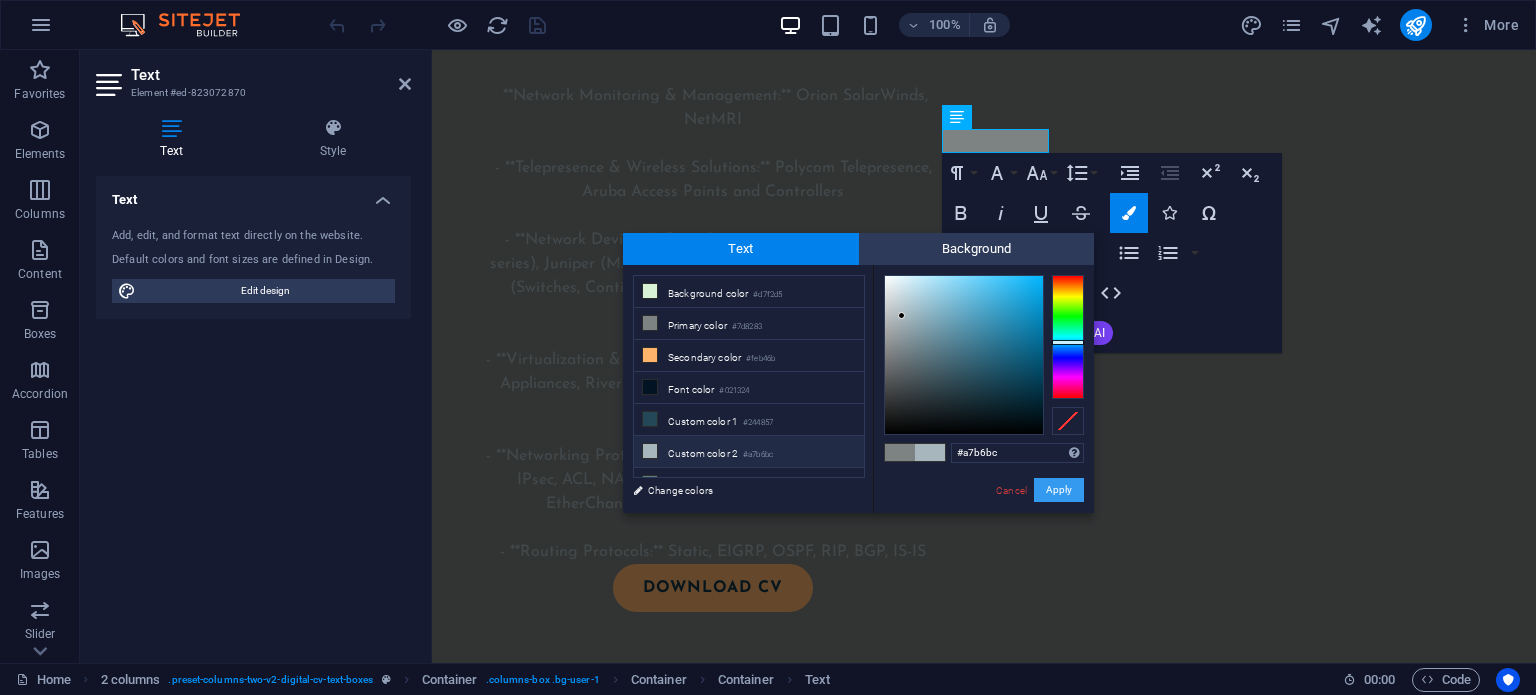 click on "Apply" at bounding box center [1059, 490] 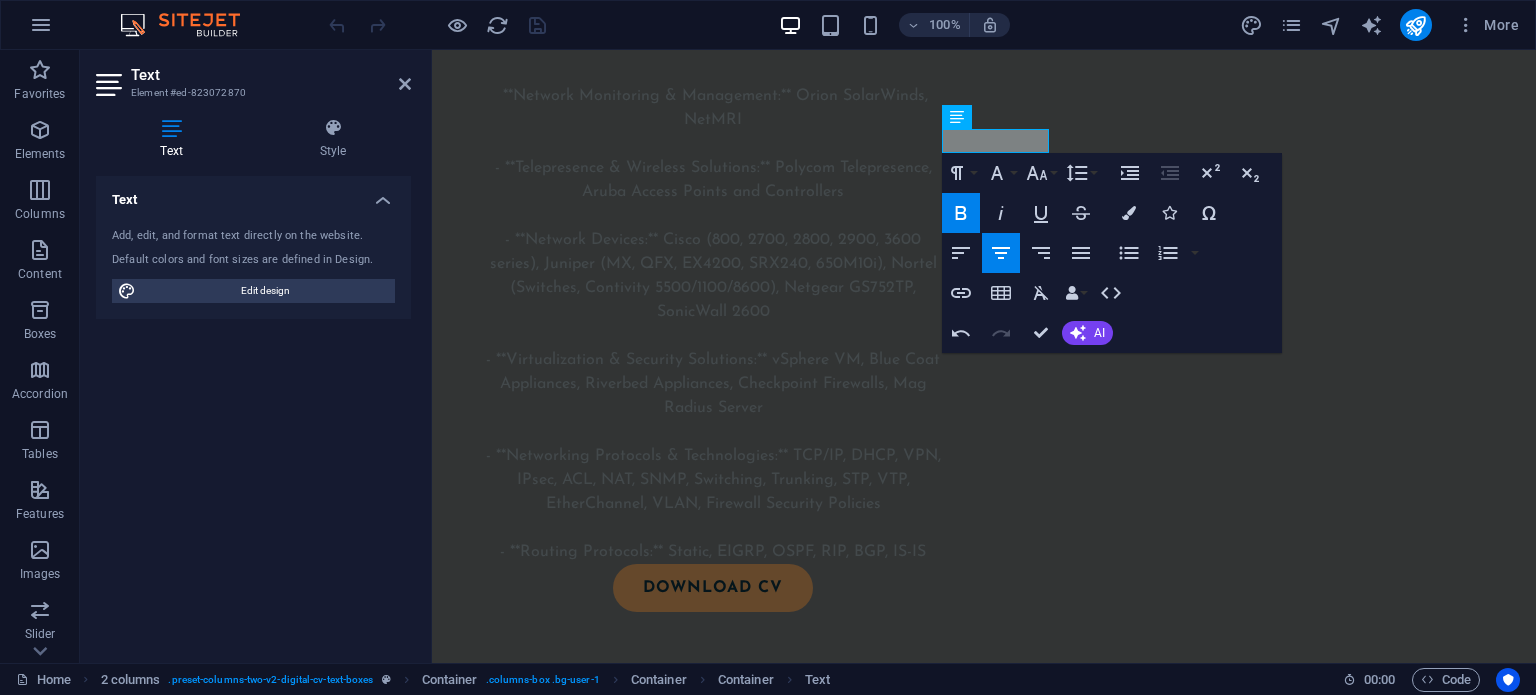 click on "Text Add, edit, and format text directly on the website. Default colors and font sizes are defined in Design. Edit design Alignment Left aligned Centered Right aligned" at bounding box center (253, 411) 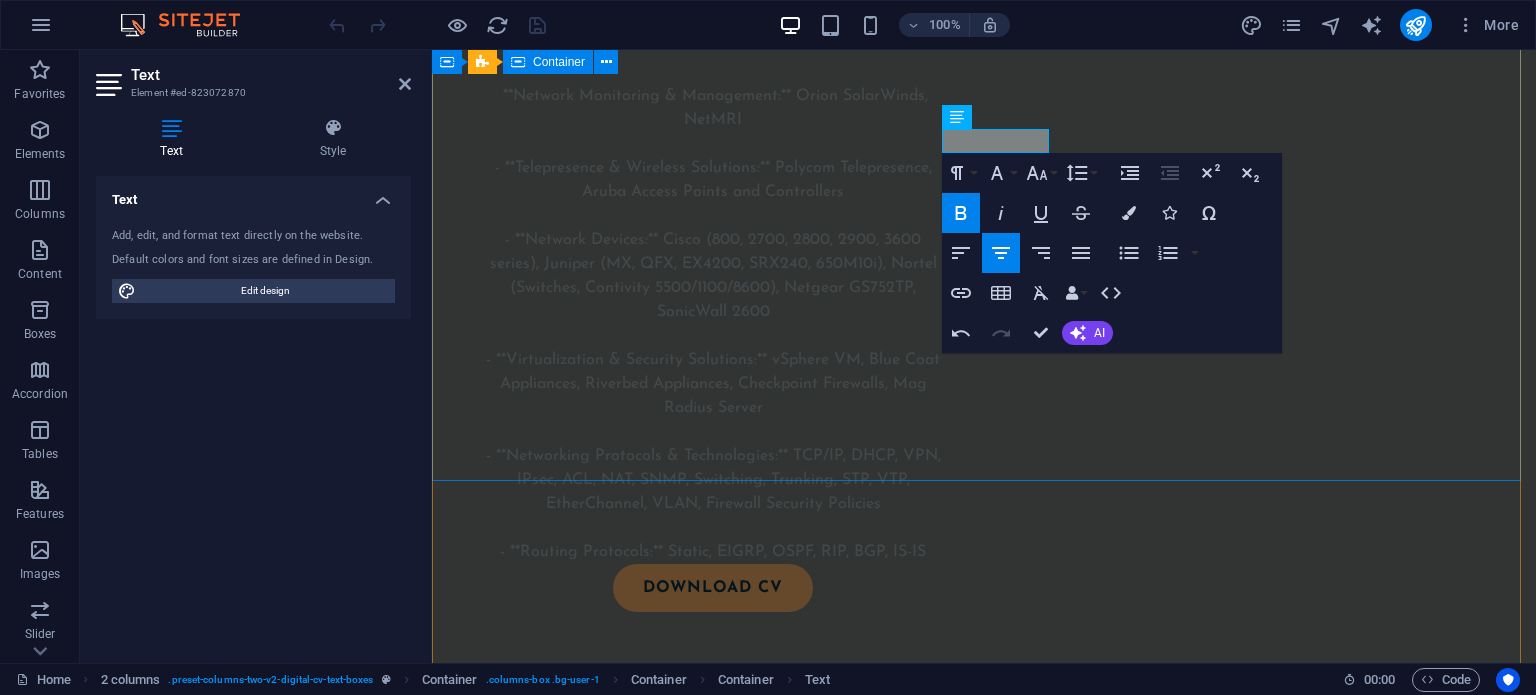 click on "Skills and interests EDUCATION - CCNA – Cisco Networking, [COLLEGE] - CCNP – Cisco Networking, [COLLEGE] - CompTIA Security Fundamentals, [COLLEGE] - Aruba Network Mobility Bootcamp - JNCIA / JNCIS – Juniper Academy - F5 Load Balancing – Udemy - MikroTik Routers/Firewalls CERTIFICATES JNCIA, JNCIS, CCNA, MTCTCE, MTCNA" at bounding box center [984, 1079] 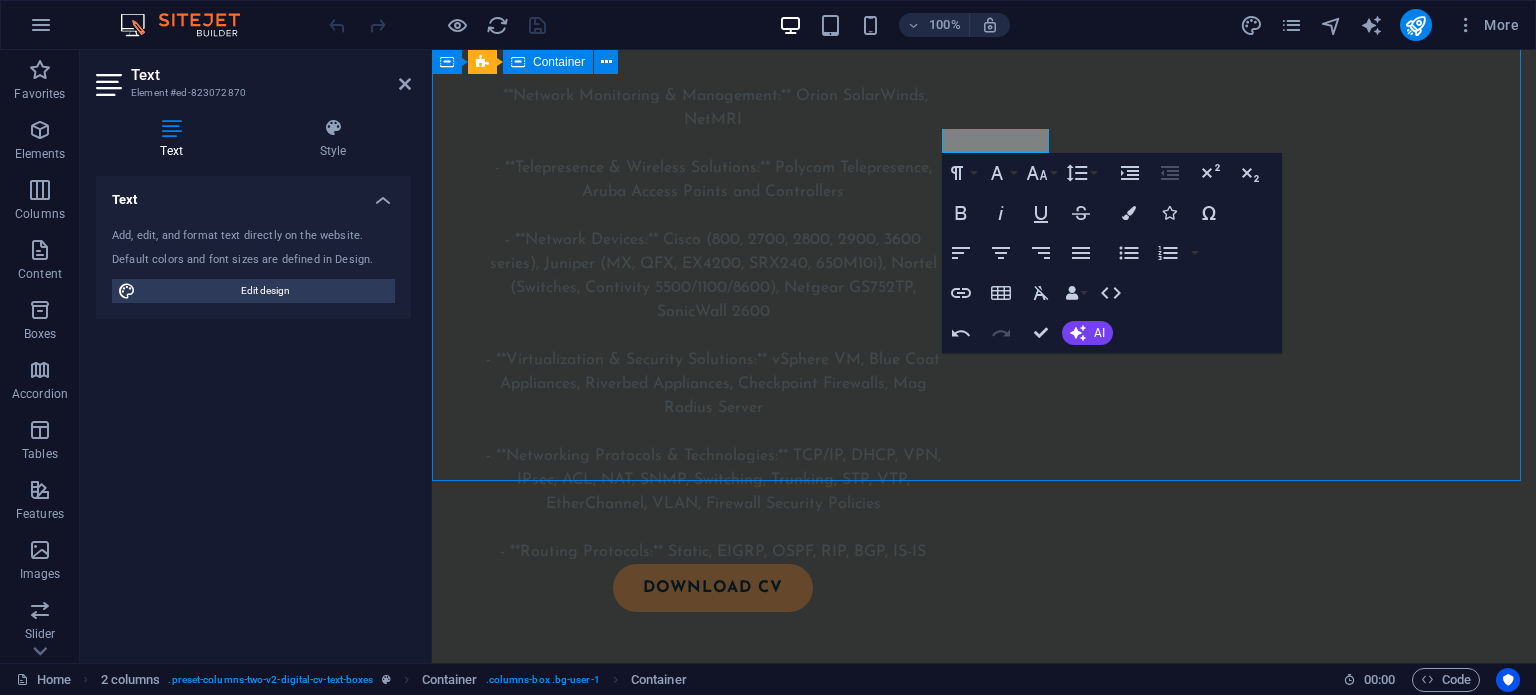 scroll, scrollTop: 2300, scrollLeft: 0, axis: vertical 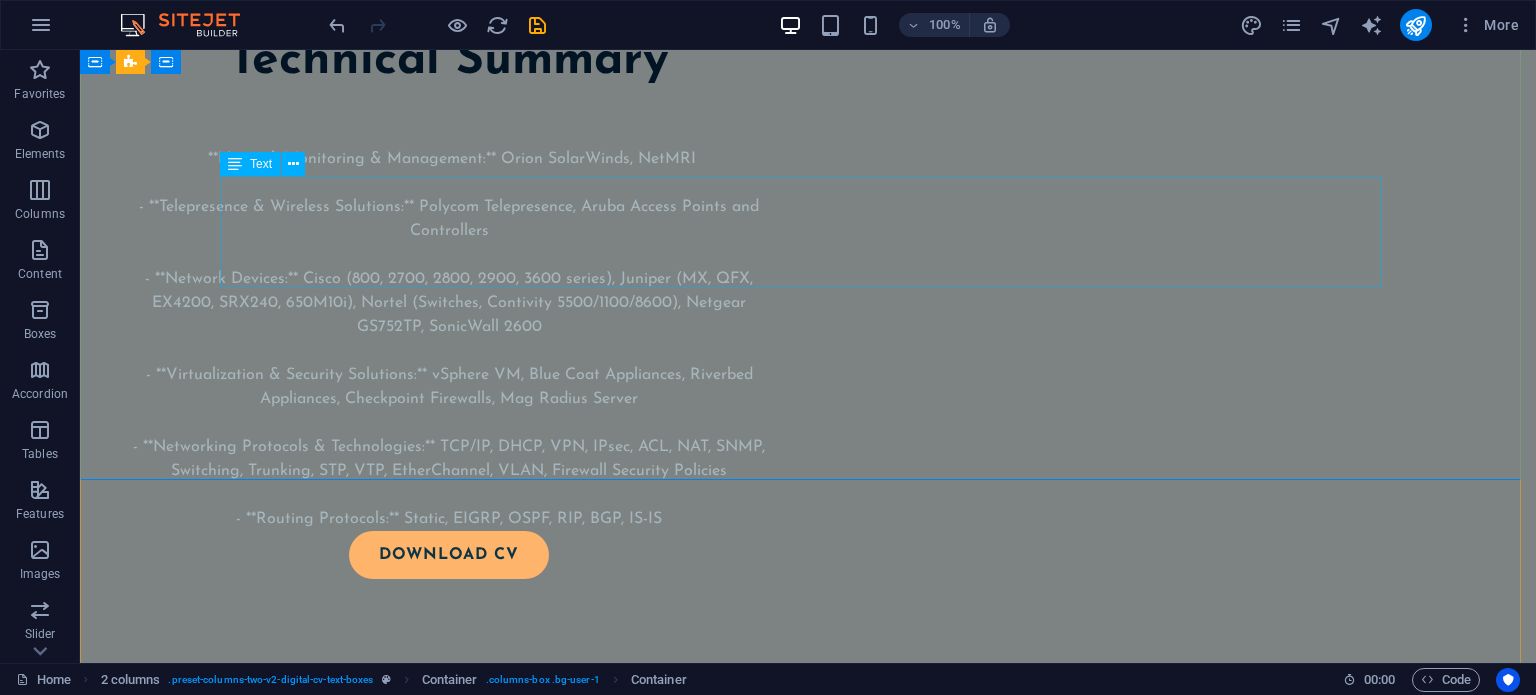 click on "- CCNA – Cisco Networking, [COLLEGE] - CCNP – Cisco Networking, [COLLEGE] - CompTIA Security Fundamentals, [COLLEGE] - Aruba Network Mobility Bootcamp - JNCIA / JNCIS – Juniper Academy - F5 Load Balancing – Udemy - MikroTik Routers/Firewalls" at bounding box center (808, 1053) 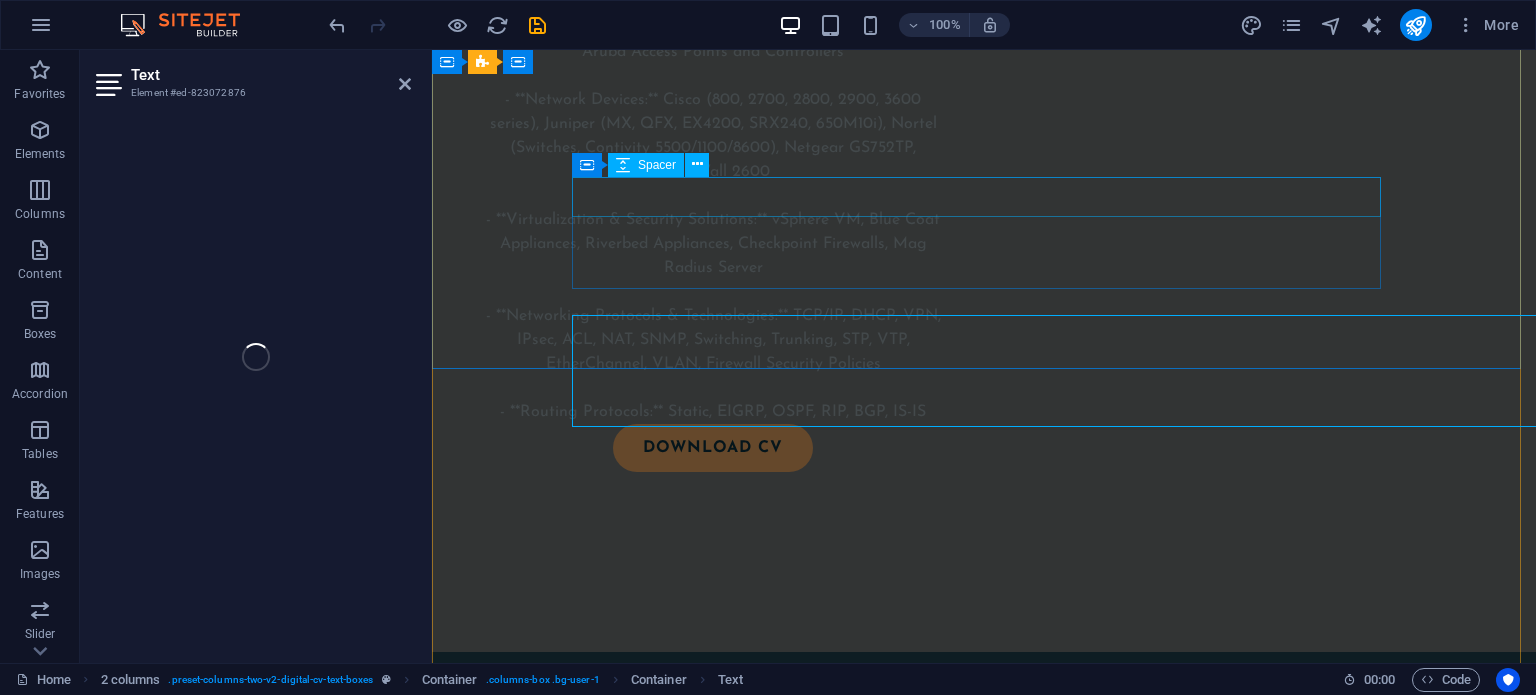 scroll, scrollTop: 2160, scrollLeft: 0, axis: vertical 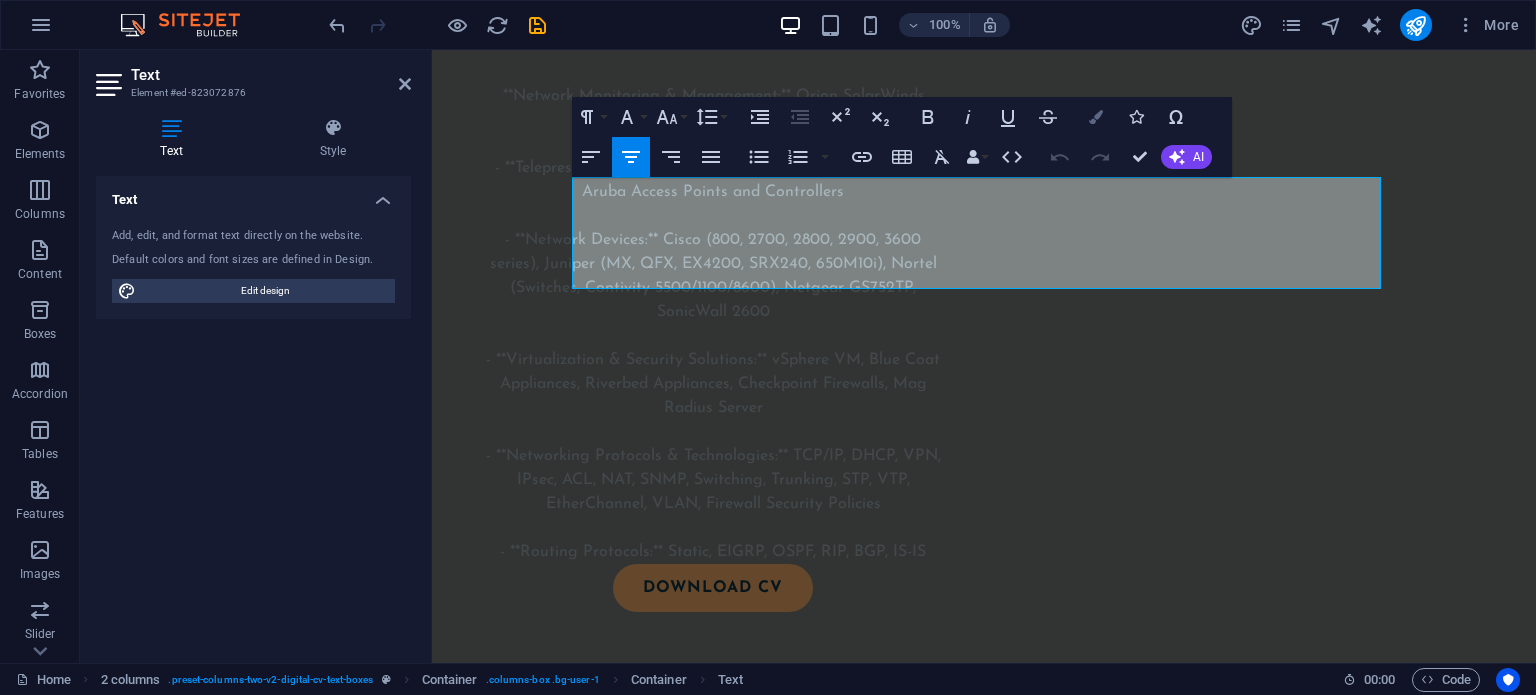 click at bounding box center (1096, 117) 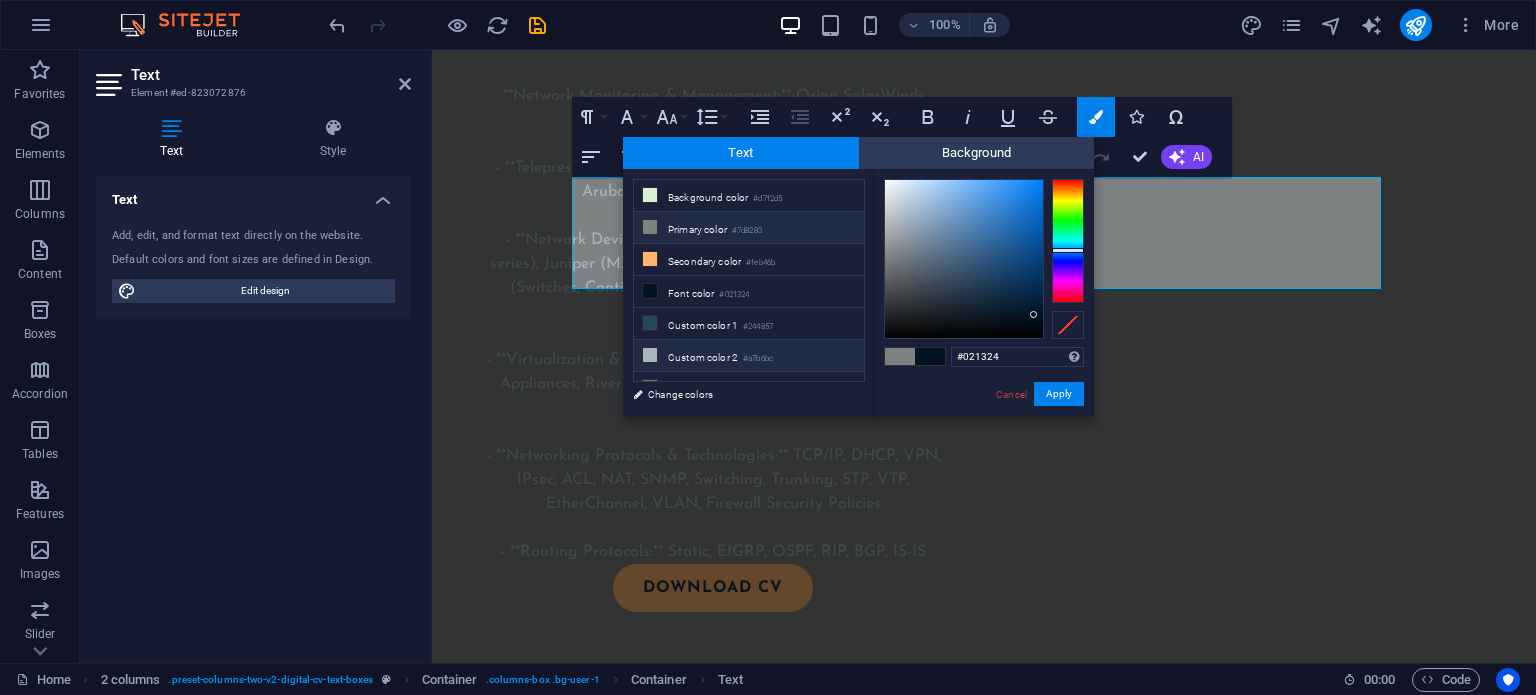 click on "Custom color 2
#a7b6bc" at bounding box center (749, 356) 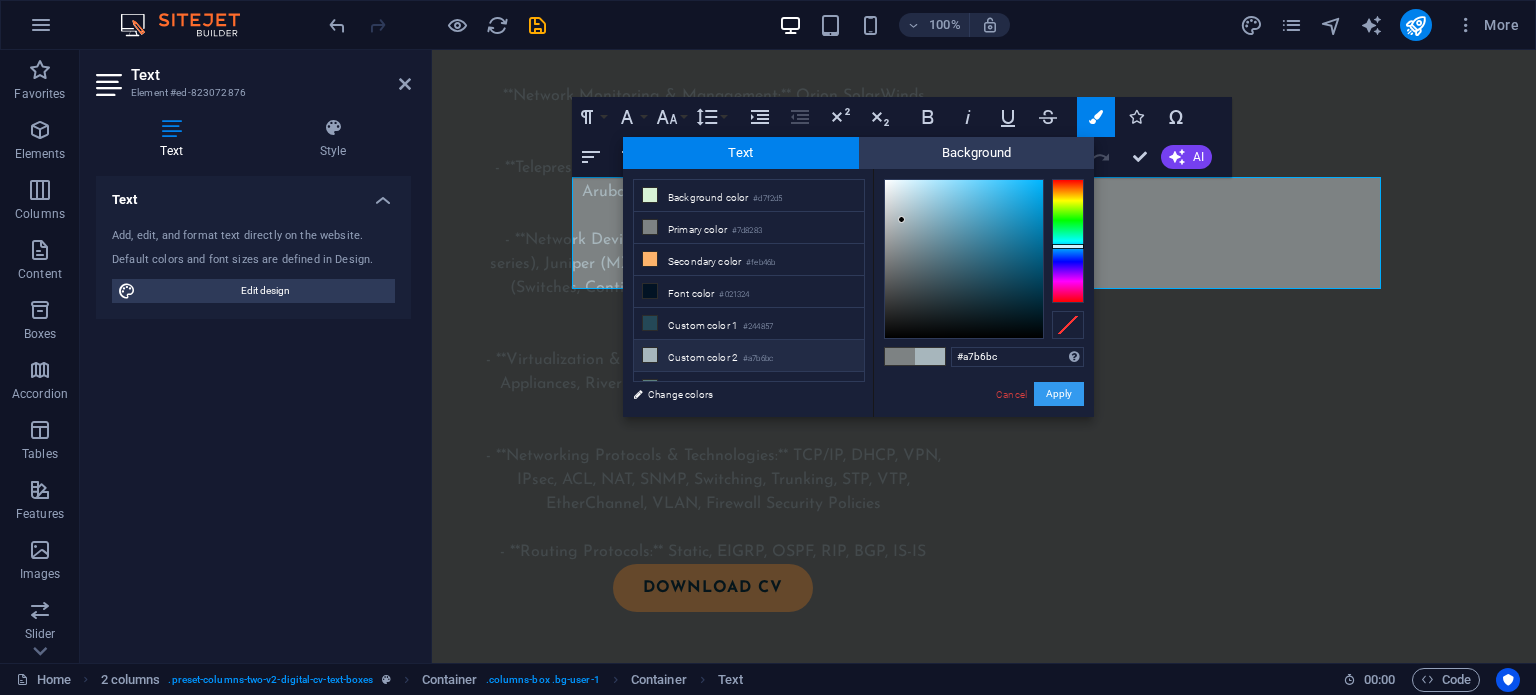 click on "Apply" at bounding box center [1059, 394] 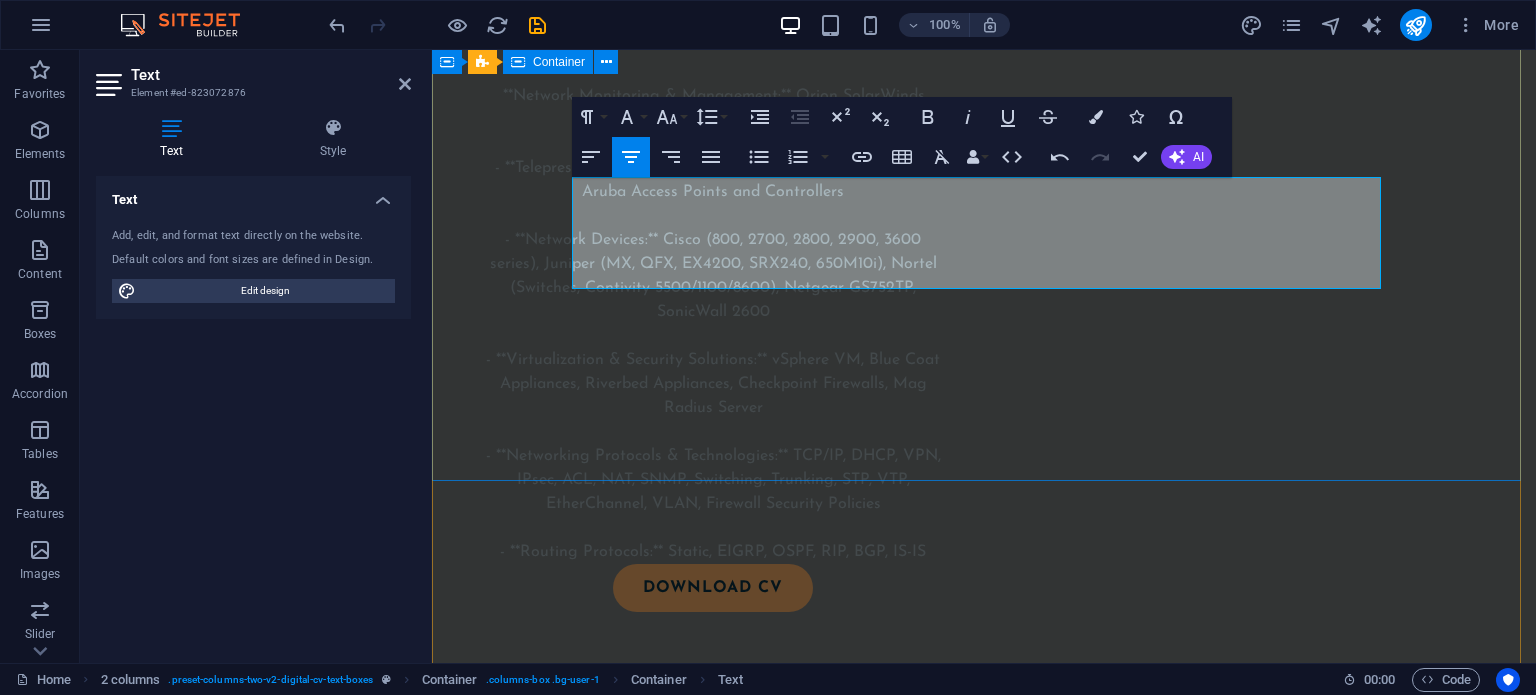 click on "Skills and interests EDUCATION ​ ​ - CCNA – Cisco Networking, [COLLEGE] - CCNP – Cisco Networking, [COLLEGE] - CompTIA Security Fundamentals, [COLLEGE] - Aruba Network Mobility Bootcamp - JNCIA / JNCIS – Juniper Academy - F5 Load Balancing – Udemy - MikroTik Routers/Firewalls CERTIFICATES JNCIA, JNCIS, CCNA, MTCTCE, MTCNA" at bounding box center [984, 1079] 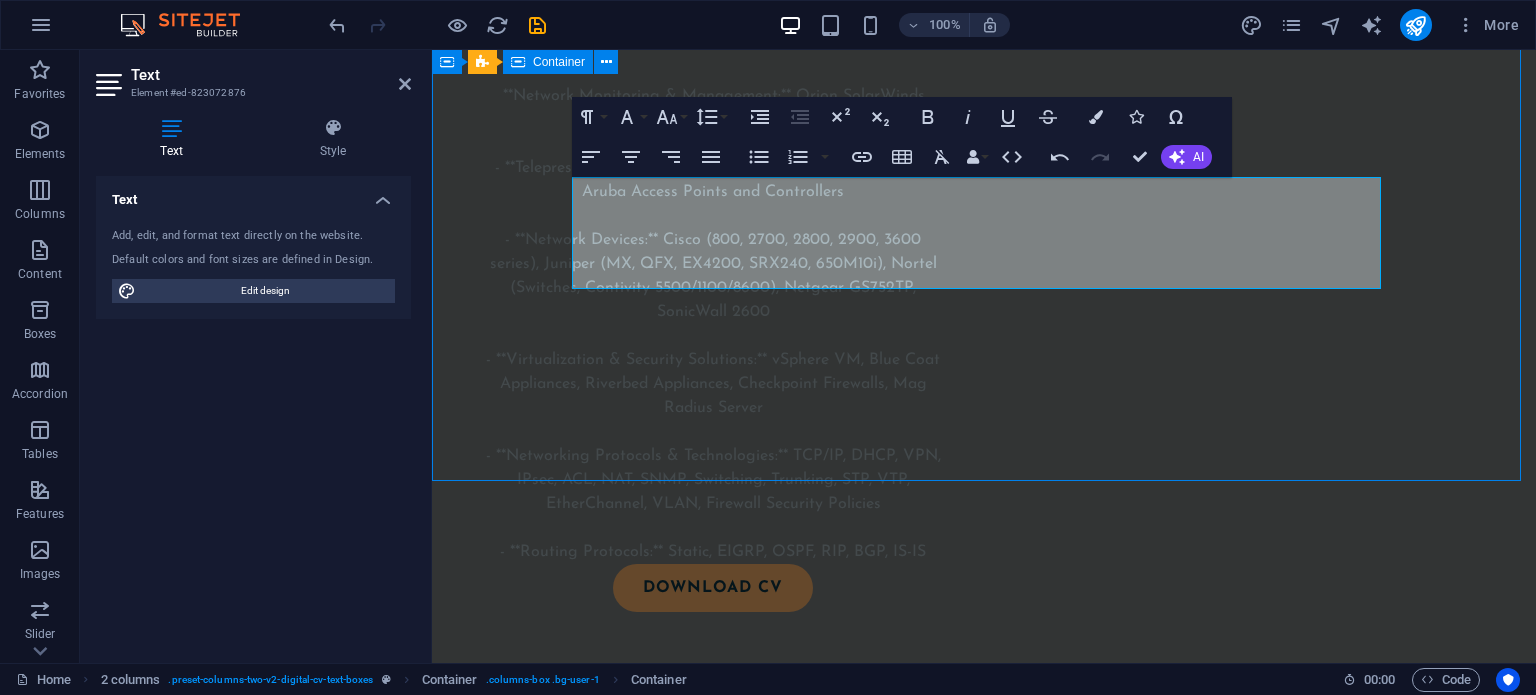 scroll, scrollTop: 2300, scrollLeft: 0, axis: vertical 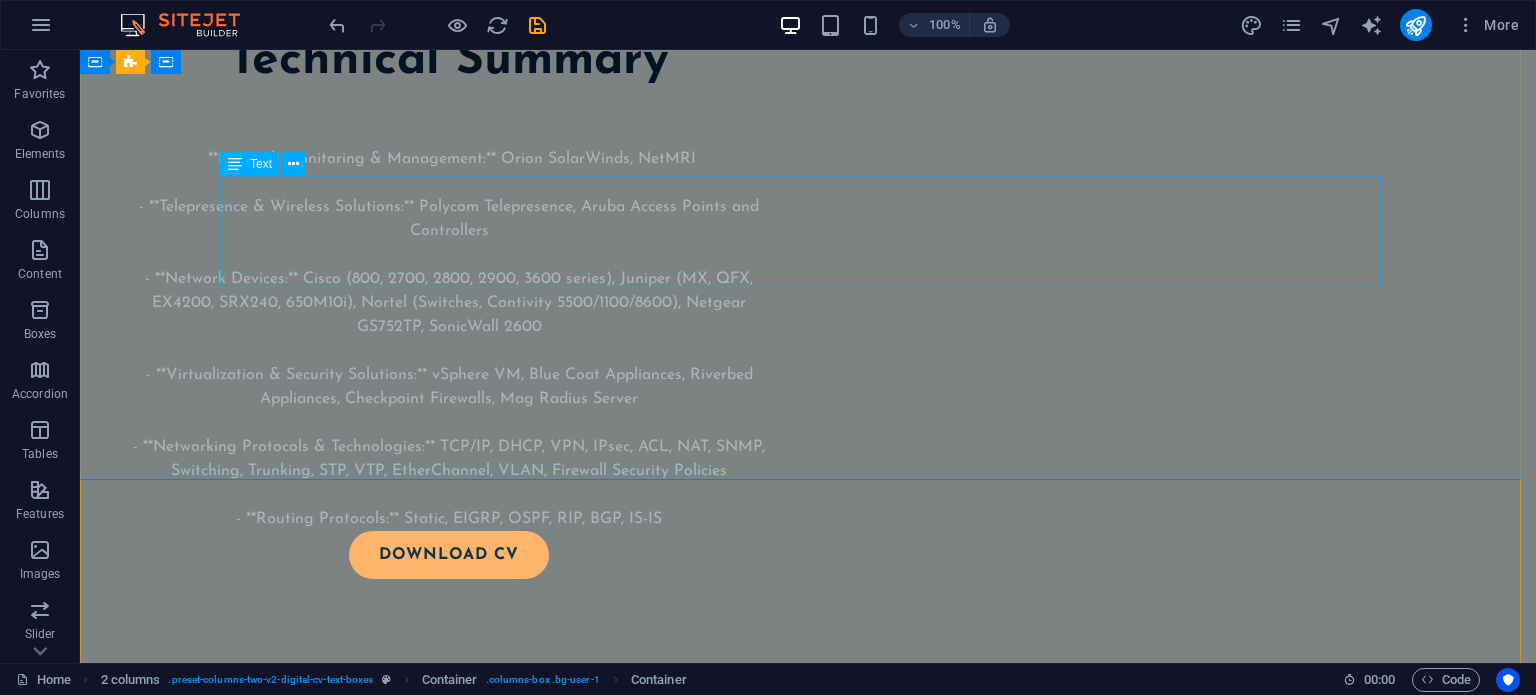 click on "- CCNA – Cisco Networking, [COLLEGE] - CCNP – Cisco Networking, [COLLEGE] - CompTIA Security Fundamentals, [COLLEGE] - Aruba Network Mobility Bootcamp - JNCIA / JNCIS – Juniper Academy - F5 Load Balancing – Udemy - MikroTik Routers/Firewalls" at bounding box center (808, 1053) 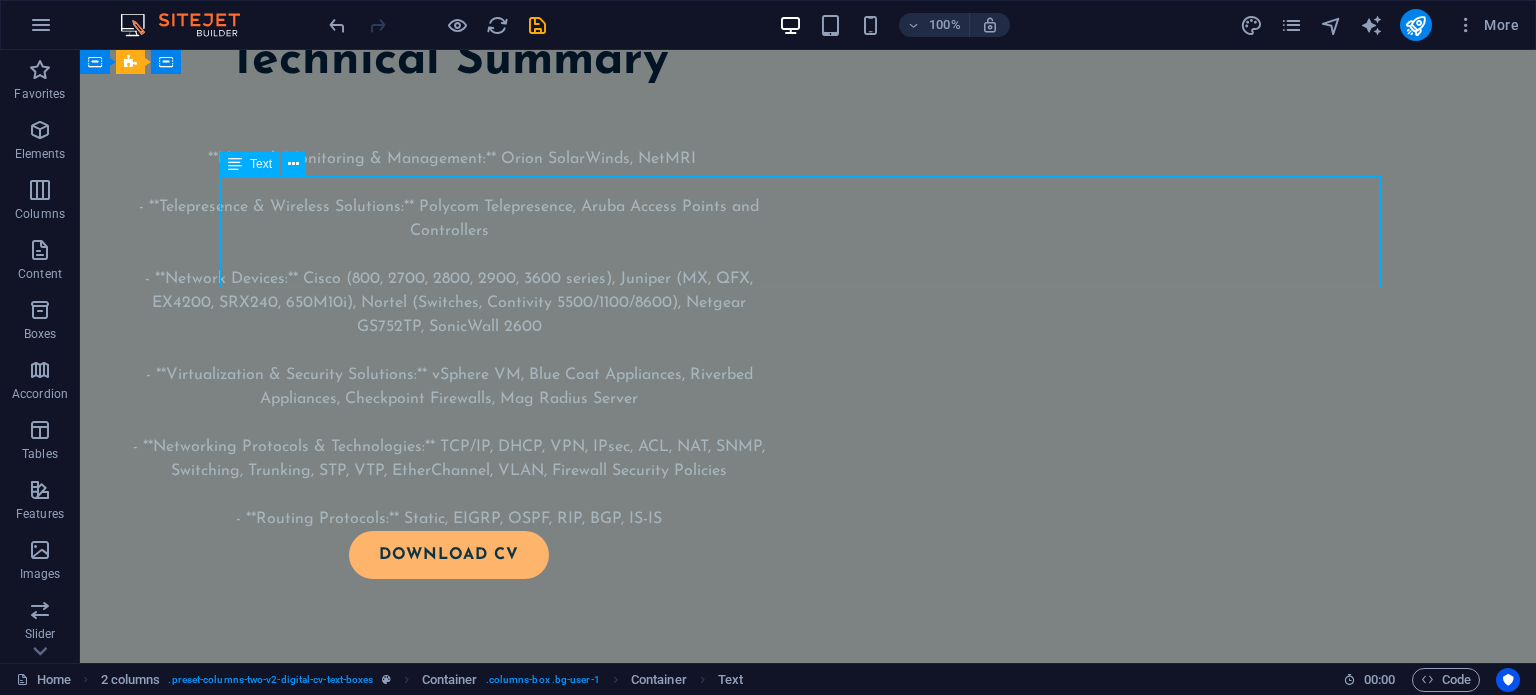 click on "- CCNA – Cisco Networking, [COLLEGE] - CCNP – Cisco Networking, [COLLEGE] - CompTIA Security Fundamentals, [COLLEGE] - Aruba Network Mobility Bootcamp - JNCIA / JNCIS – Juniper Academy - F5 Load Balancing – Udemy - MikroTik Routers/Firewalls" at bounding box center [808, 1053] 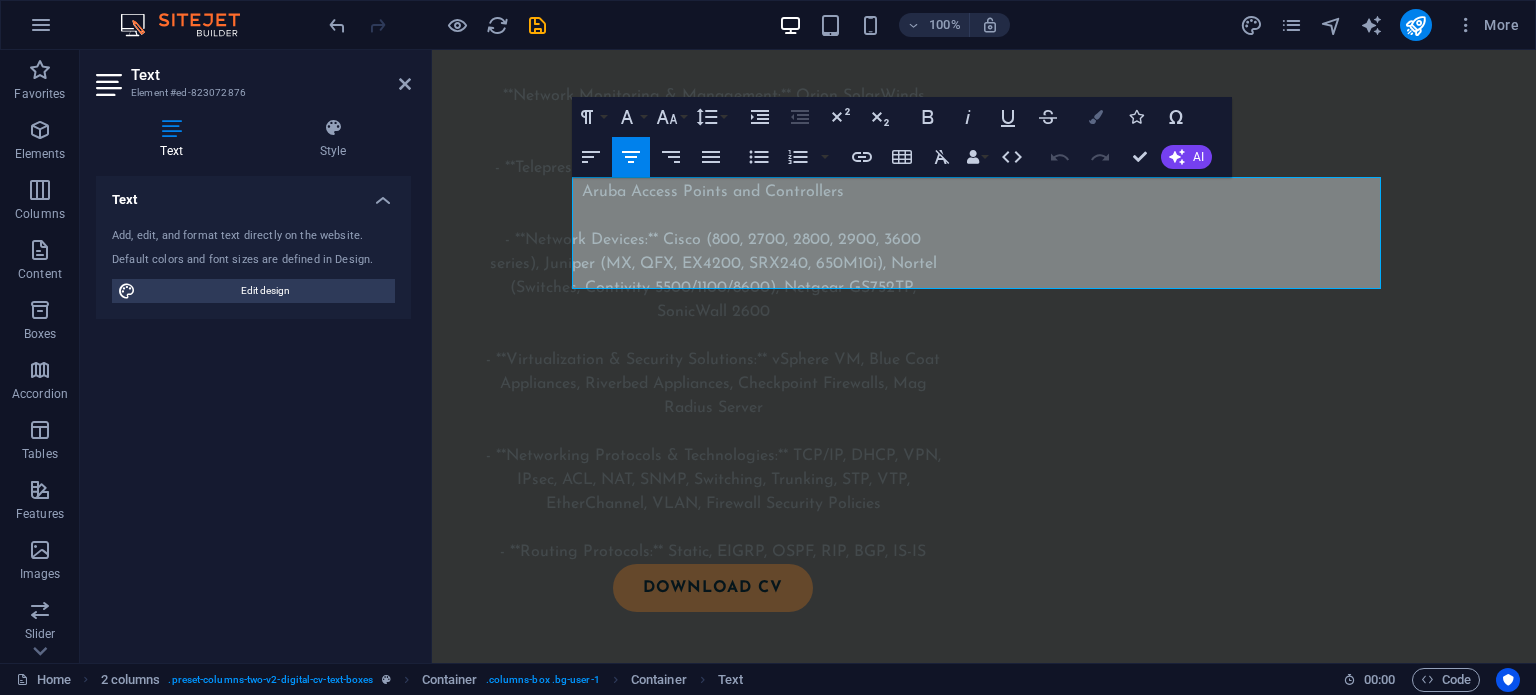 click on "Colors" at bounding box center (1096, 117) 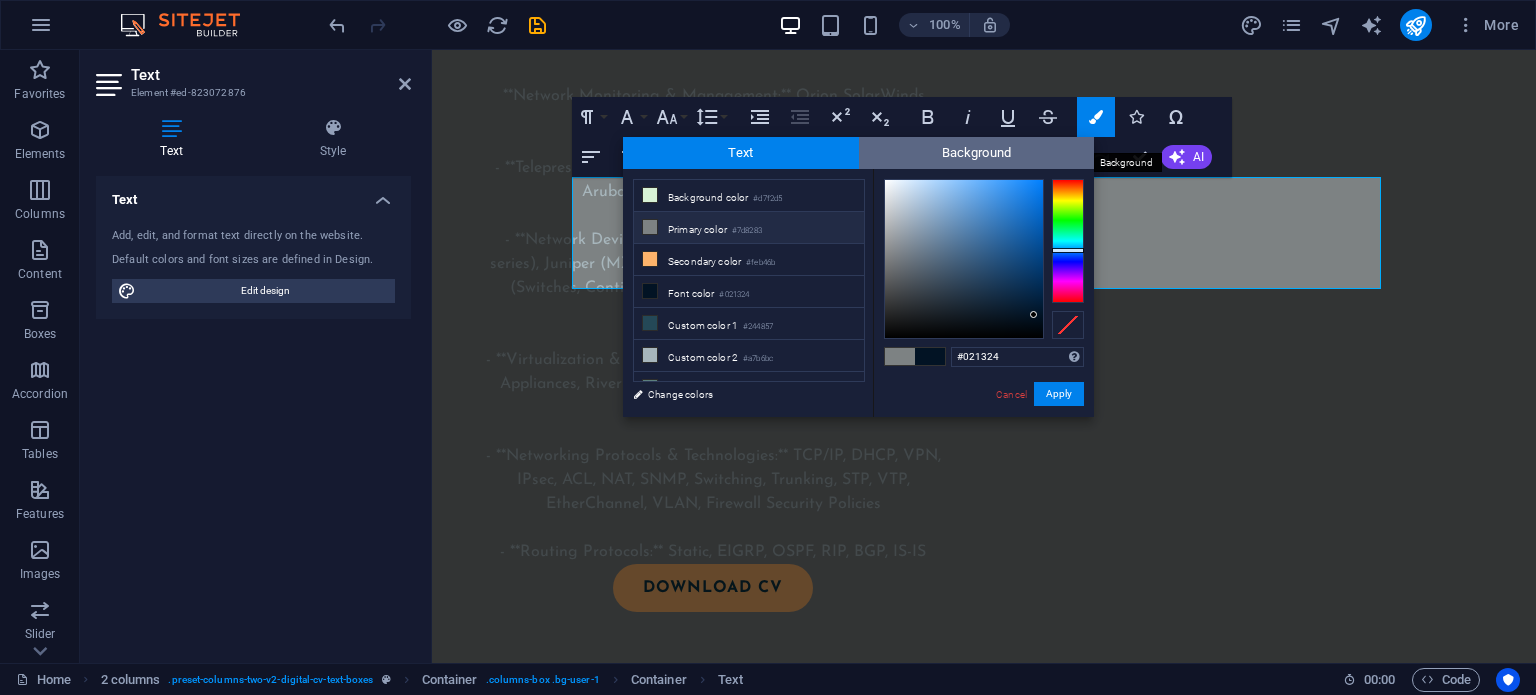 click on "Background" at bounding box center (977, 153) 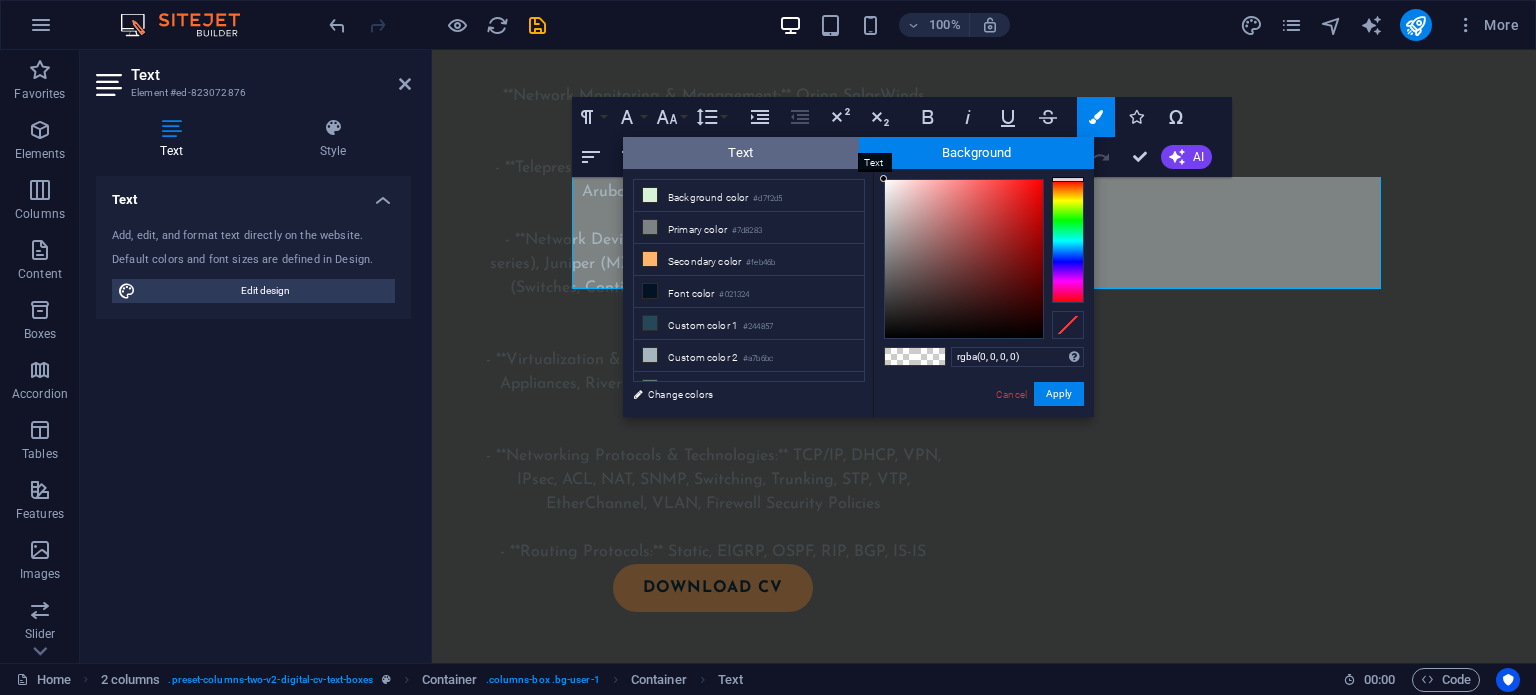 click on "Text" at bounding box center (741, 153) 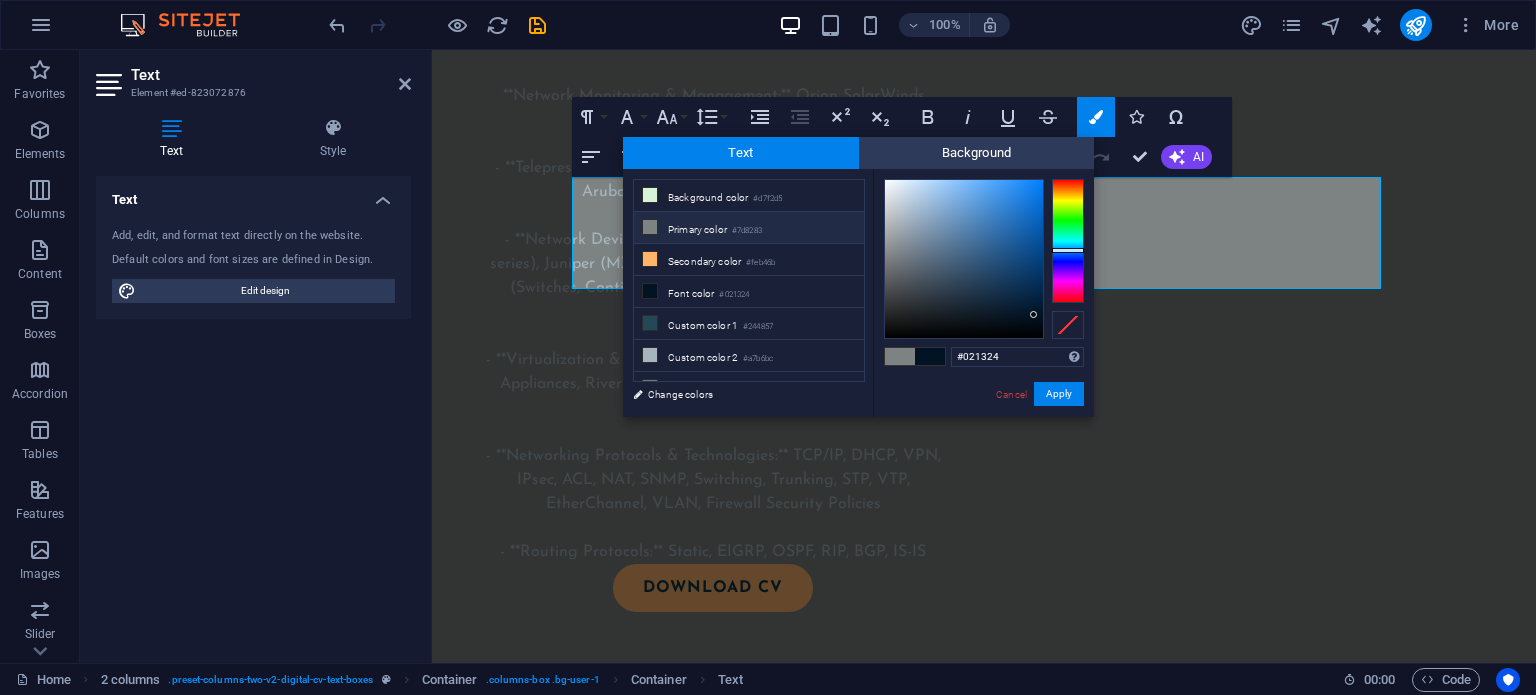 click on "#021324 Supported formats #0852ed rgb(8, 82, 237) rgba(8, 82, 237, 90%) hsv(221,97,93) hsl(221, 93%, 48%) Cancel Apply" at bounding box center (983, 438) 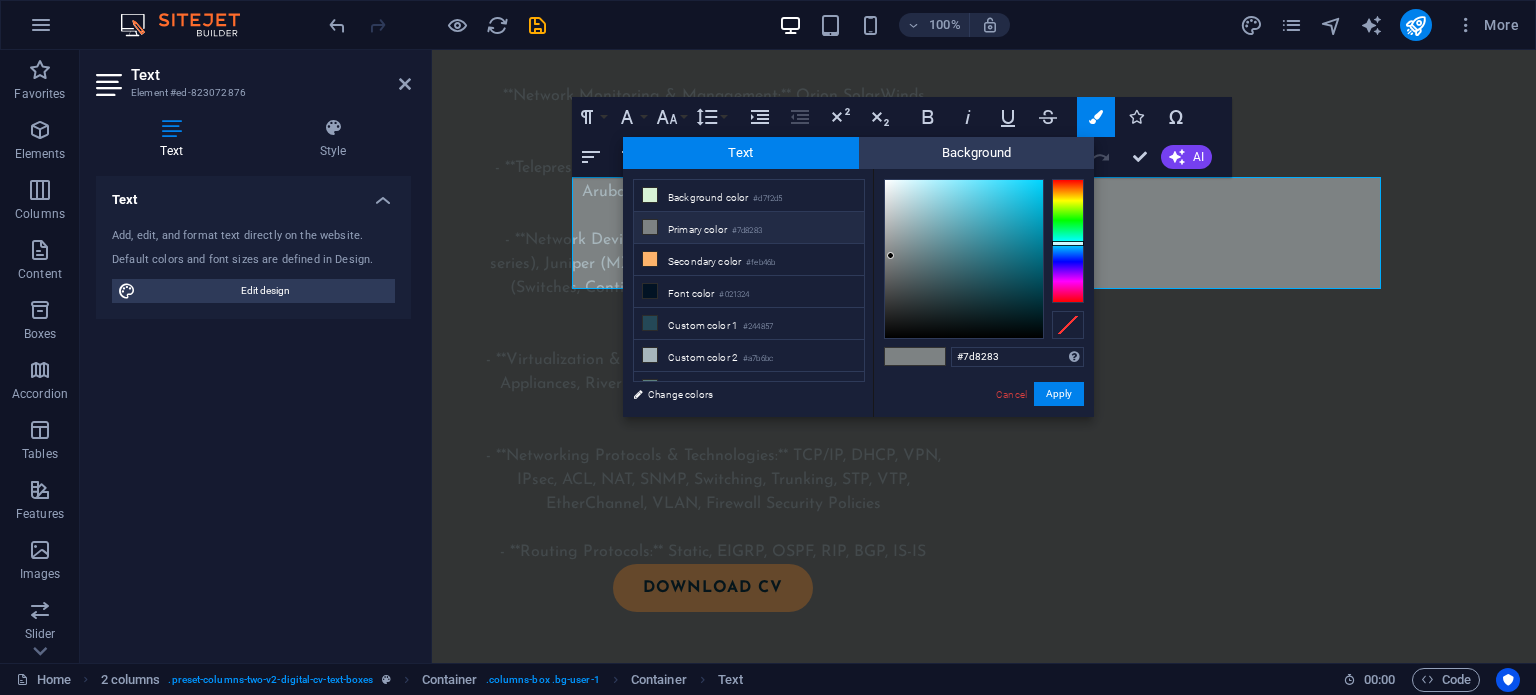 click at bounding box center (900, 356) 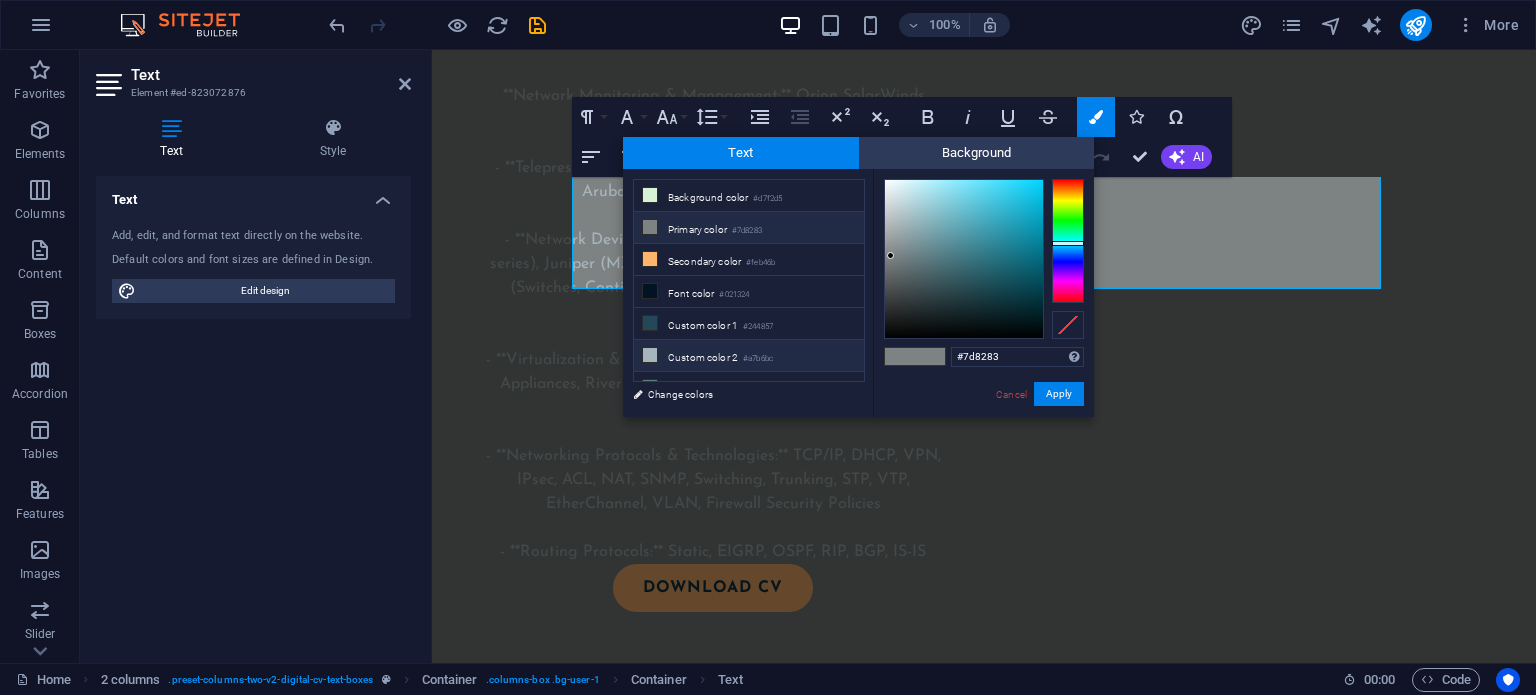 click on "Custom color 2
#a7b6bc" at bounding box center (749, 356) 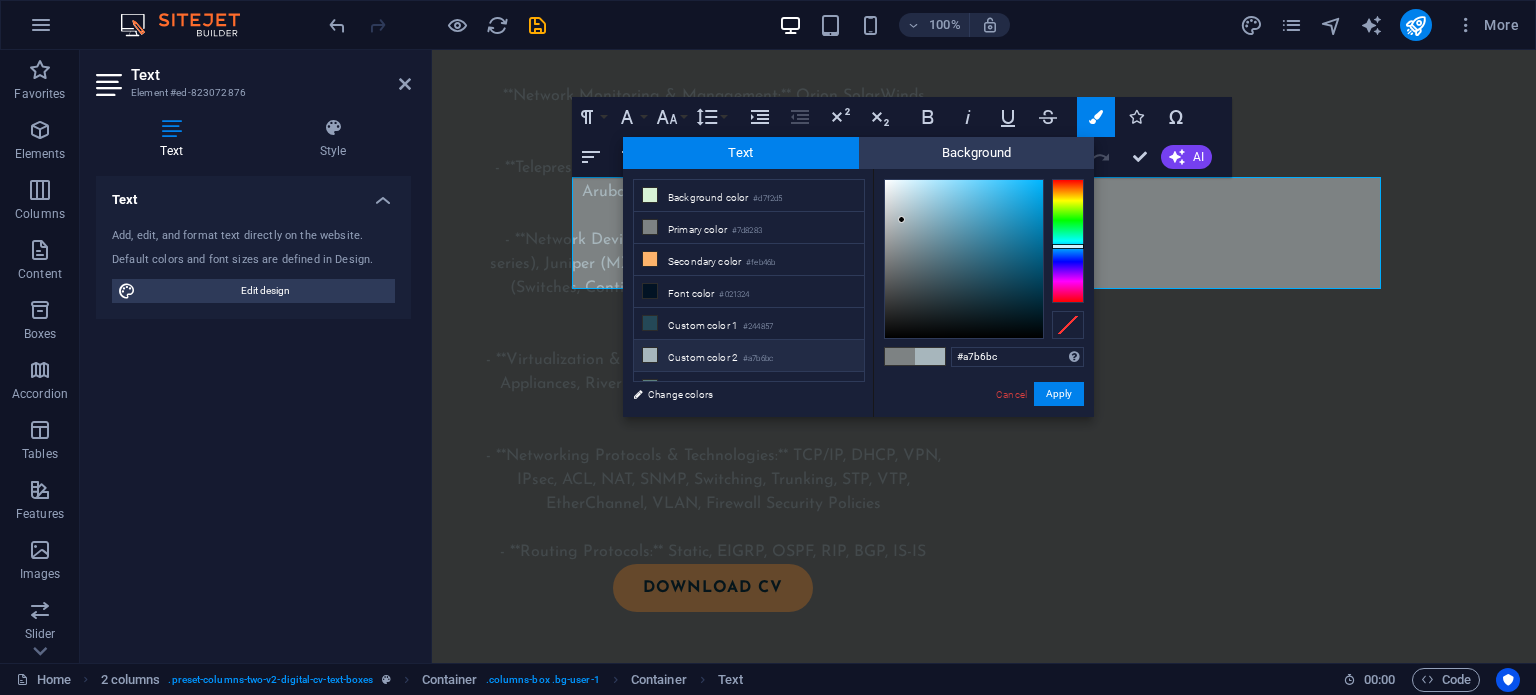 click on "Custom color 2
#a7b6bc" at bounding box center [749, 356] 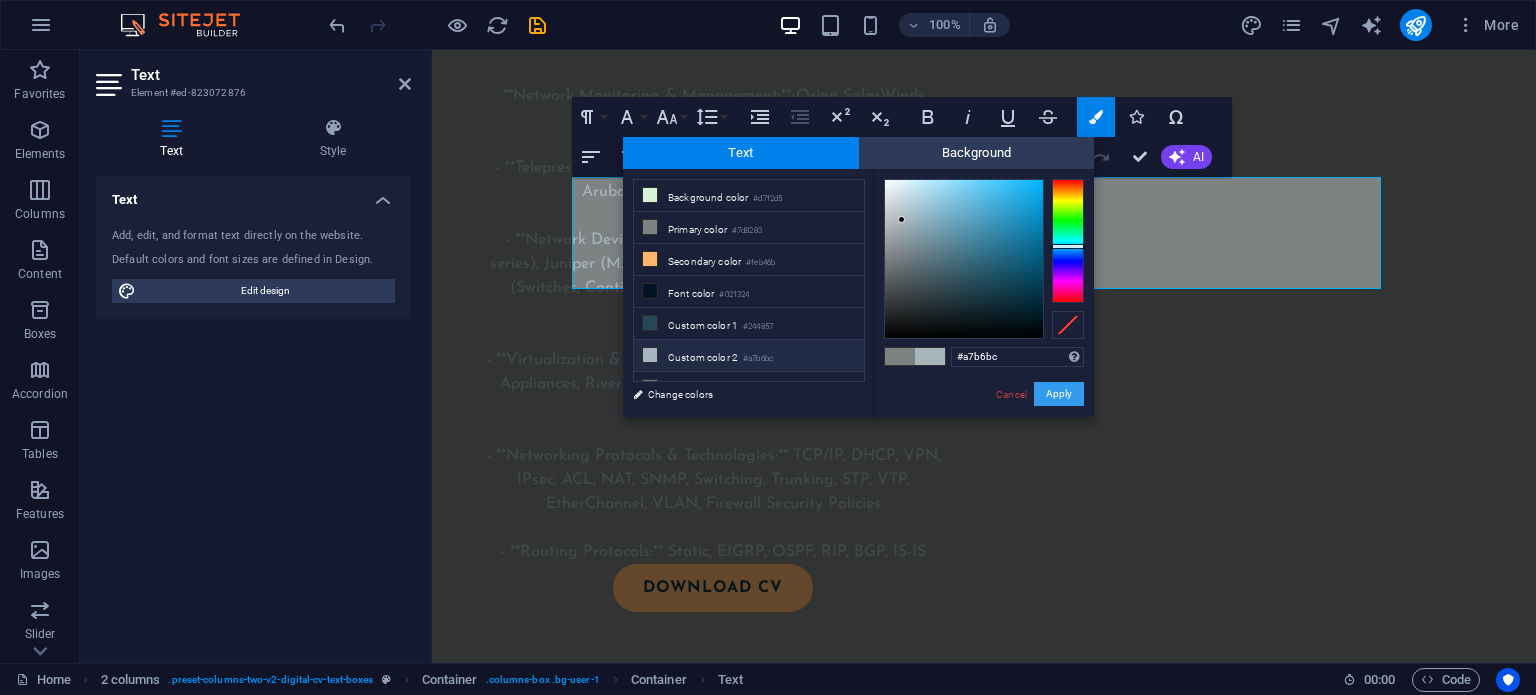 click on "Apply" at bounding box center [1059, 394] 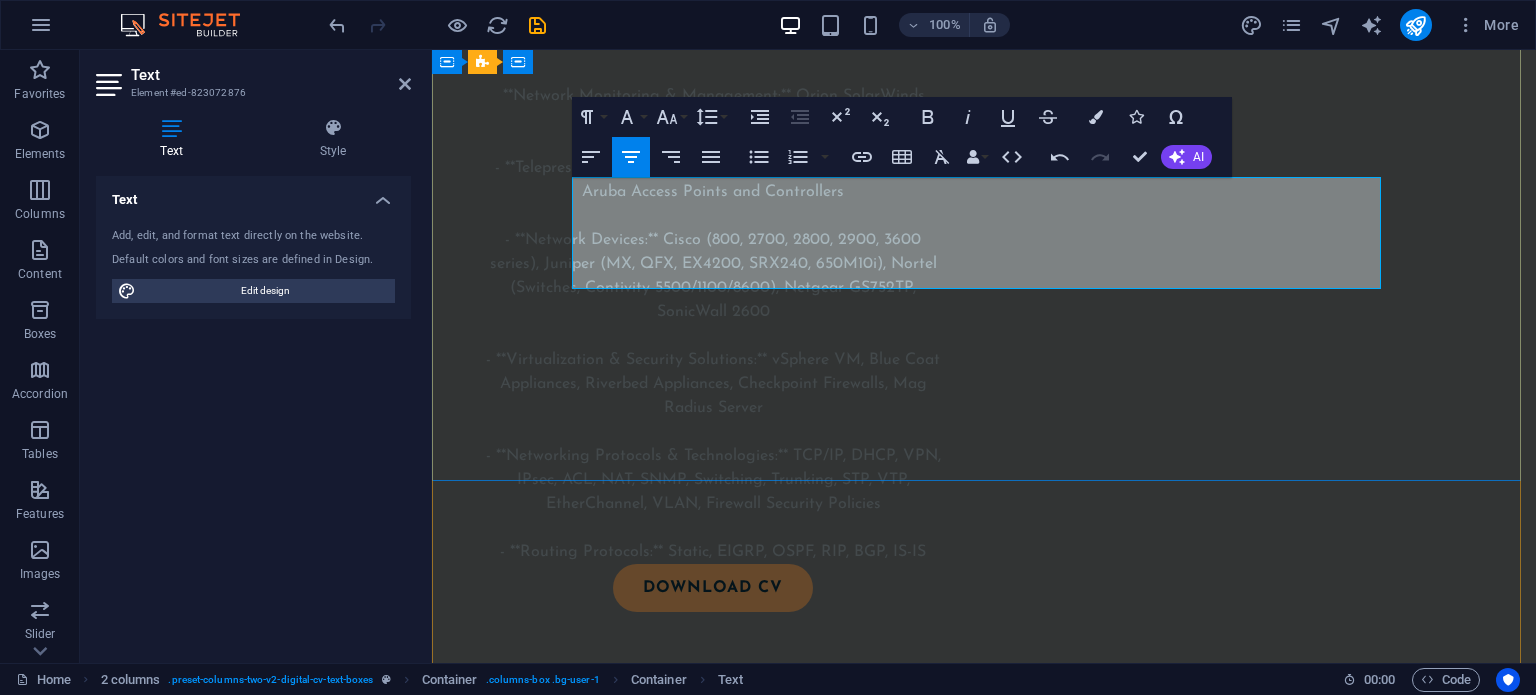 click on "- MikroTik Routers/Firewalls" at bounding box center [984, 1135] 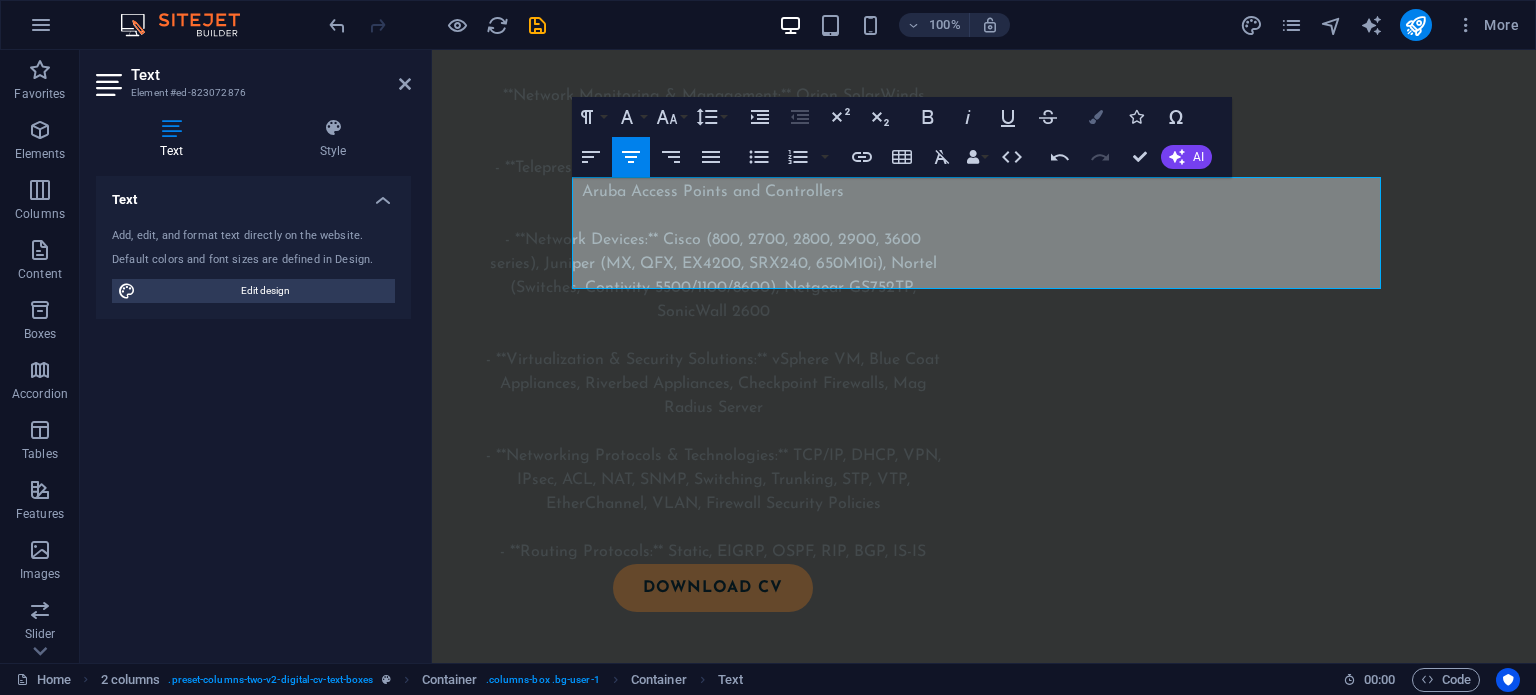 click on "Colors" at bounding box center (1096, 117) 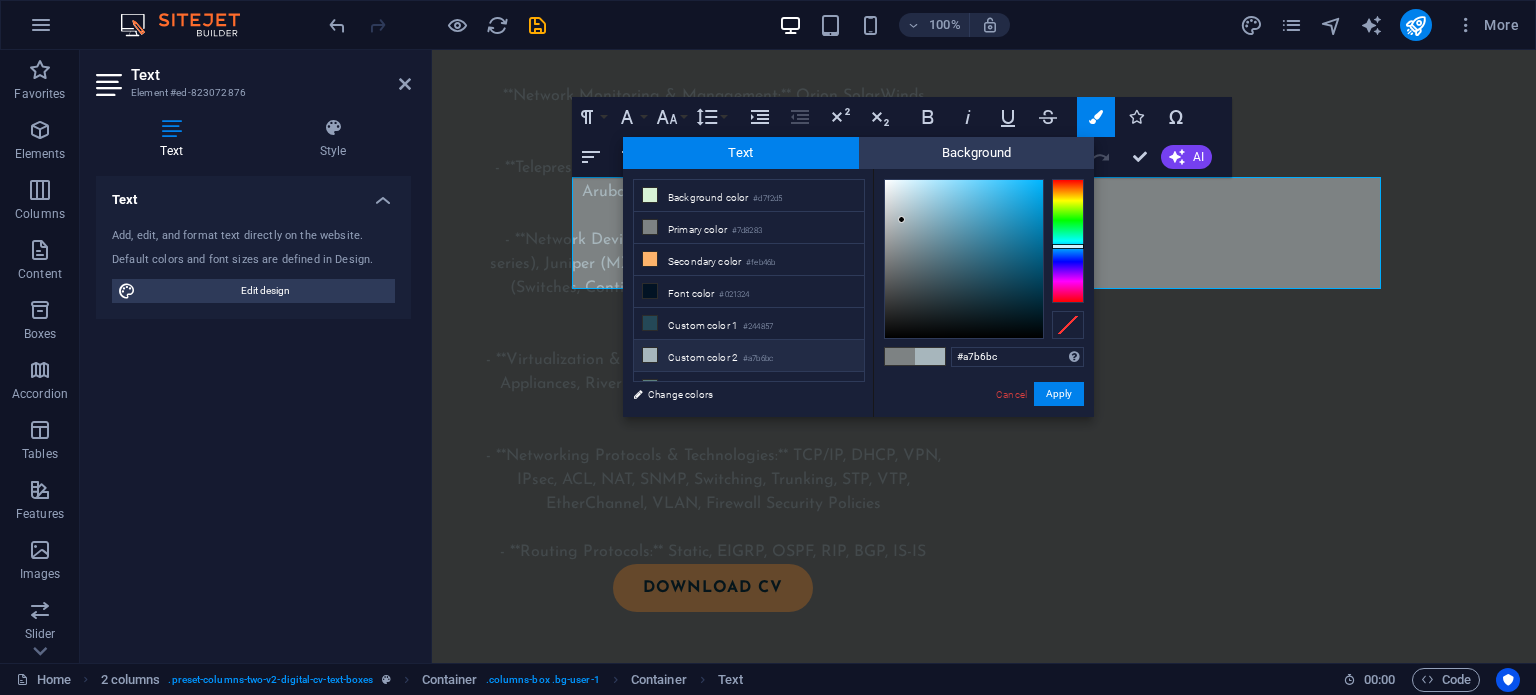 click on "Custom color 2
#a7b6bc" at bounding box center [749, 356] 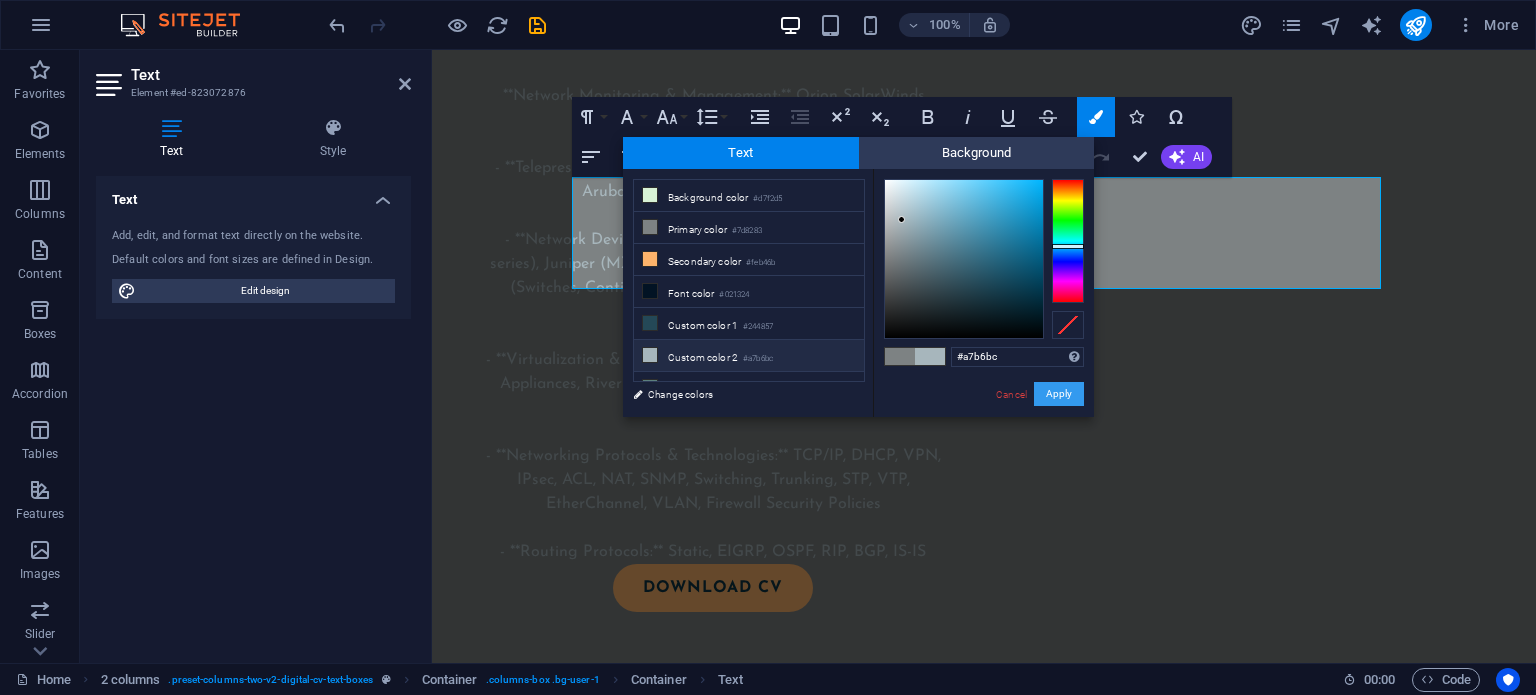 click on "Apply" at bounding box center (1059, 394) 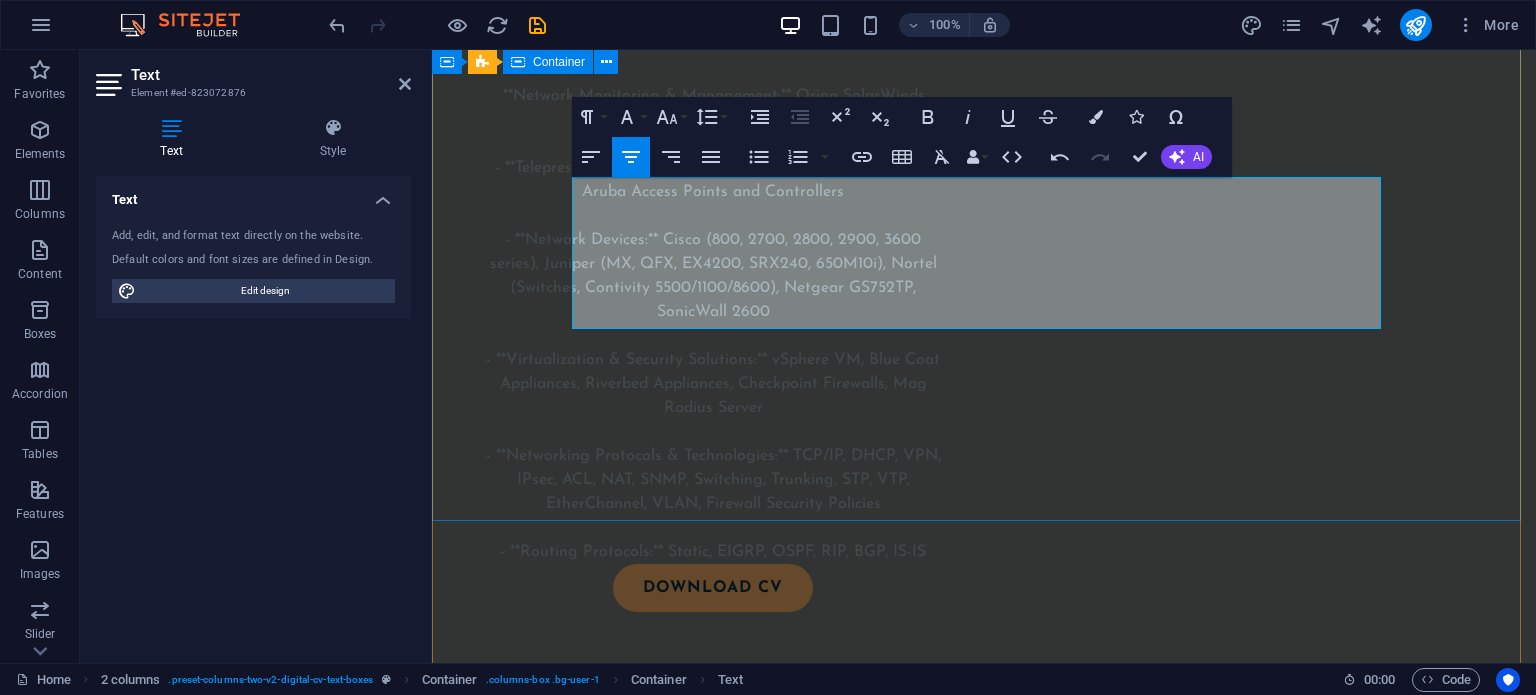 click on "Skills and interests EDUCATION ​ ​​- CCNA – Cisco Networking, [COLLEGE] - CCNP – Cisco Networking, [COLLEGE] - CompTIA Security Fundamentals, [COLLEGE] - Aruba Network Mobility Bootcamp - JNCIA / JNCIS – Juniper Academy - F5 Load Balancing – Udemy - MikroTik Routers/Firewalls ​ CERTIFICATES JNCIA, JNCIS, CCNA, MTCTCE, MTCNA" at bounding box center (984, 1099) 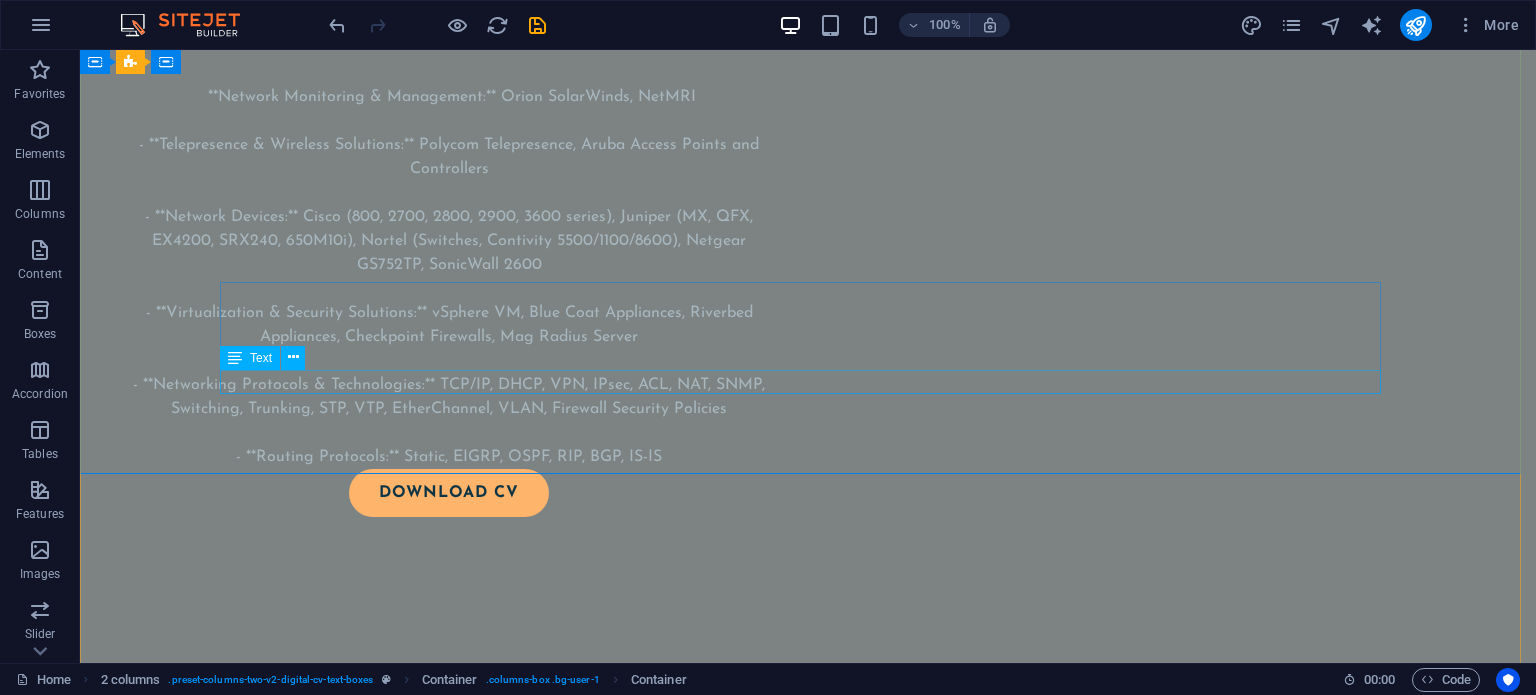 scroll, scrollTop: 2400, scrollLeft: 0, axis: vertical 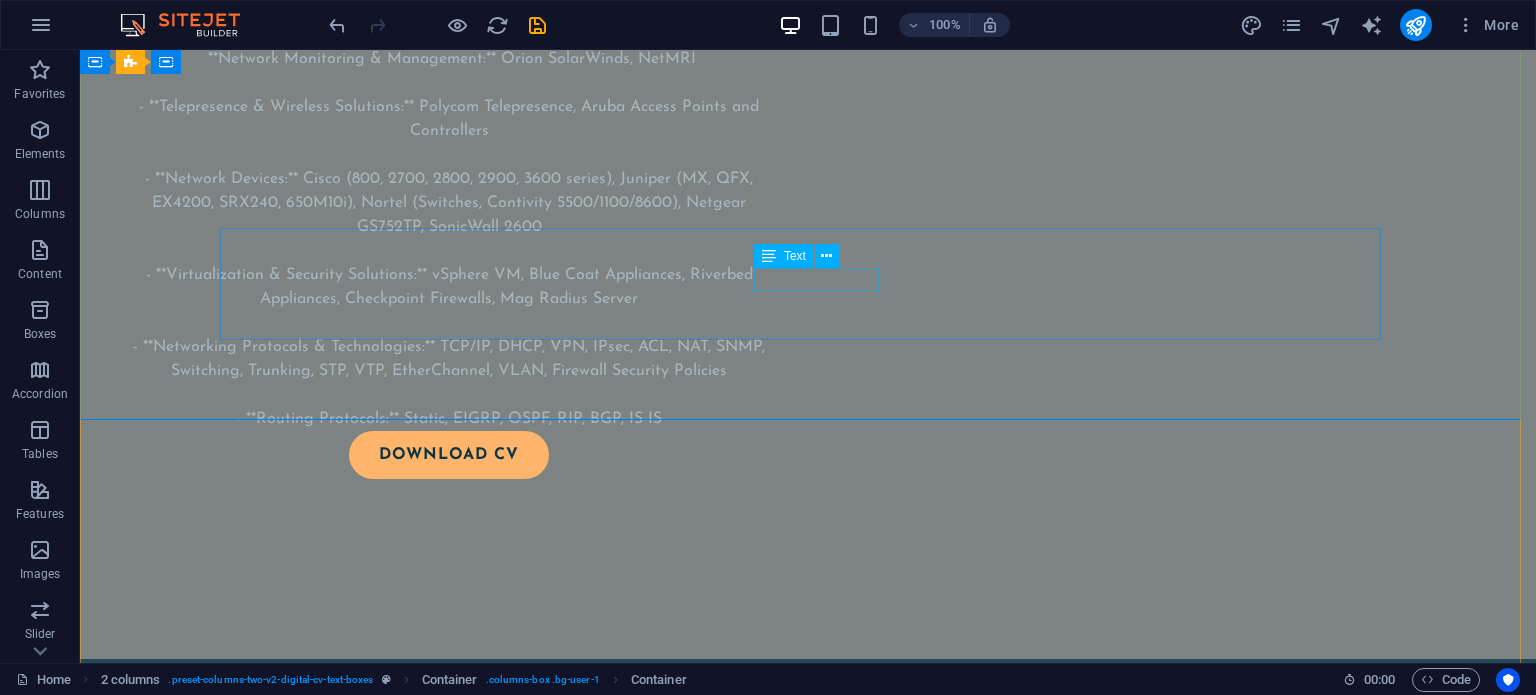 click on "CERTIFICATES" at bounding box center [808, 1133] 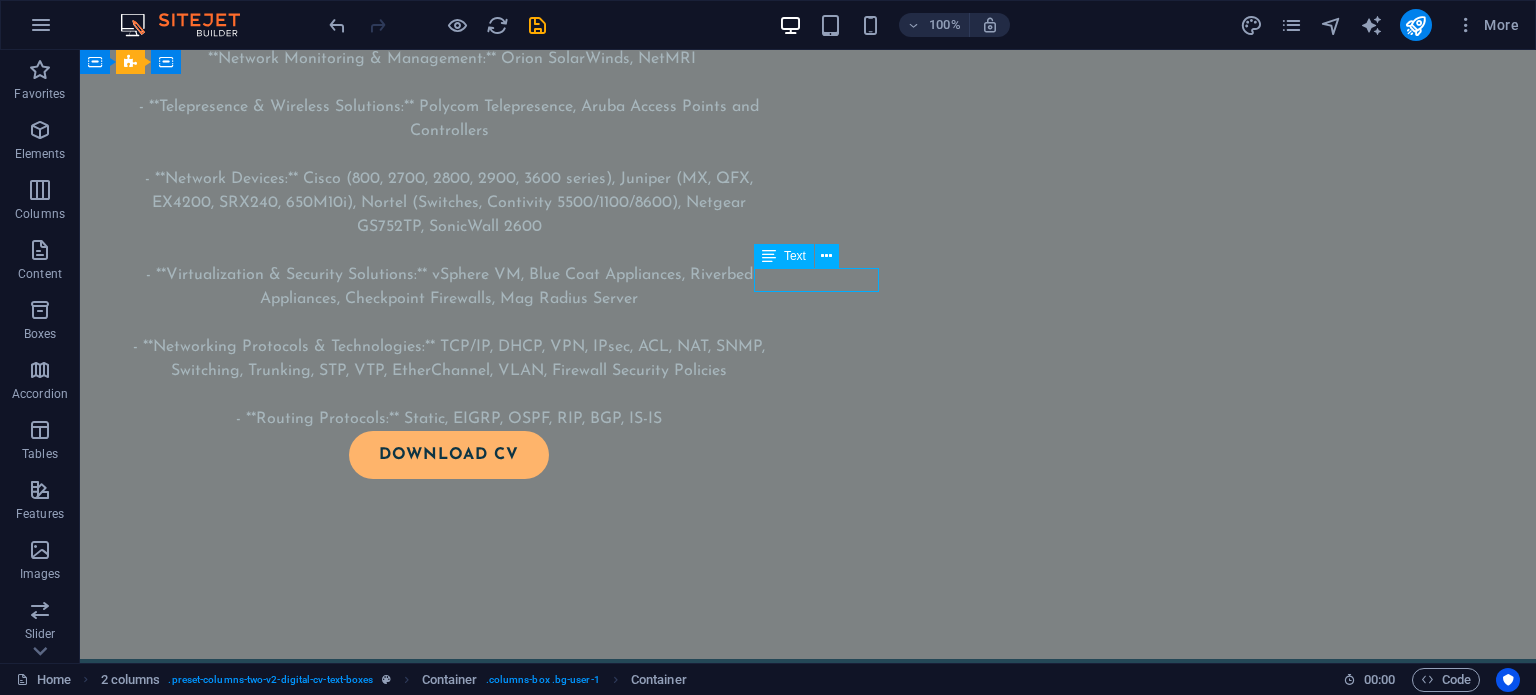 click on "CERTIFICATES" at bounding box center [808, 1133] 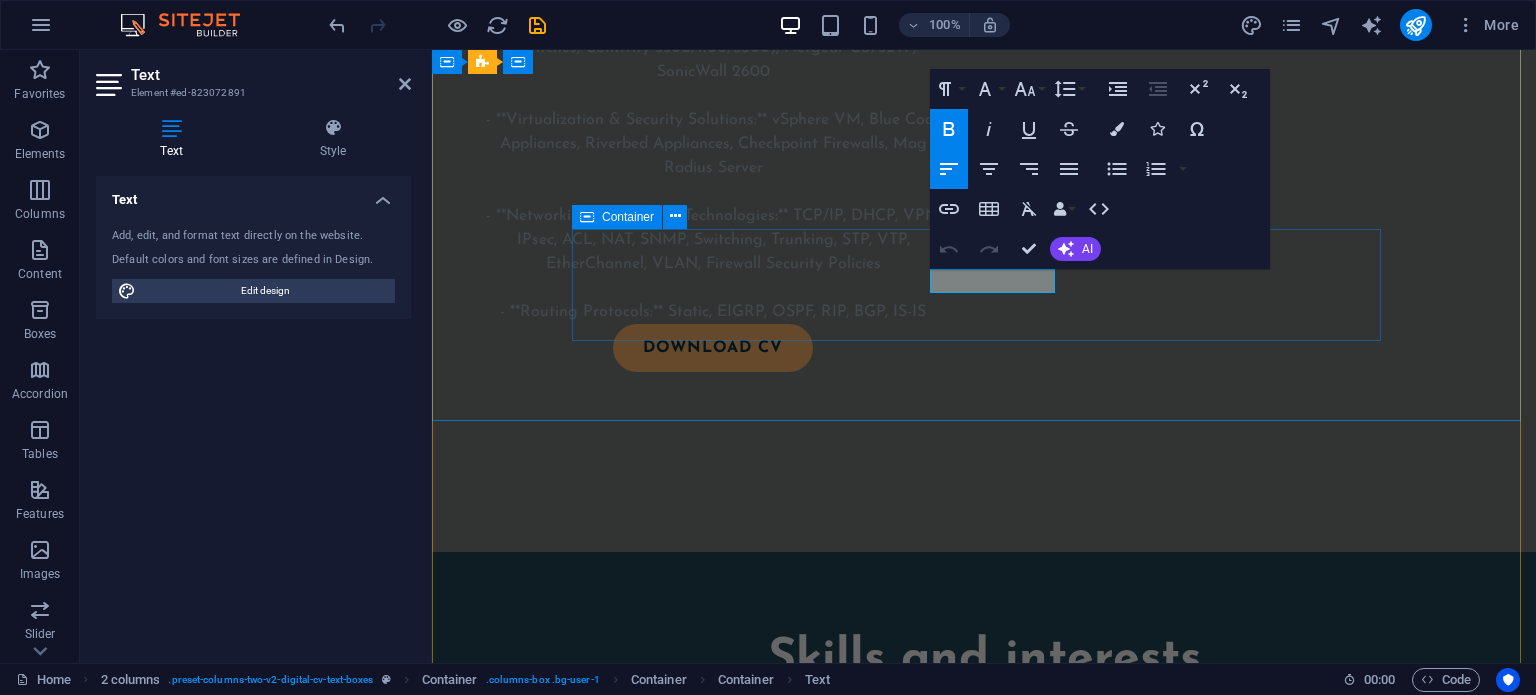 scroll, scrollTop: 2260, scrollLeft: 0, axis: vertical 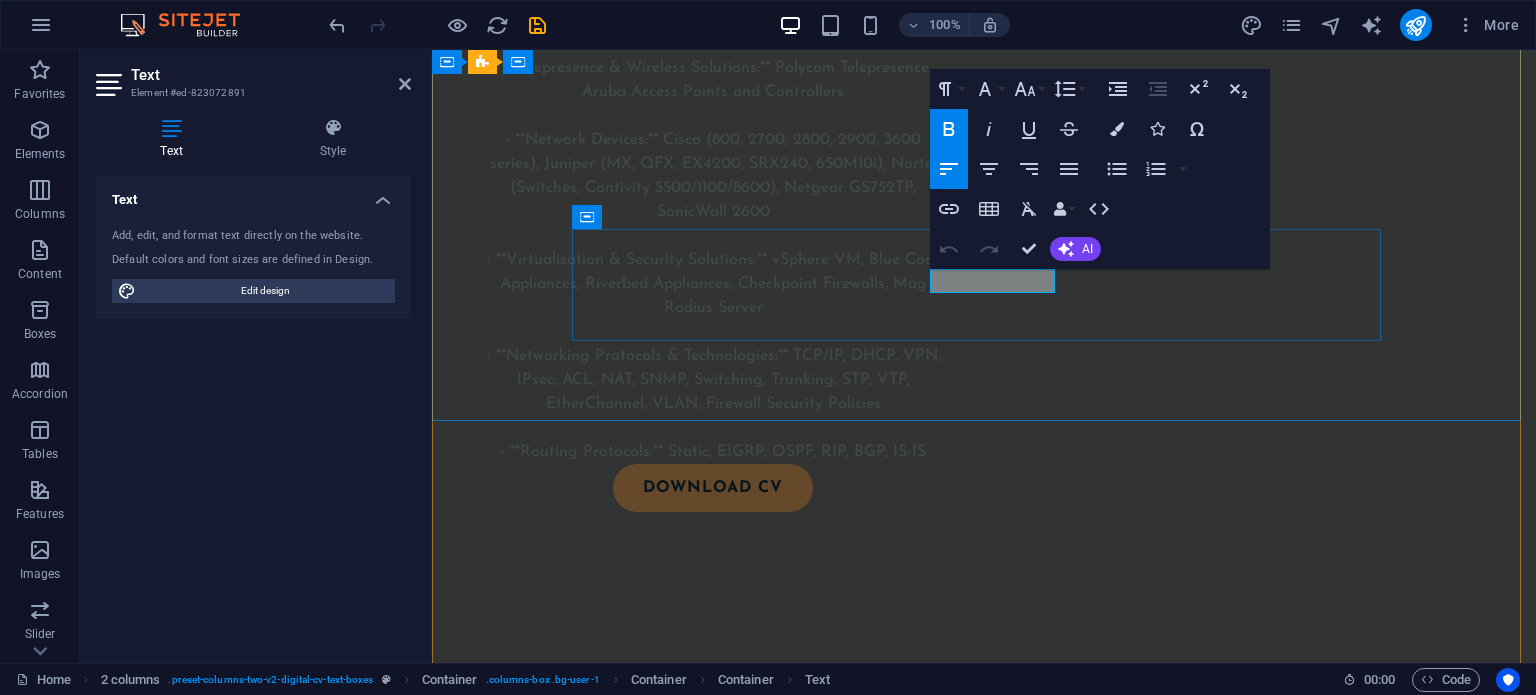 drag, startPoint x: 933, startPoint y: 280, endPoint x: 1052, endPoint y: 282, distance: 119.01681 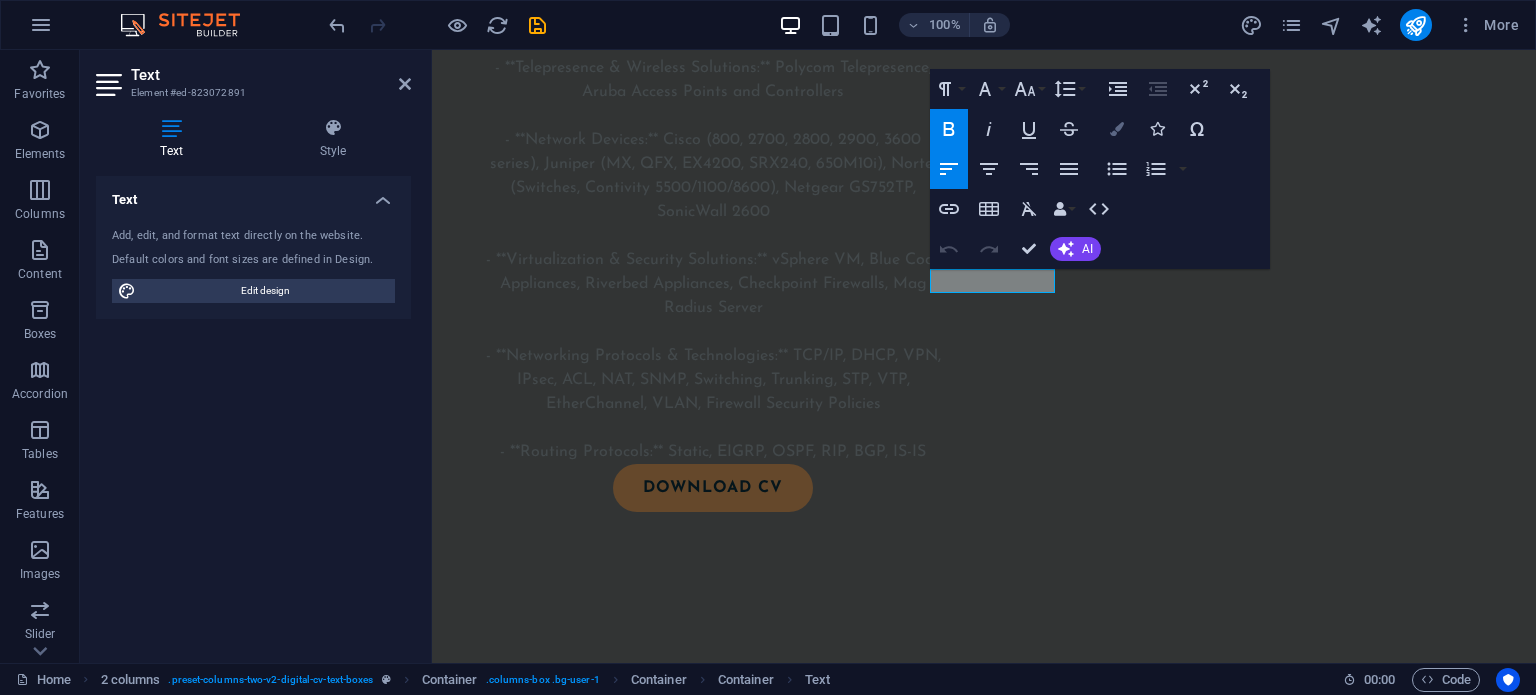 click at bounding box center (1117, 129) 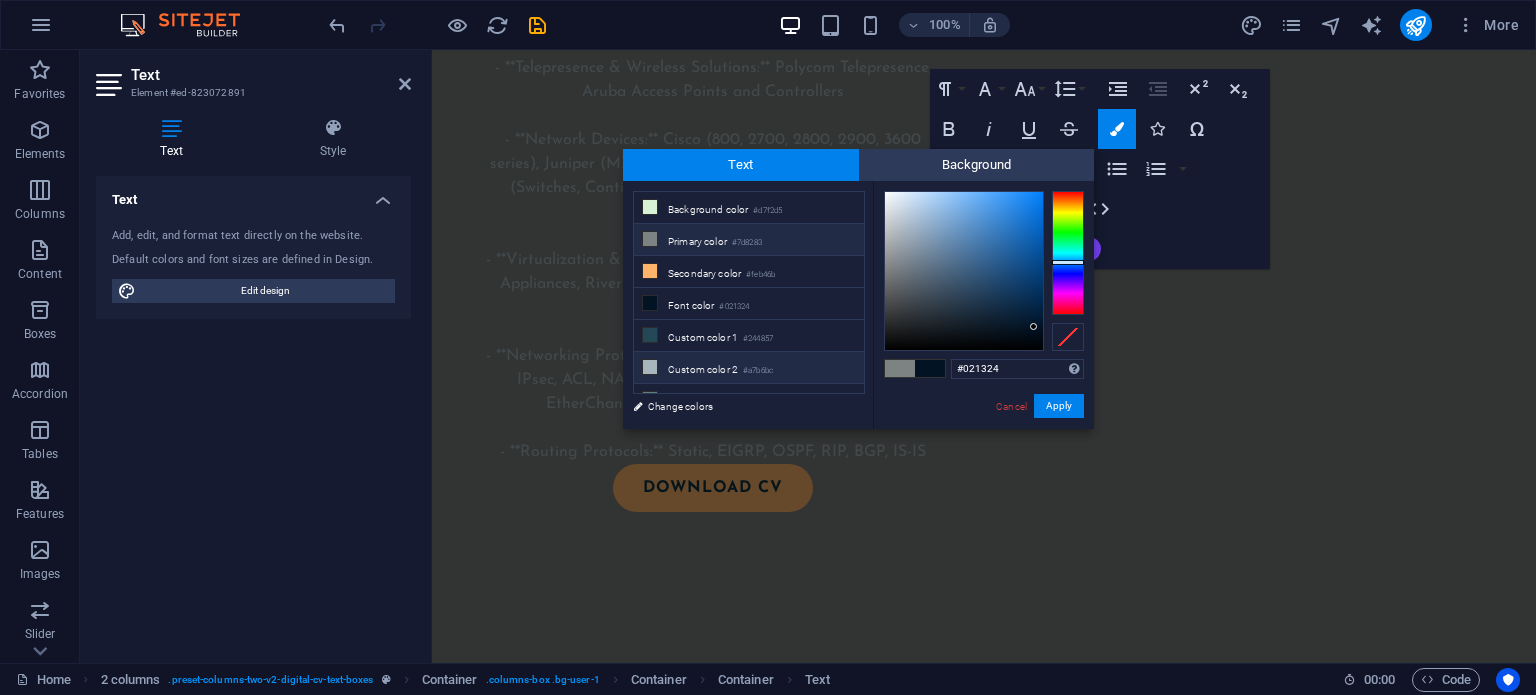click on "Custom color 2
#a7b6bc" at bounding box center (749, 368) 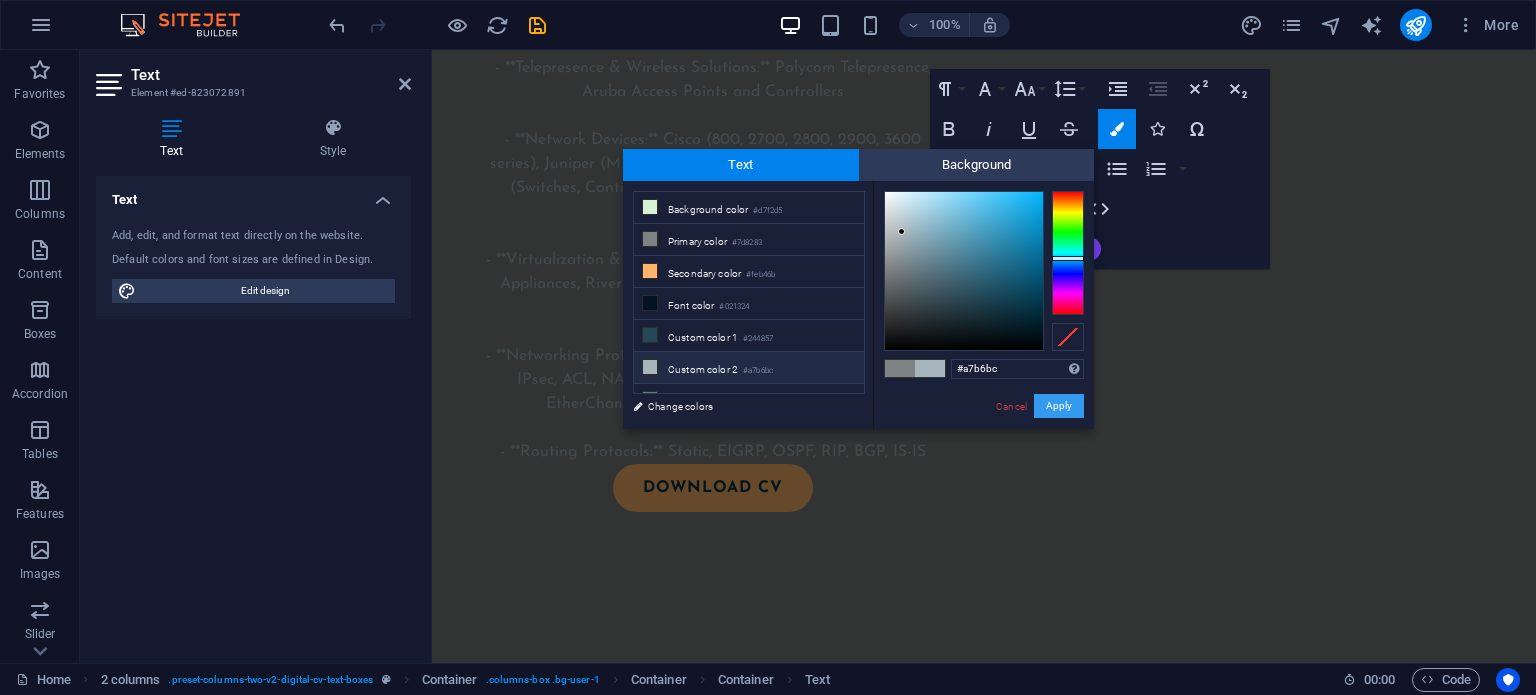 click on "Apply" at bounding box center [1059, 406] 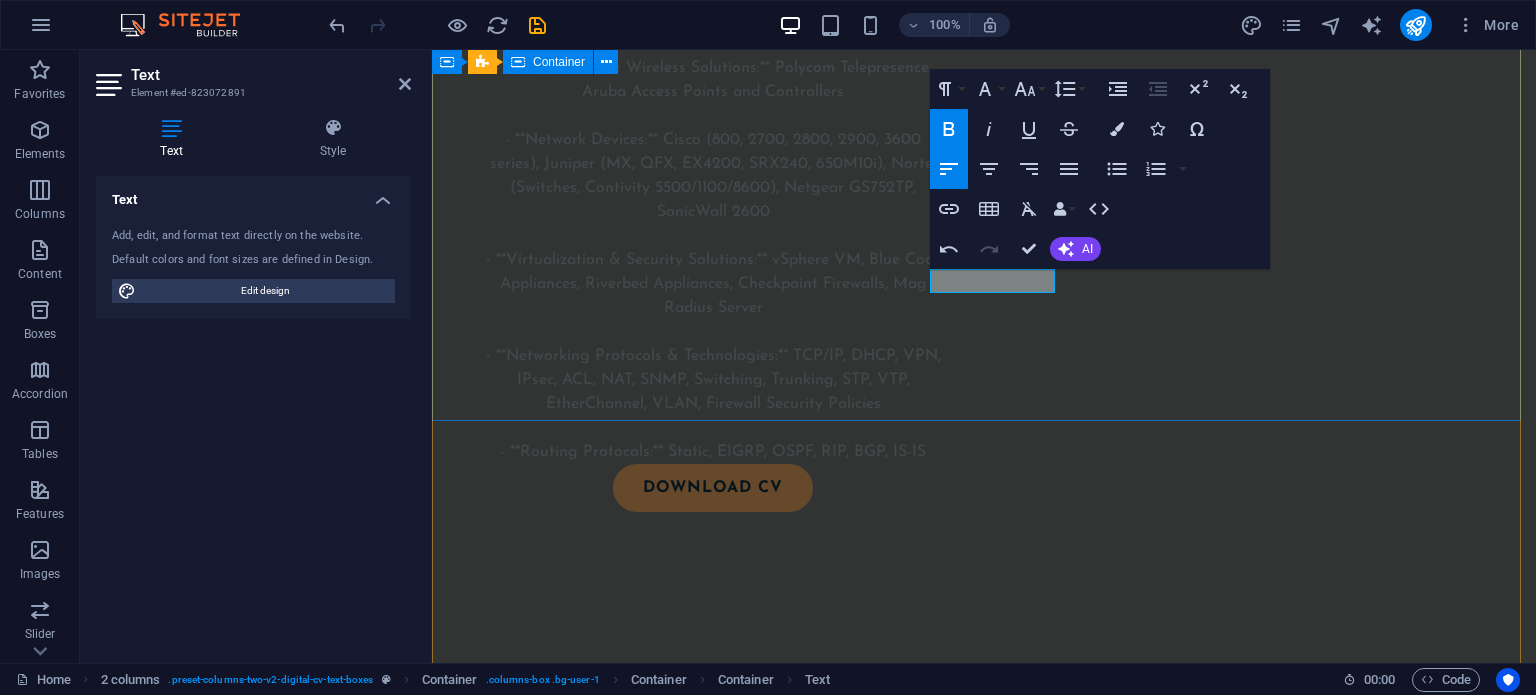 click on "Skills and interests EDUCATION - CCNA – Cisco Networking, [COLLEGE] - CCNP – Cisco Networking, [COLLEGE] - CompTIA Security Fundamentals, [COLLEGE] - Aruba Network Mobility Bootcamp - JNCIA / JNCIS – Juniper Academy - F5 Load Balancing – Udemy - MikroTik Routers/Firewalls CERTIFICATES JNCIA, JNCIS, CCNA, MTCTCE, MTCNA" at bounding box center [984, 999] 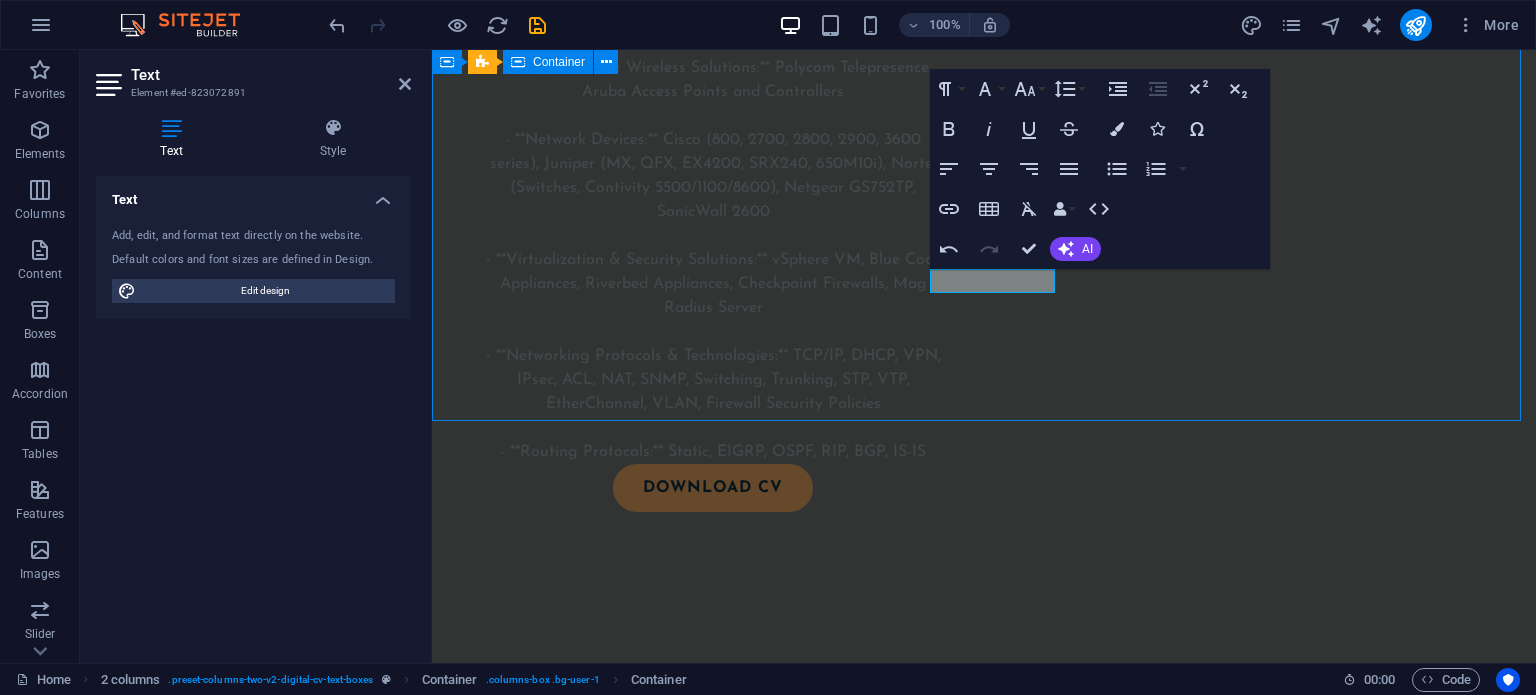 scroll, scrollTop: 2400, scrollLeft: 0, axis: vertical 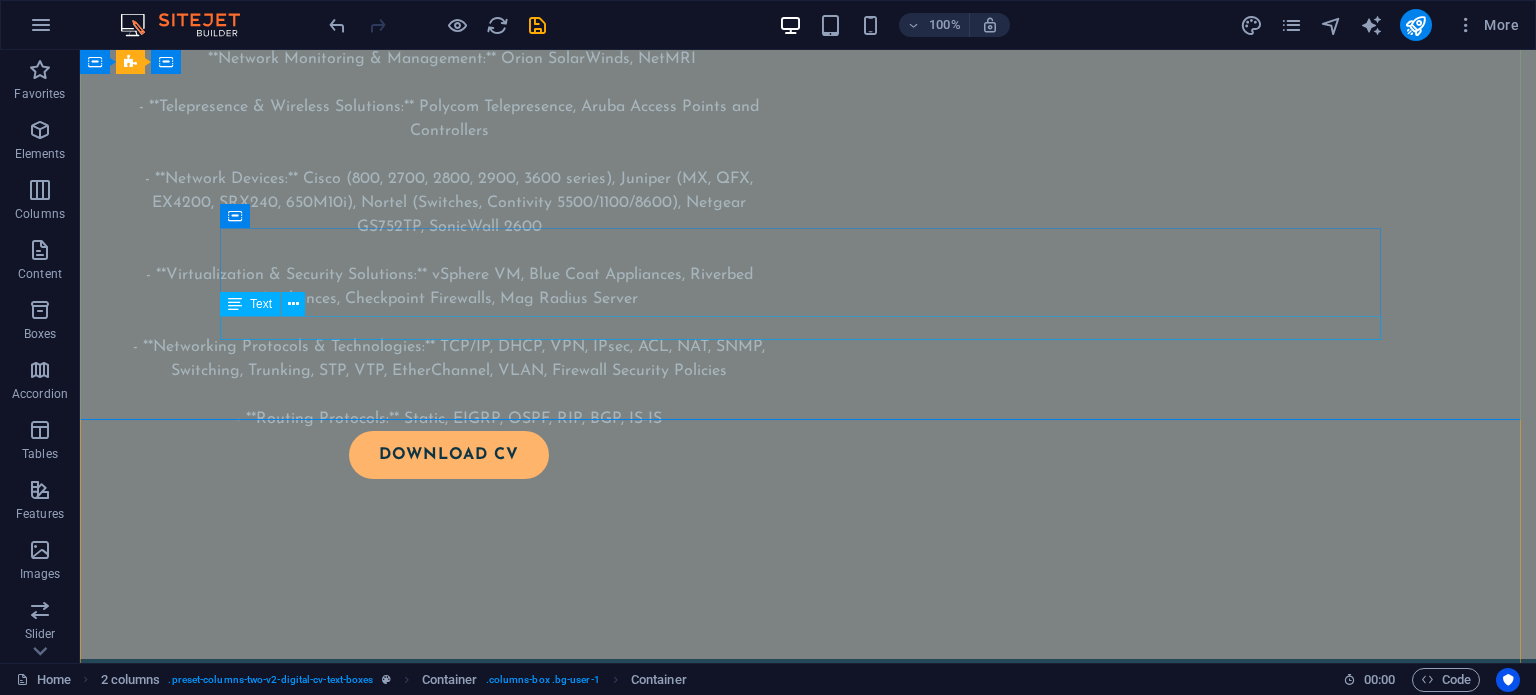 click on "JNCIA, JNCIS, CCNA, MTCTCE, MTCNA" at bounding box center [808, 1181] 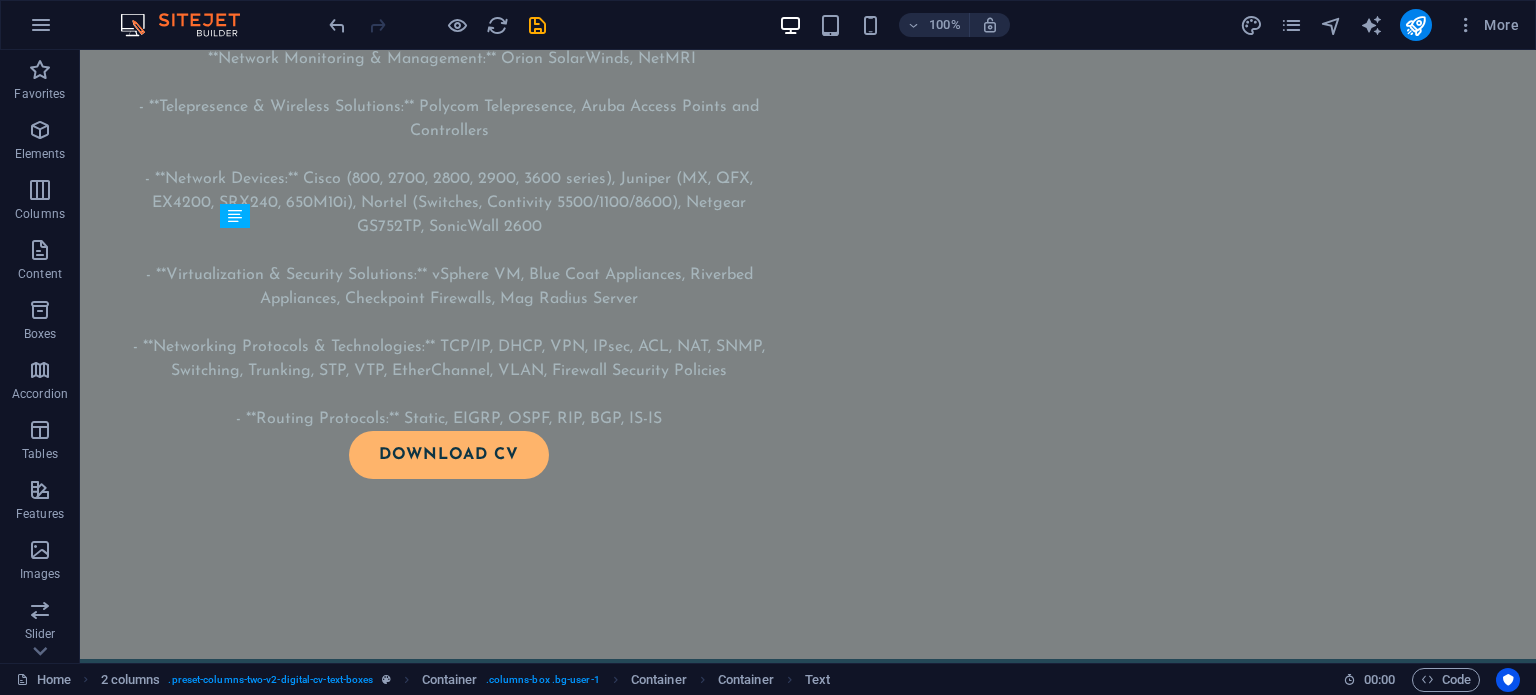 drag, startPoint x: 932, startPoint y: 328, endPoint x: 434, endPoint y: 309, distance: 498.3623 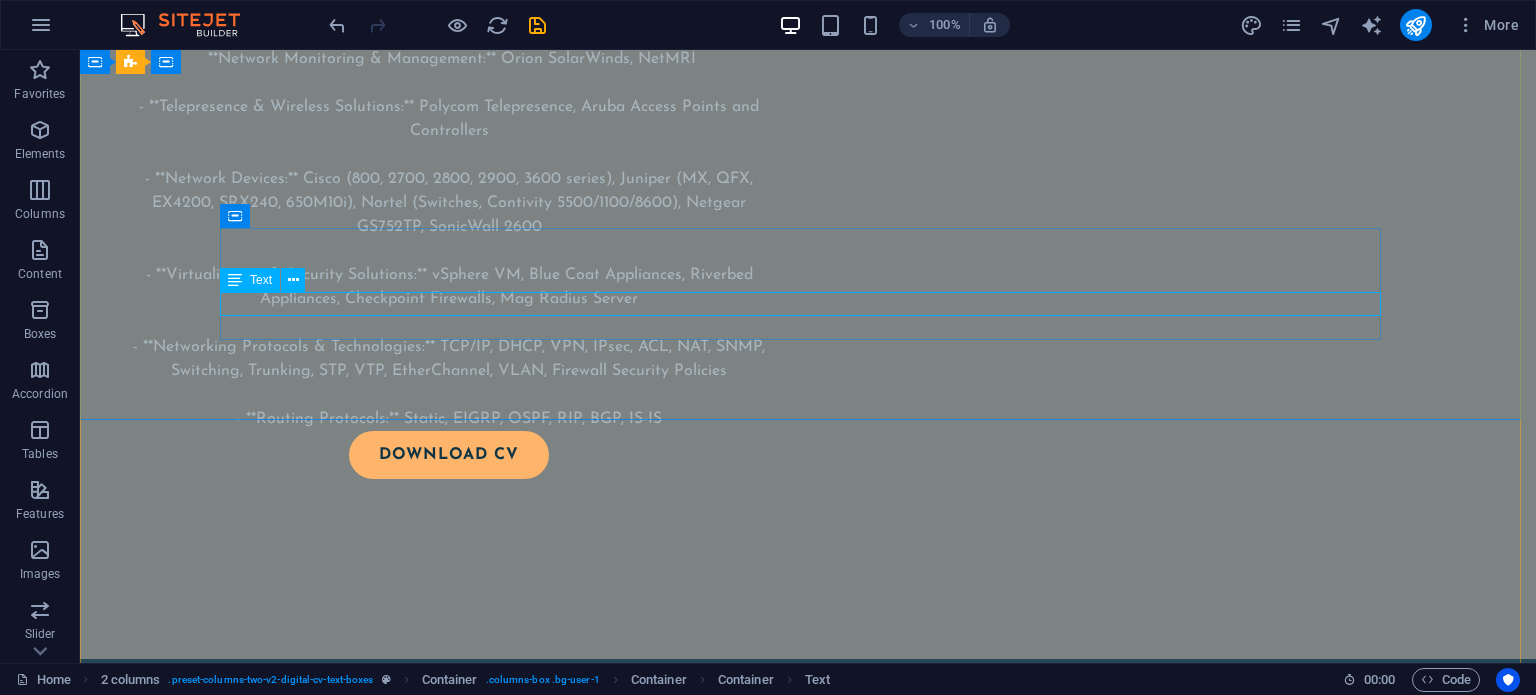click on "JNCIA, JNCIS, CCNA, MTCTCE, MTCNA" at bounding box center (808, 1157) 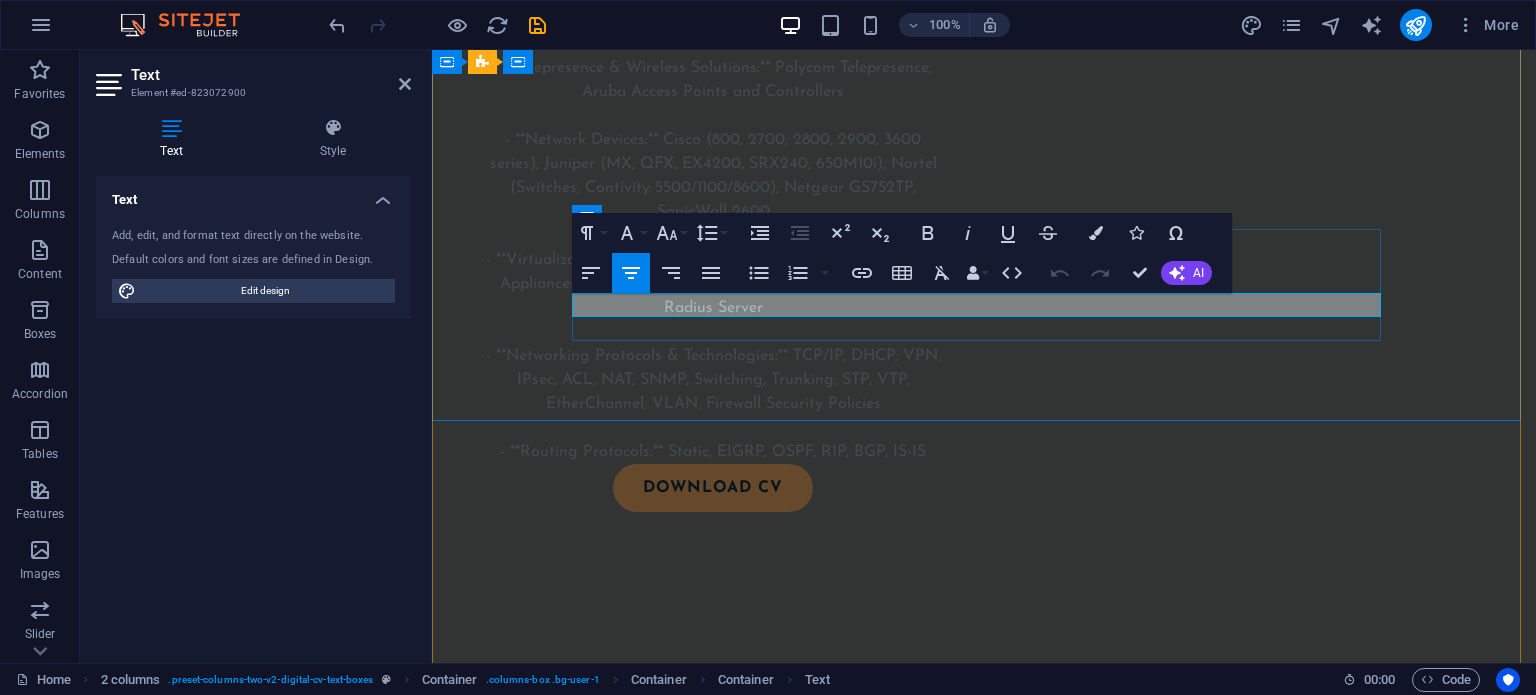 drag, startPoint x: 1144, startPoint y: 303, endPoint x: 640, endPoint y: 303, distance: 504 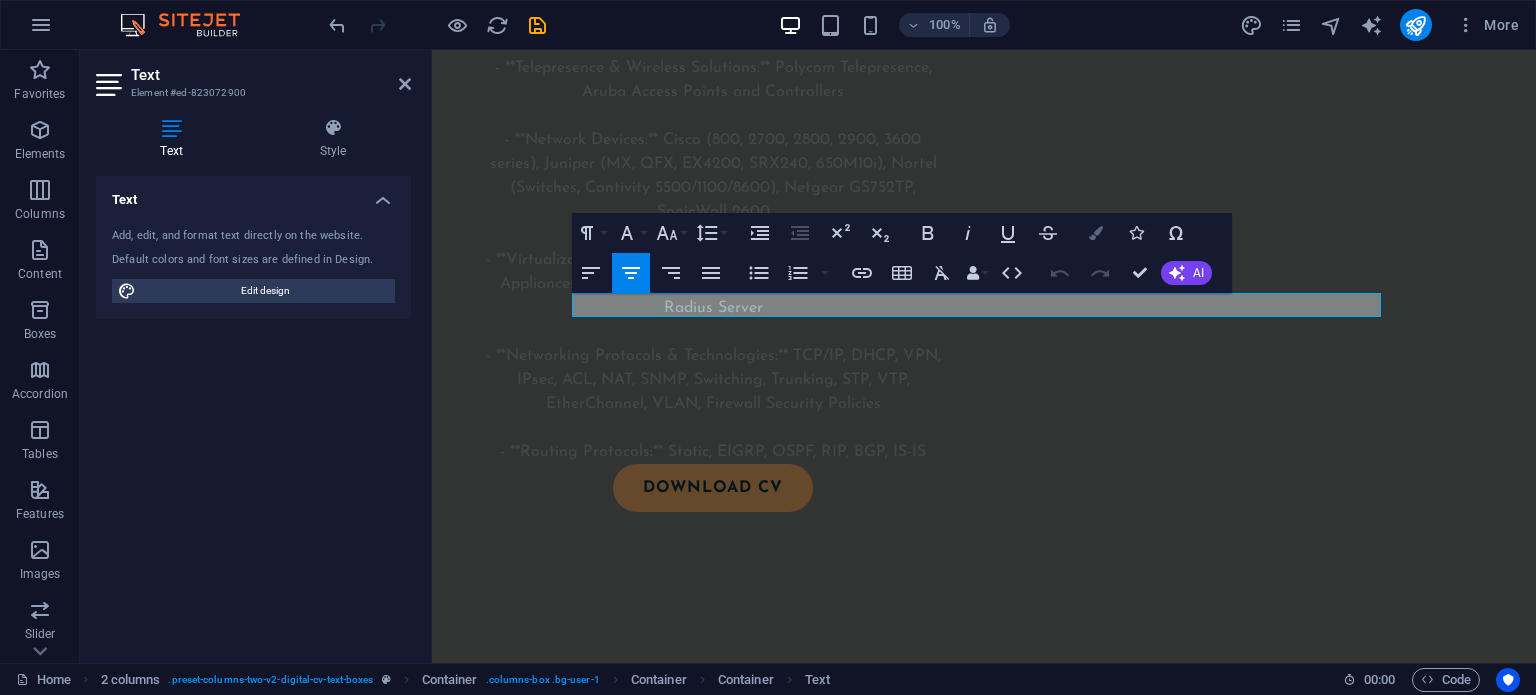 click on "Colors" at bounding box center [1096, 233] 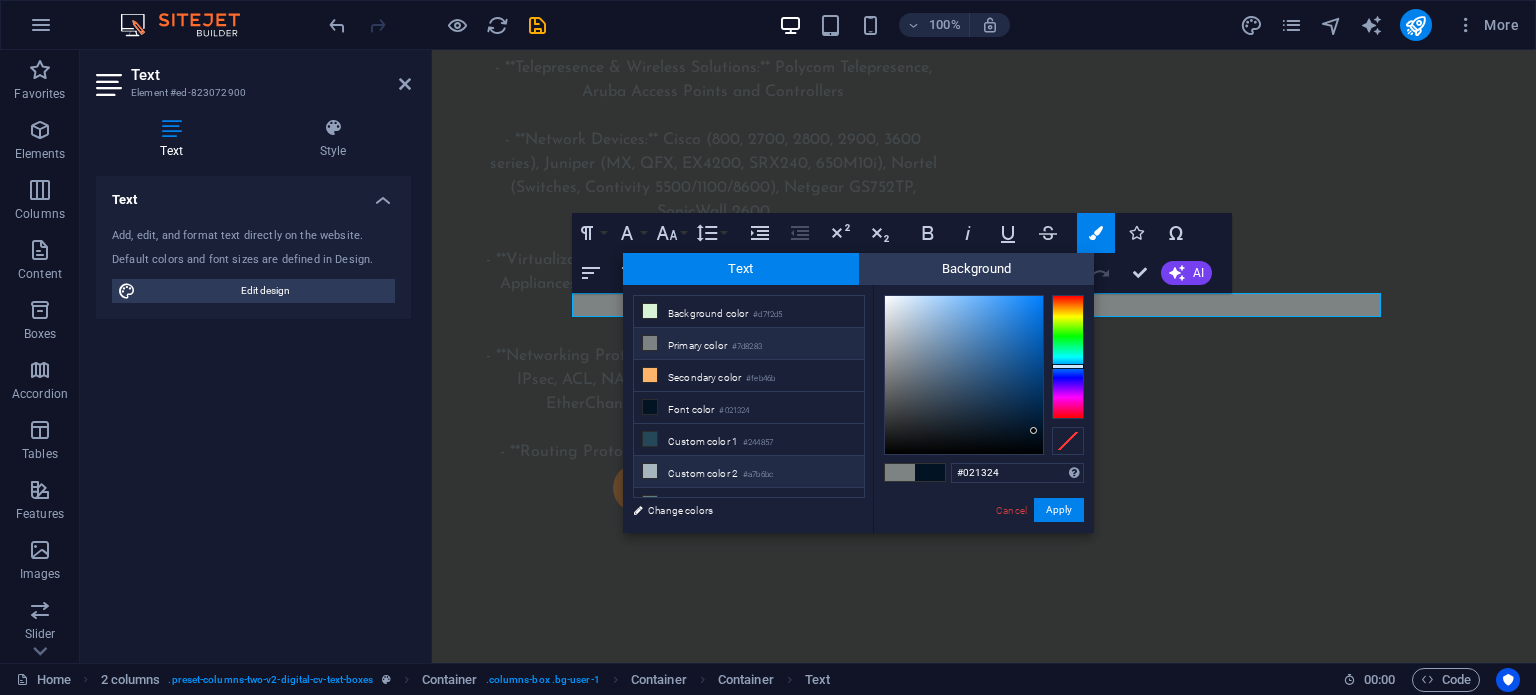 click on "Custom color 2
#a7b6bc" at bounding box center (749, 472) 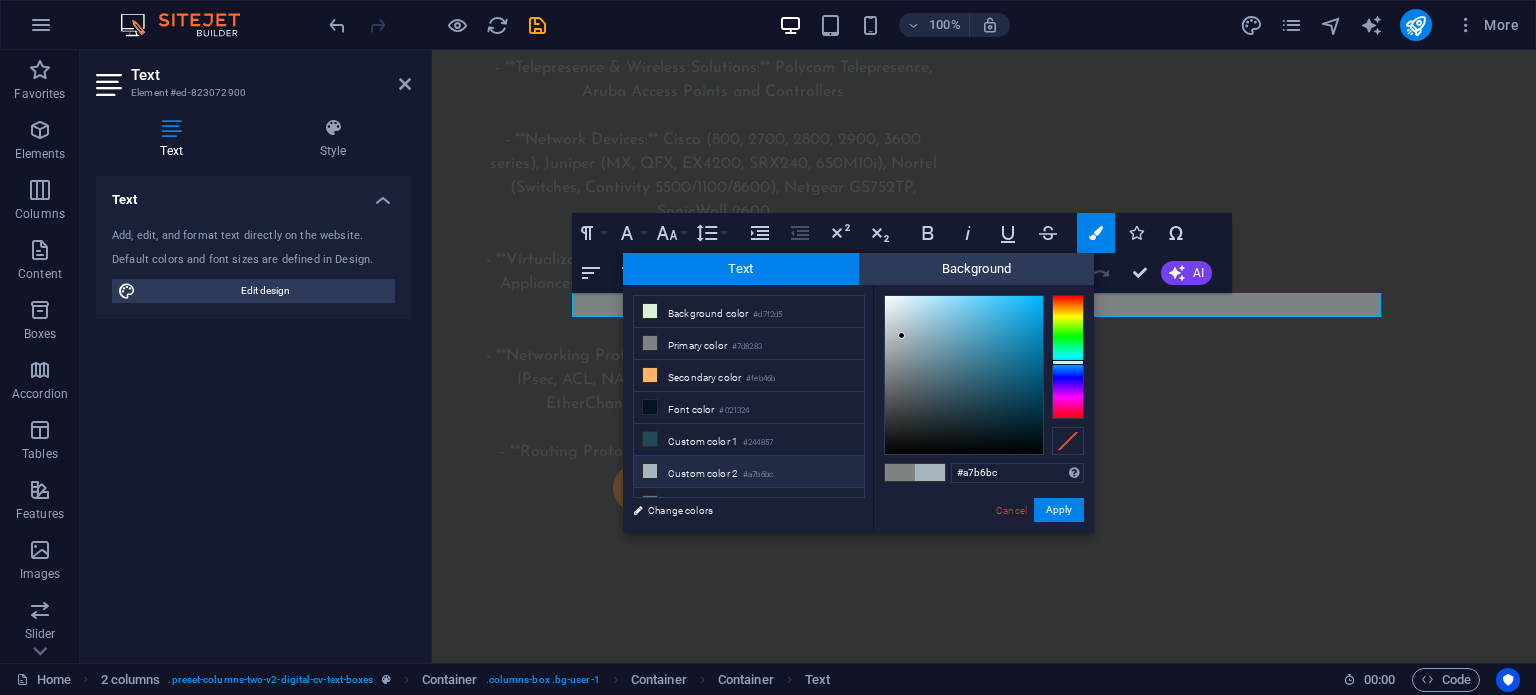 click on "Custom color 2
#a7b6bc" at bounding box center [749, 472] 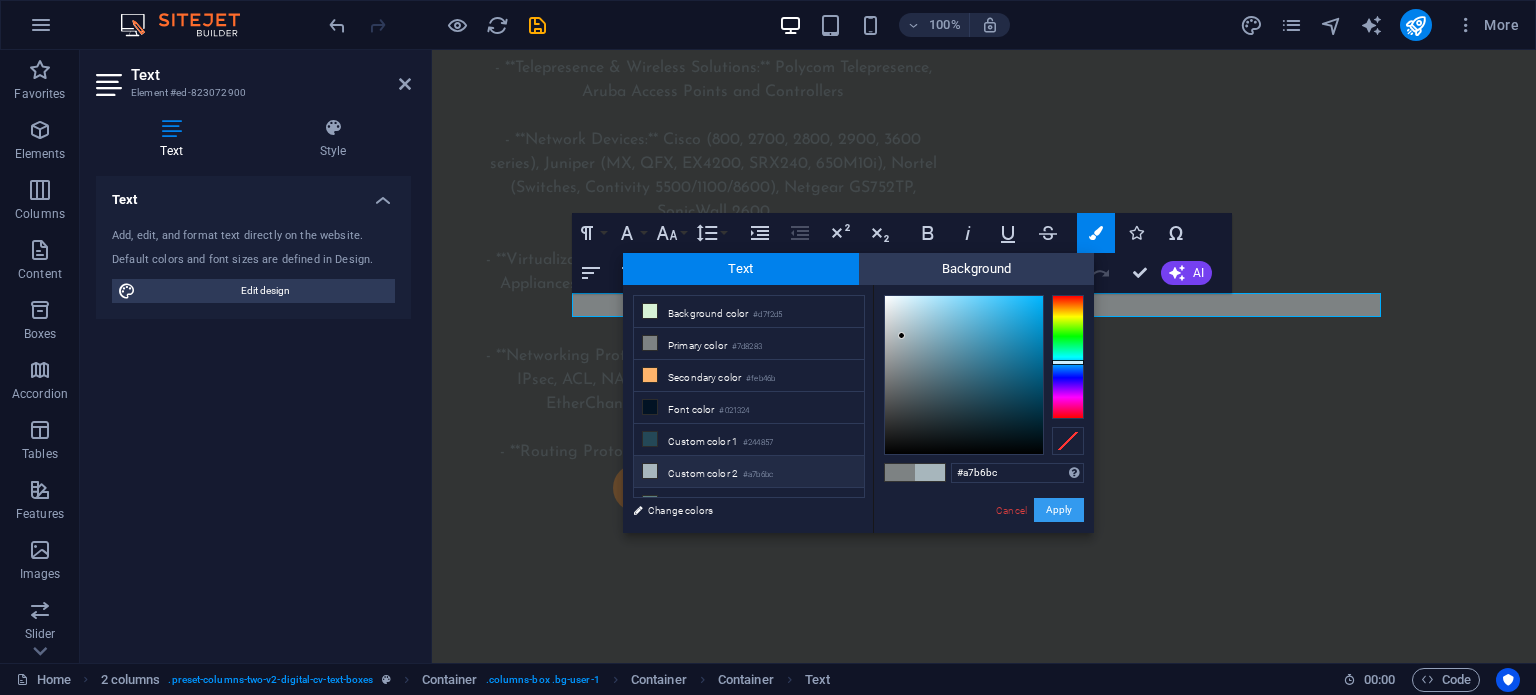 drag, startPoint x: 624, startPoint y: 448, endPoint x: 1056, endPoint y: 498, distance: 434.88388 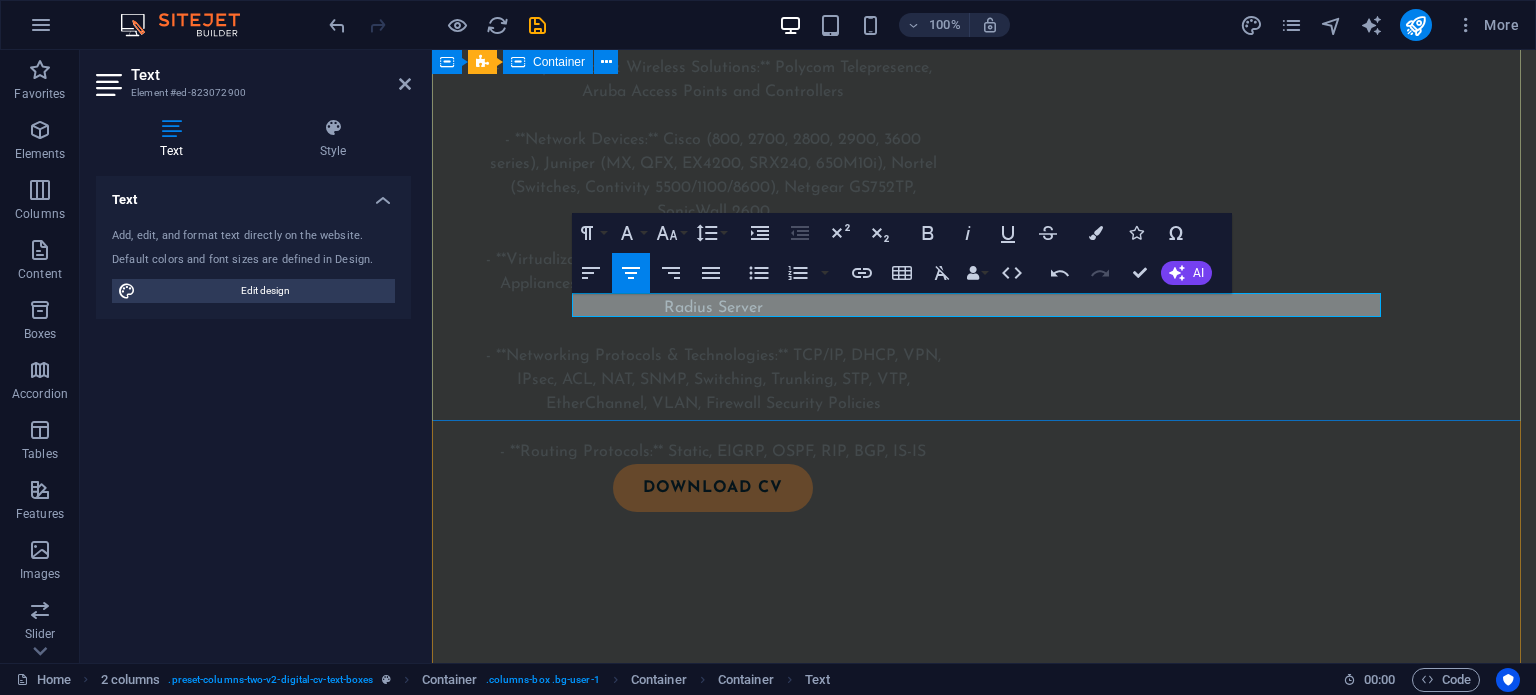 click on "Skills and interests EDUCATION - CCNA – Cisco Networking, [COLLEGE] - CCNP – Cisco Networking, [COLLEGE] - CompTIA Security Fundamentals, [COLLEGE] - Aruba Network Mobility Bootcamp - JNCIA / JNCIS – Juniper Academy - F5 Load Balancing – Udemy - MikroTik Routers/Firewalls CERTIFICATES JNCIA, JNCIS, CCNA, MTCTCE, MTCNA" at bounding box center [984, 999] 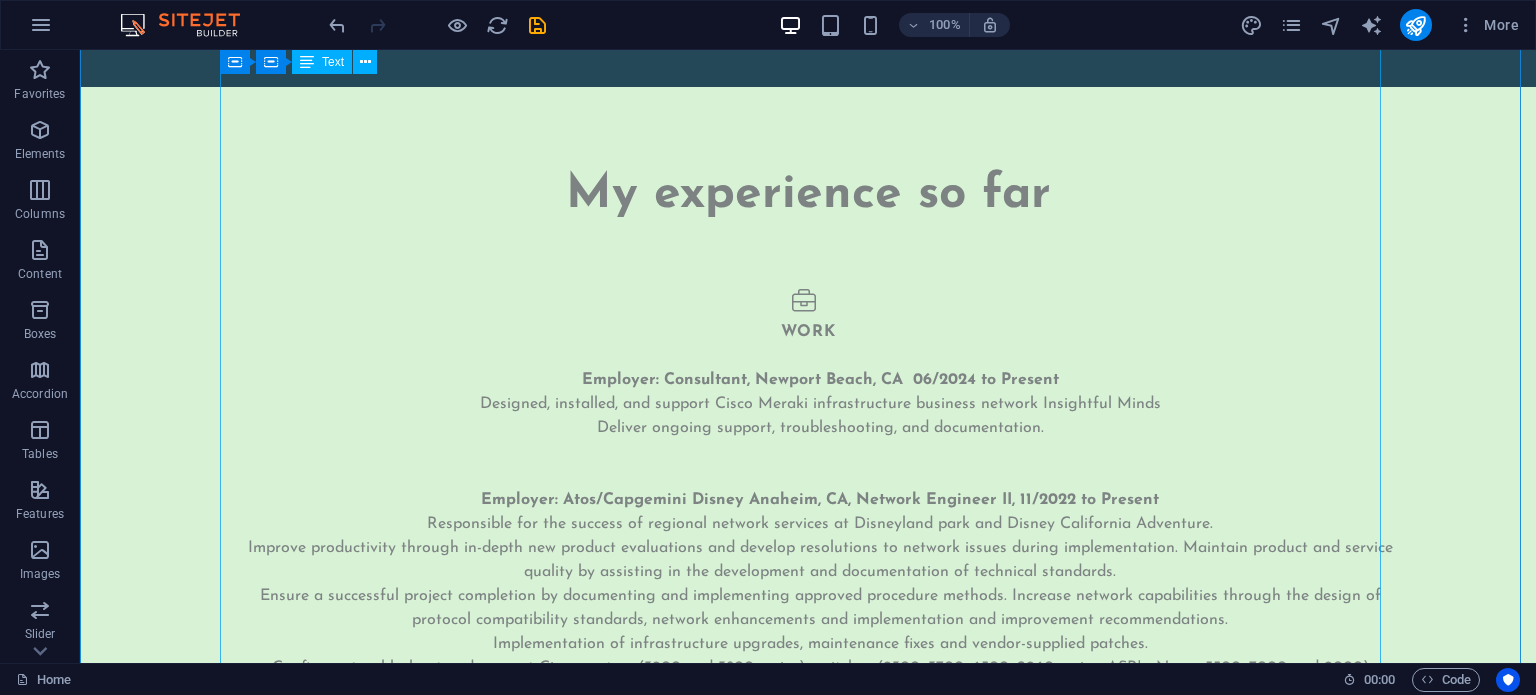 scroll, scrollTop: 3700, scrollLeft: 0, axis: vertical 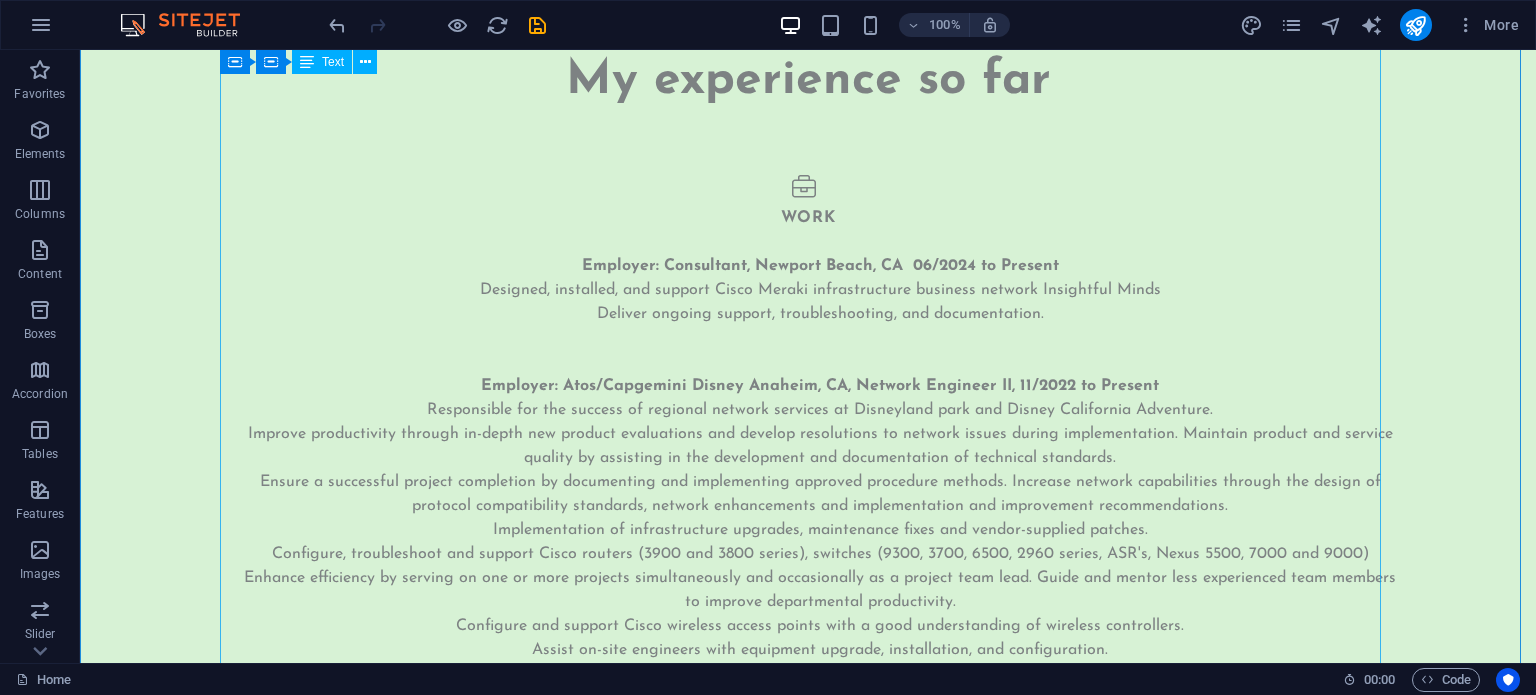 click on "Employer: Consultant, [CITY], [STATE] [DATE] to Present Designed, installed, and support Cisco Meraki infrastructure business network Insightful Minds Deliver ongoing support, troubleshooting, and documentation.     Employer: Atos/Capgemini Disney [CITY], [STATE], Network Engineer II, [DATE] to Present Responsible for the success of regional network services at Disneyland park and Disney California Adventure. Improve productivity through in-depth new product evaluations and develop resolutions to network issues during implementation. Maintain product and service quality by assisting in the development and documentation of technical standards. Ensure a successful project completion by documenting and implementing approved procedure methods. Increase network capabilities through the design of protocol compatibility standards, network enhancements and implementation and improvement recommendations. Implementation of infrastructure upgrades, maintenance fixes and vendor-supplied patches. Environment:" at bounding box center [808, 2054] 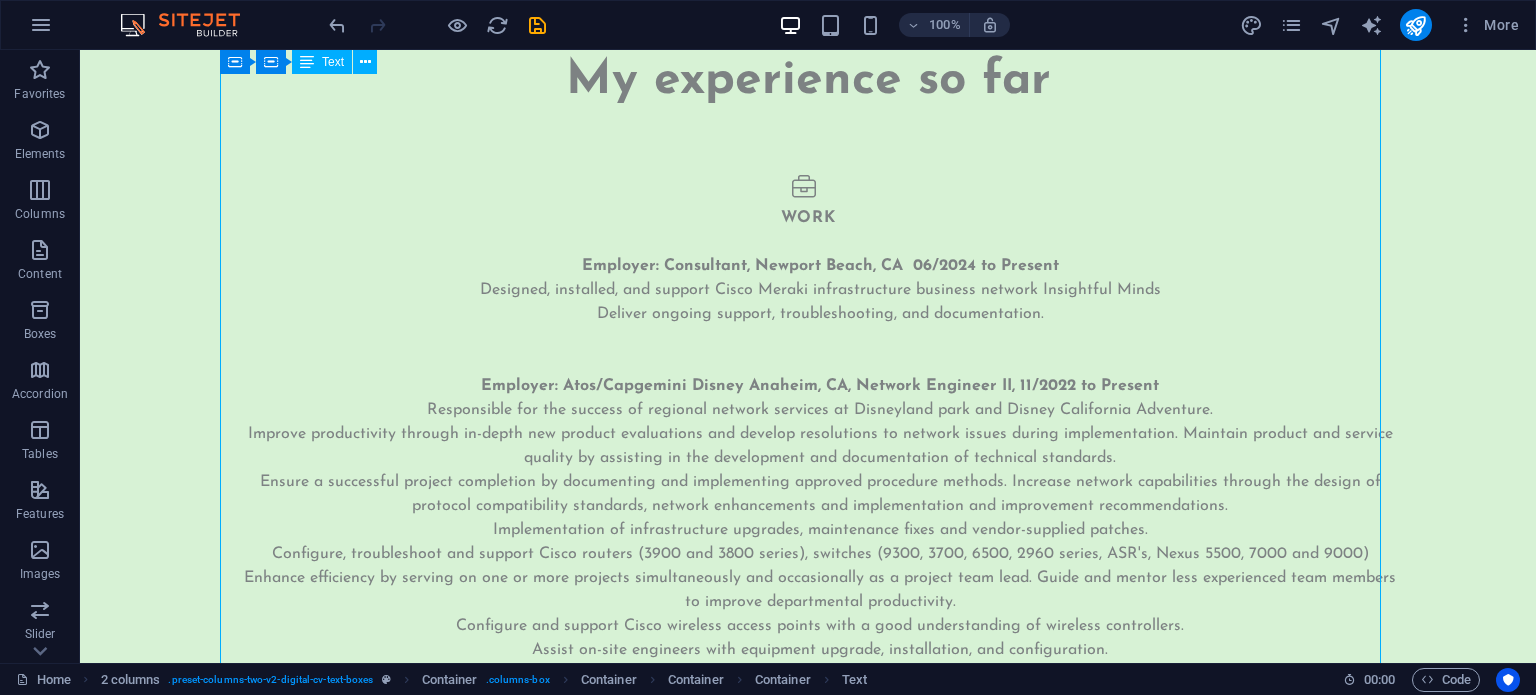 click on "Employer: Consultant, [CITY], [STATE] [DATE] to Present Designed, installed, and support Cisco Meraki infrastructure business network Insightful Minds Deliver ongoing support, troubleshooting, and documentation.     Employer: Atos/Capgemini Disney [CITY], [STATE], Network Engineer II, [DATE] to Present Responsible for the success of regional network services at Disneyland park and Disney California Adventure. Improve productivity through in-depth new product evaluations and develop resolutions to network issues during implementation. Maintain product and service quality by assisting in the development and documentation of technical standards. Ensure a successful project completion by documenting and implementing approved procedure methods. Increase network capabilities through the design of protocol compatibility standards, network enhancements and implementation and improvement recommendations. Implementation of infrastructure upgrades, maintenance fixes and vendor-supplied patches. Environment:" at bounding box center [808, 2054] 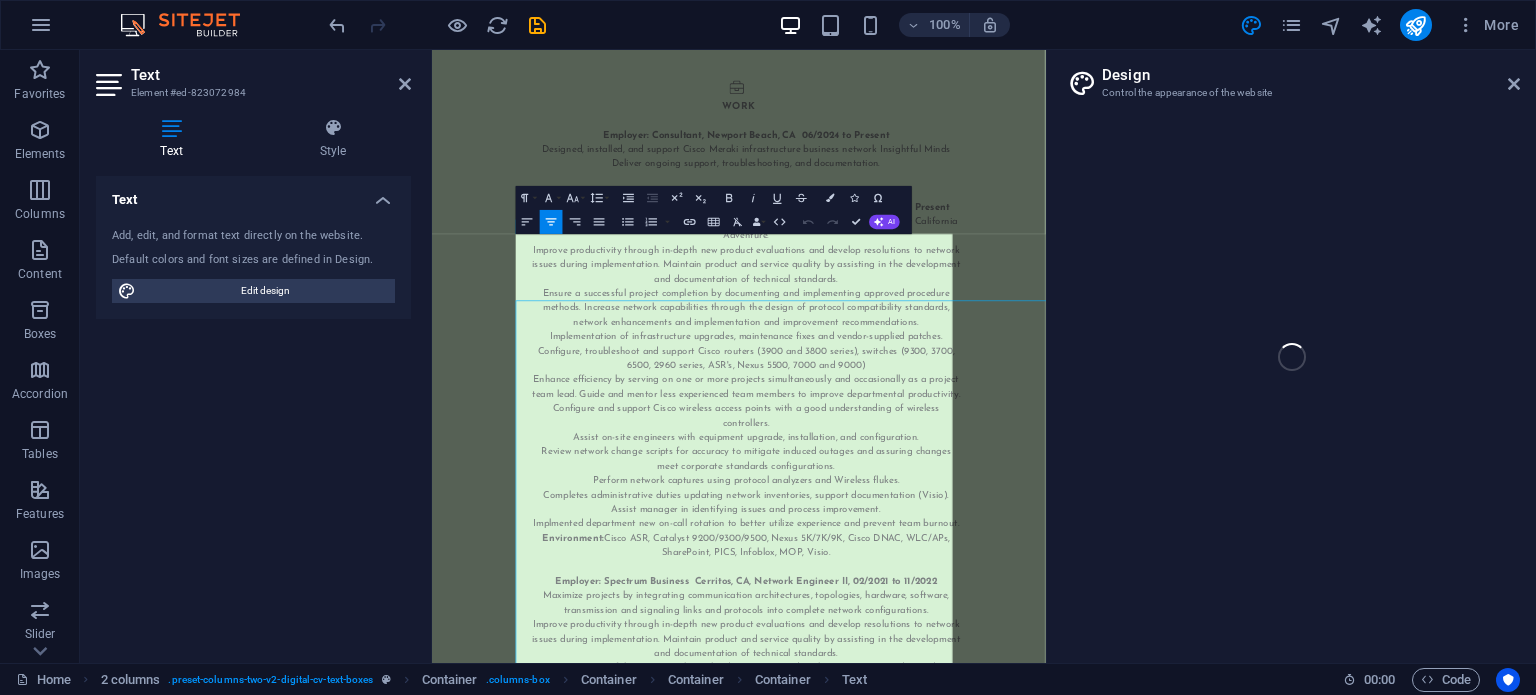 select on "px" 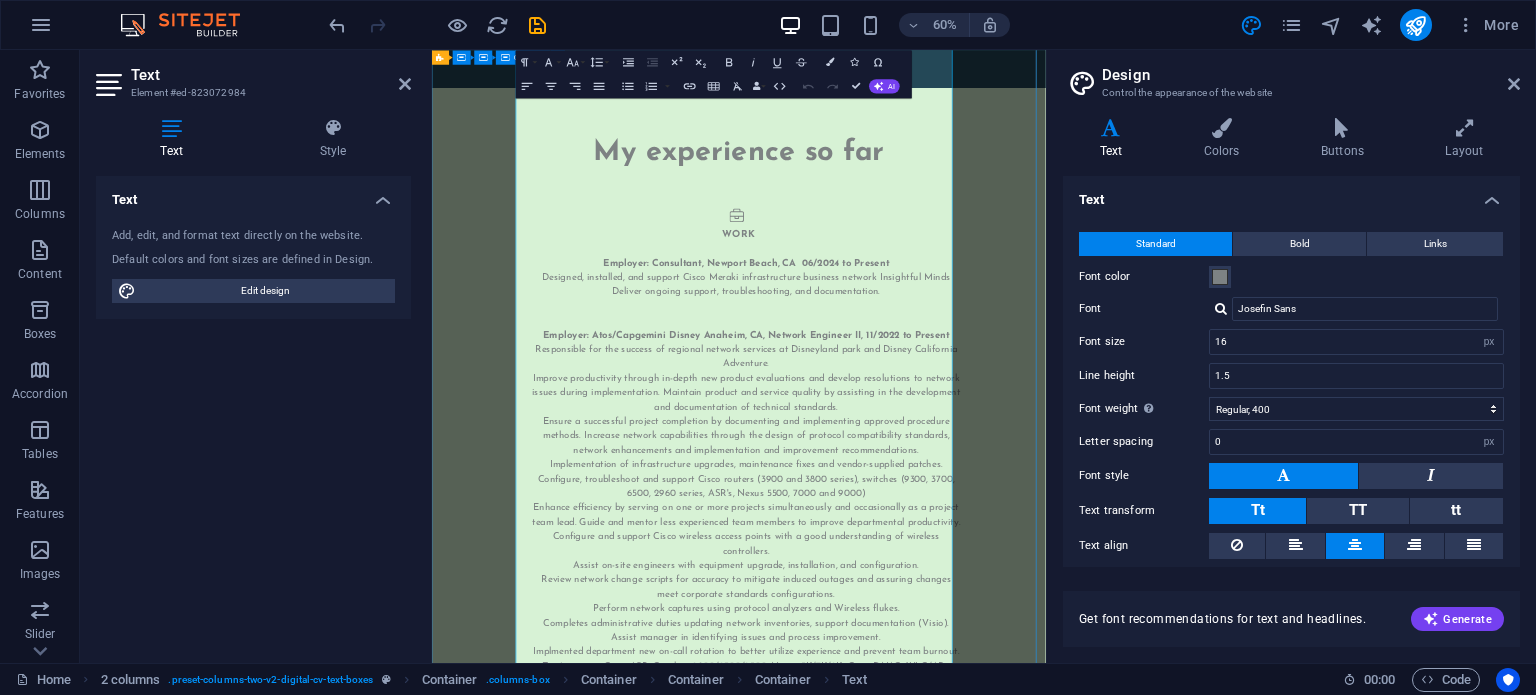 scroll, scrollTop: 3202, scrollLeft: 0, axis: vertical 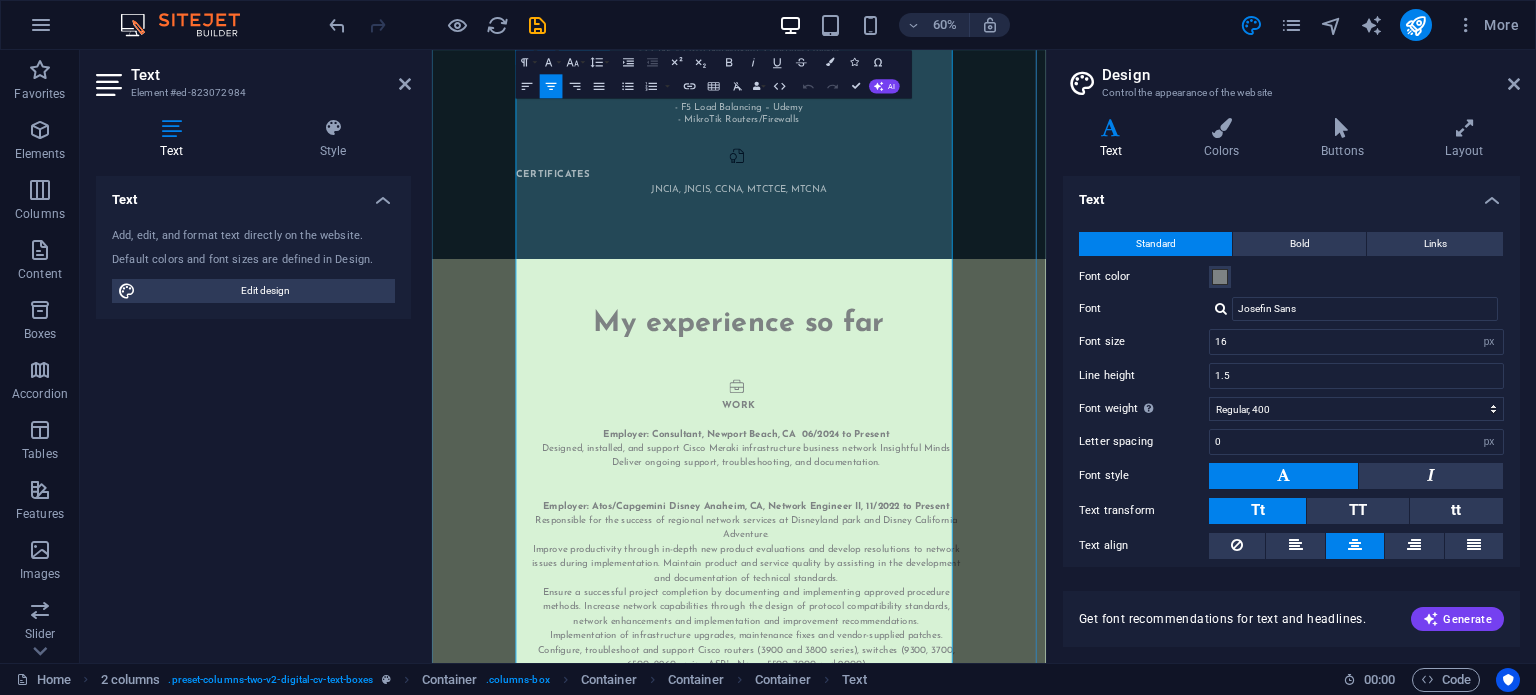 drag, startPoint x: 607, startPoint y: 481, endPoint x: 1119, endPoint y: 510, distance: 512.8206 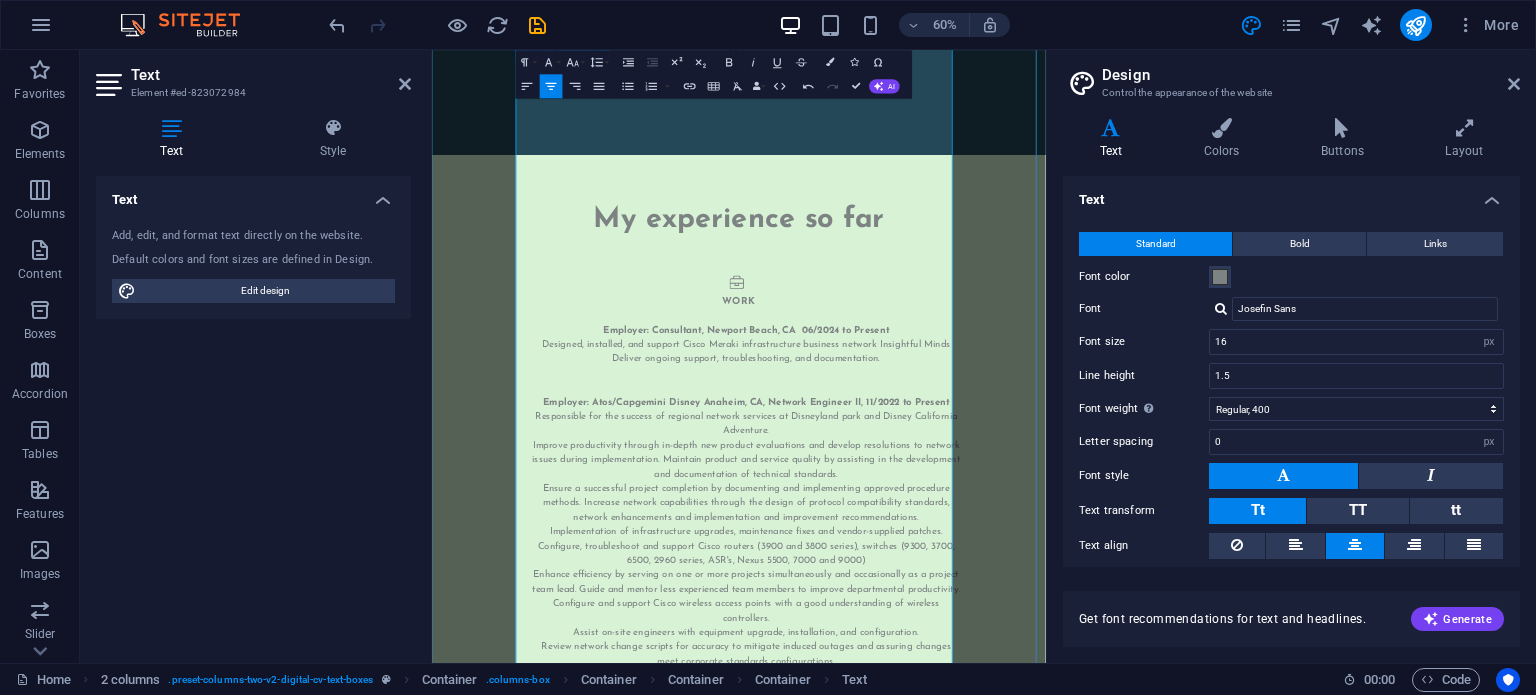scroll, scrollTop: 3502, scrollLeft: 0, axis: vertical 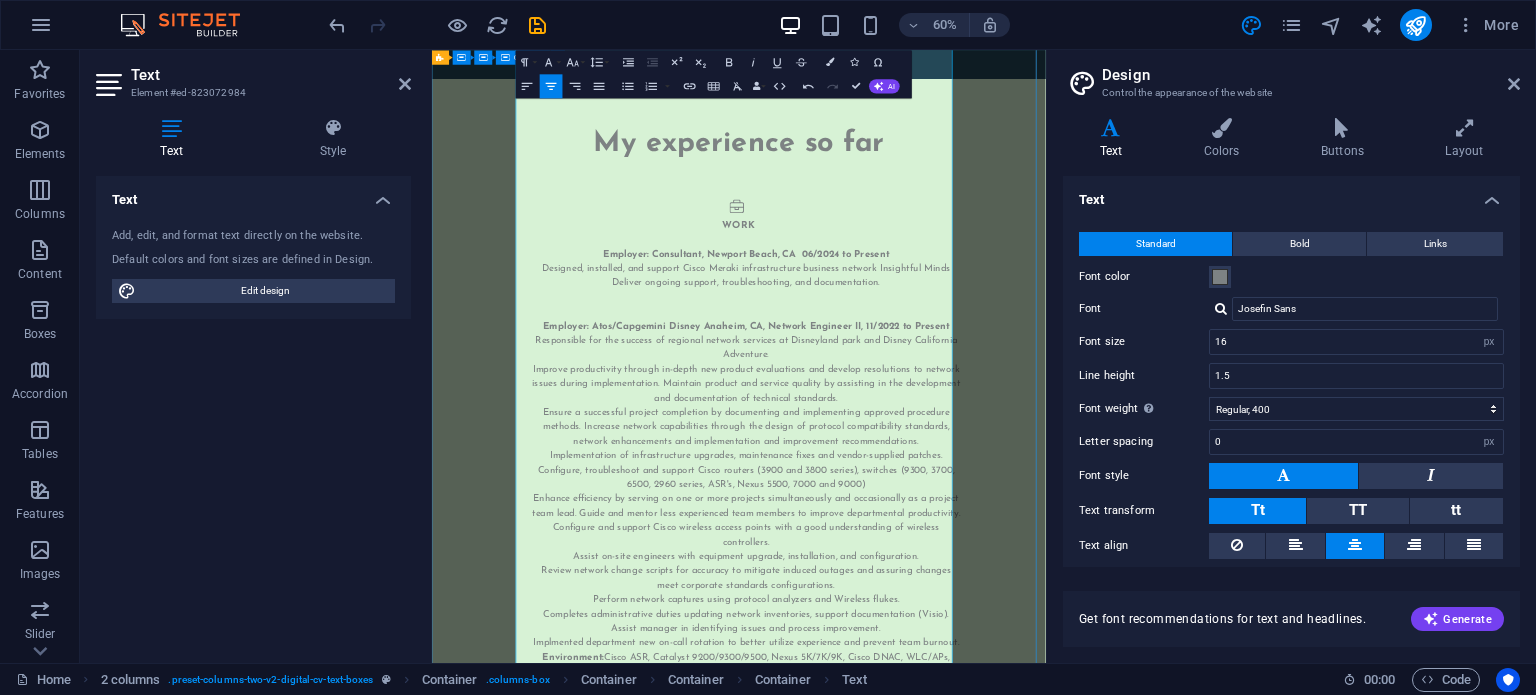 click on "My experience so far WORK Employer: Consultant, [CITY], [STATE] [DATE] to Present Designed, installed, and support Cisco Meraki infrastructure business network Insightful Minds Deliver ongoing support, troubleshooting, and documentation.     Employer: Atos/Capgemini Disney [CITY], [STATE], Network Engineer II, [DATE] to Present Responsible for the success of regional network services at Disneyland park and Disney California Adventure. Improve productivity through in-depth new product evaluations and develop resolutions to network issues during implementation. Maintain product and service quality by assisting in the development and documentation of technical standards. Ensure a successful project completion by documenting and implementing approved procedure methods. Increase network capabilities through the design of protocol compatibility standards, network enhancements and implementation and improvement recommendations. Assist on-site engineers with equipment upgrade, installation, and configuration." at bounding box center (943, 2606) 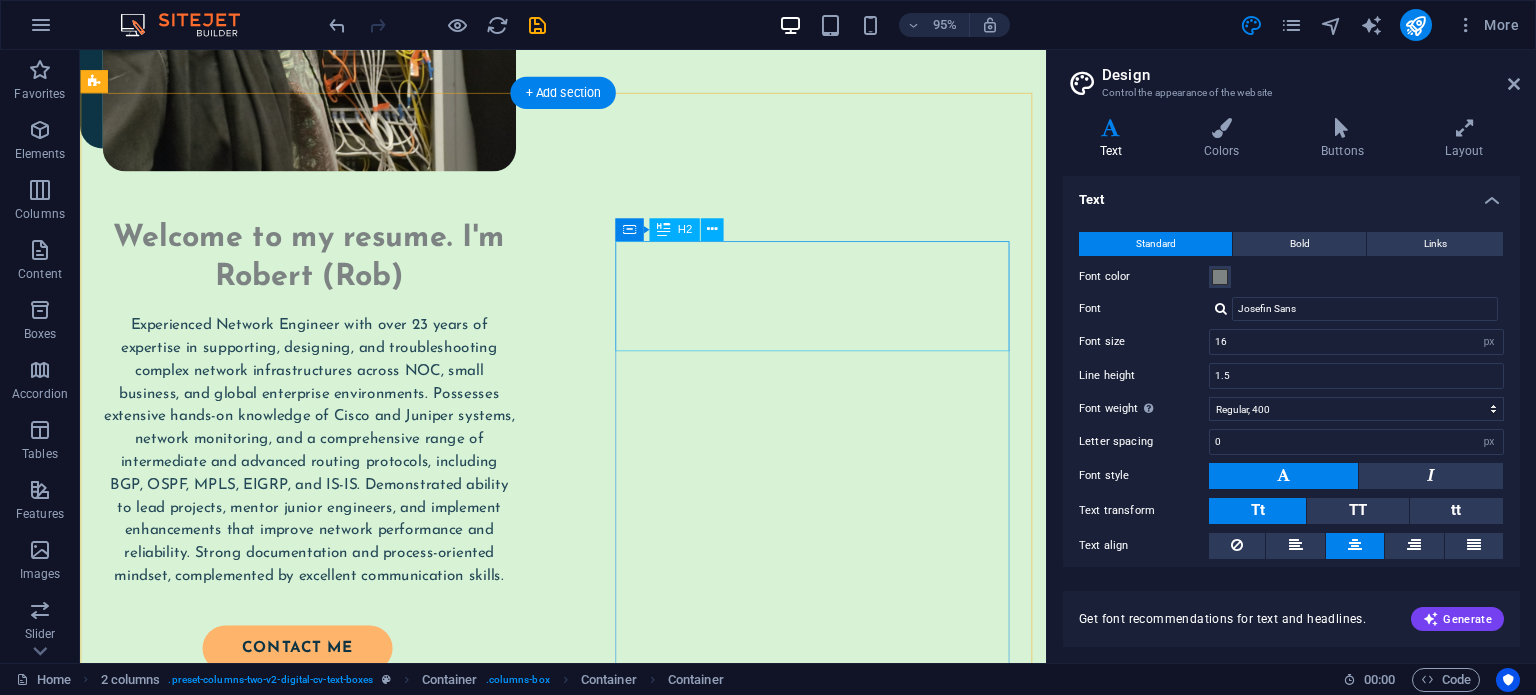 scroll, scrollTop: 398, scrollLeft: 0, axis: vertical 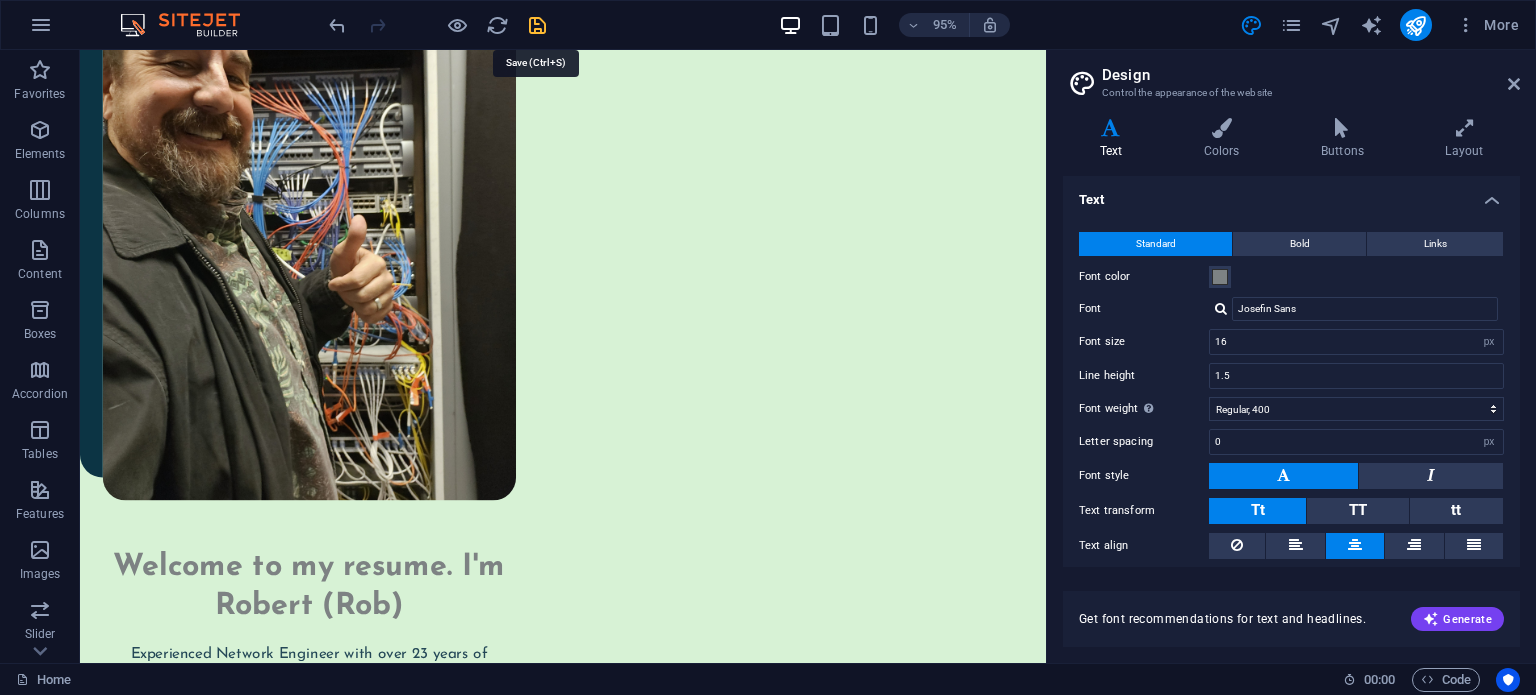 click at bounding box center [537, 25] 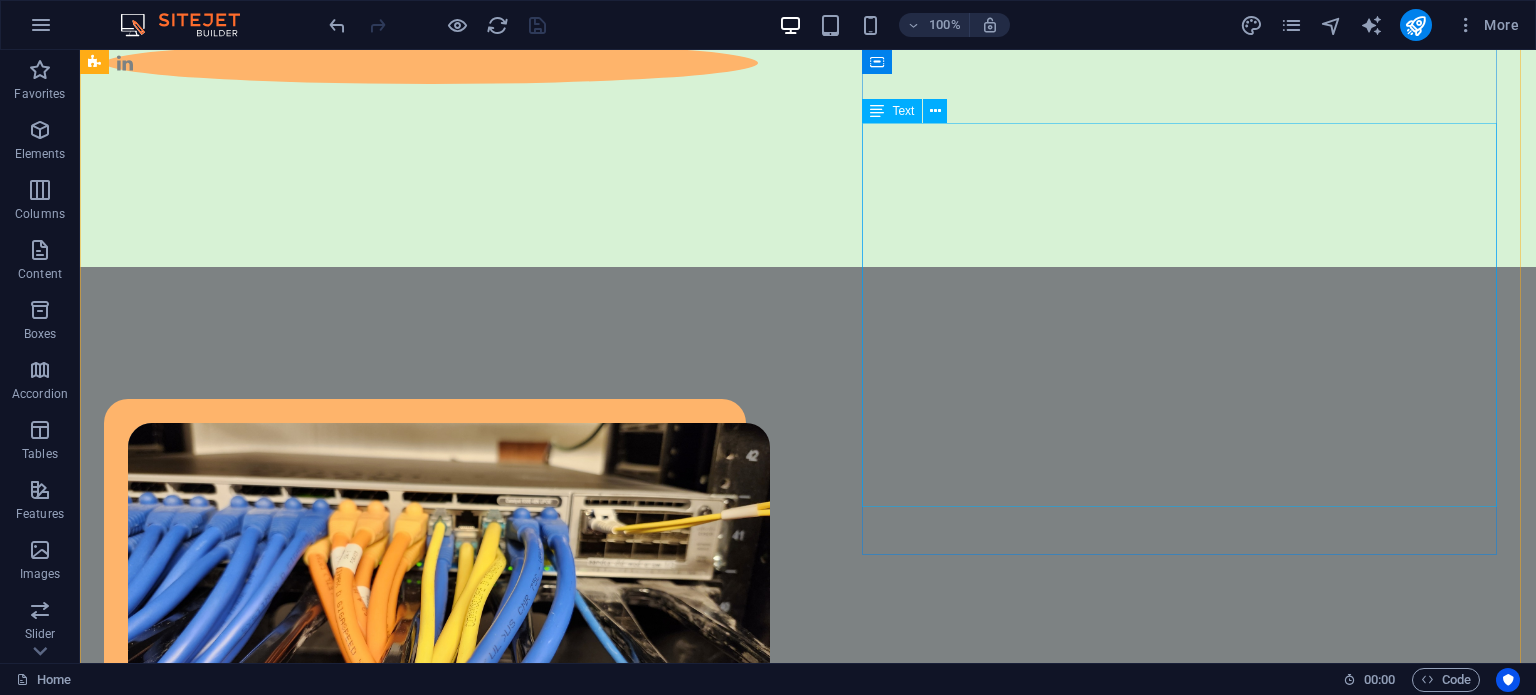 scroll, scrollTop: 1598, scrollLeft: 0, axis: vertical 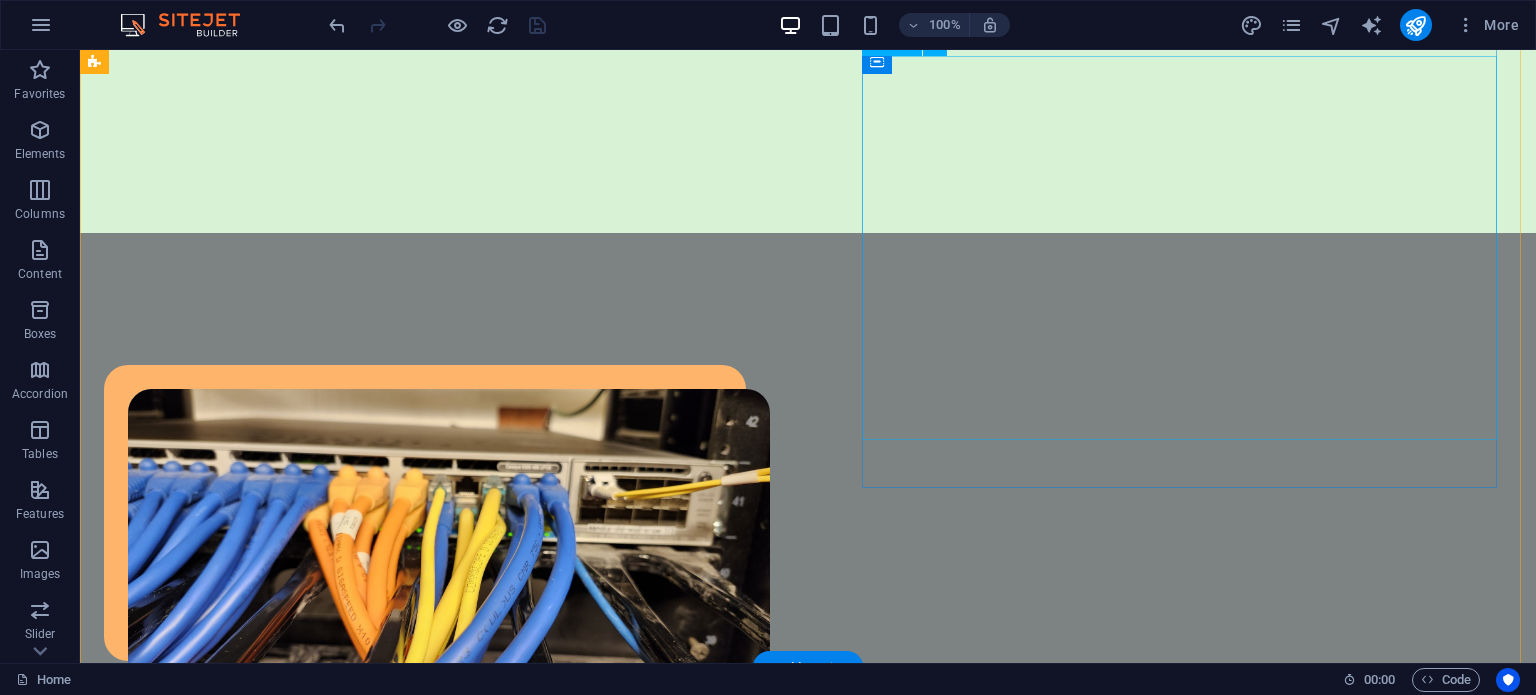 click on "-  **Network Monitoring & Management:** Orion SolarWinds, NetMRI - **Telepresence & Wireless Solutions:** Polycom Telepresence, Aruba Access Points and Controllers - **Network Devices:** Cisco (800, 2700, 2800, 2900, 3600 series), Juniper (MX, QFX, EX4200, SRX240, 650M10i), Nortel (Switches, Contivity 5500/1100/8600), Netgear GS752TP, SonicWall 2600 - **Virtualization & Security Solutions:** vSphere VM, Blue Coat Appliances, Riverbed Appliances, Checkpoint Firewalls, Mag Radius Server - **Networking Protocols & Technologies:** TCP/IP, DHCP, VPN, IPsec, ACL, NAT, SNMP, Switching, Trunking, STP, VTP, EtherChannel, VLAN, Firewall Security Policies - **Routing Protocols:** Static, EIGRP, OSPF, RIP, BGP, IS-IS" at bounding box center (449, 1041) 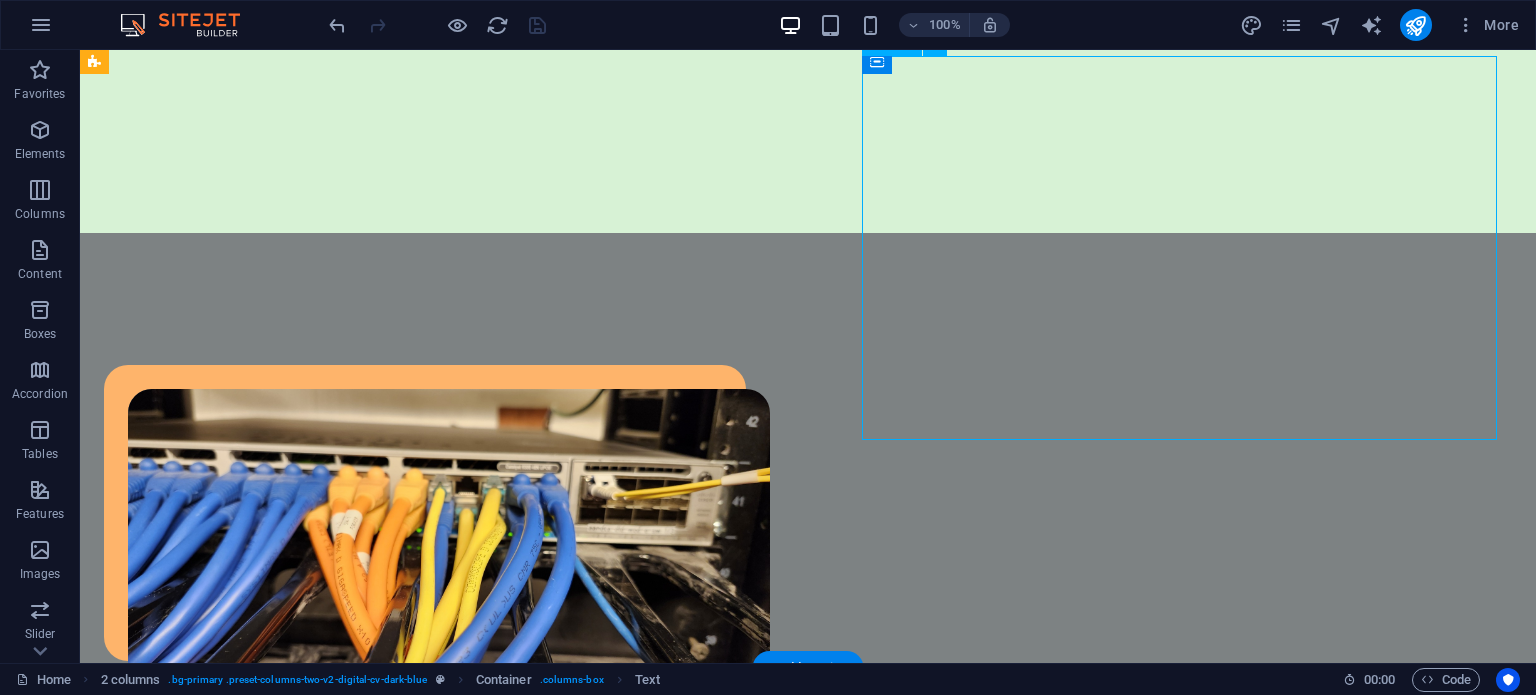 click on "-  **Network Monitoring & Management:** Orion SolarWinds, NetMRI - **Telepresence & Wireless Solutions:** Polycom Telepresence, Aruba Access Points and Controllers - **Network Devices:** Cisco (800, 2700, 2800, 2900, 3600 series), Juniper (MX, QFX, EX4200, SRX240, 650M10i), Nortel (Switches, Contivity 5500/1100/8600), Netgear GS752TP, SonicWall 2600 - **Virtualization & Security Solutions:** vSphere VM, Blue Coat Appliances, Riverbed Appliances, Checkpoint Firewalls, Mag Radius Server - **Networking Protocols & Technologies:** TCP/IP, DHCP, VPN, IPsec, ACL, NAT, SNMP, Switching, Trunking, STP, VTP, EtherChannel, VLAN, Firewall Security Policies - **Routing Protocols:** Static, EIGRP, OSPF, RIP, BGP, IS-IS" at bounding box center [449, 1041] 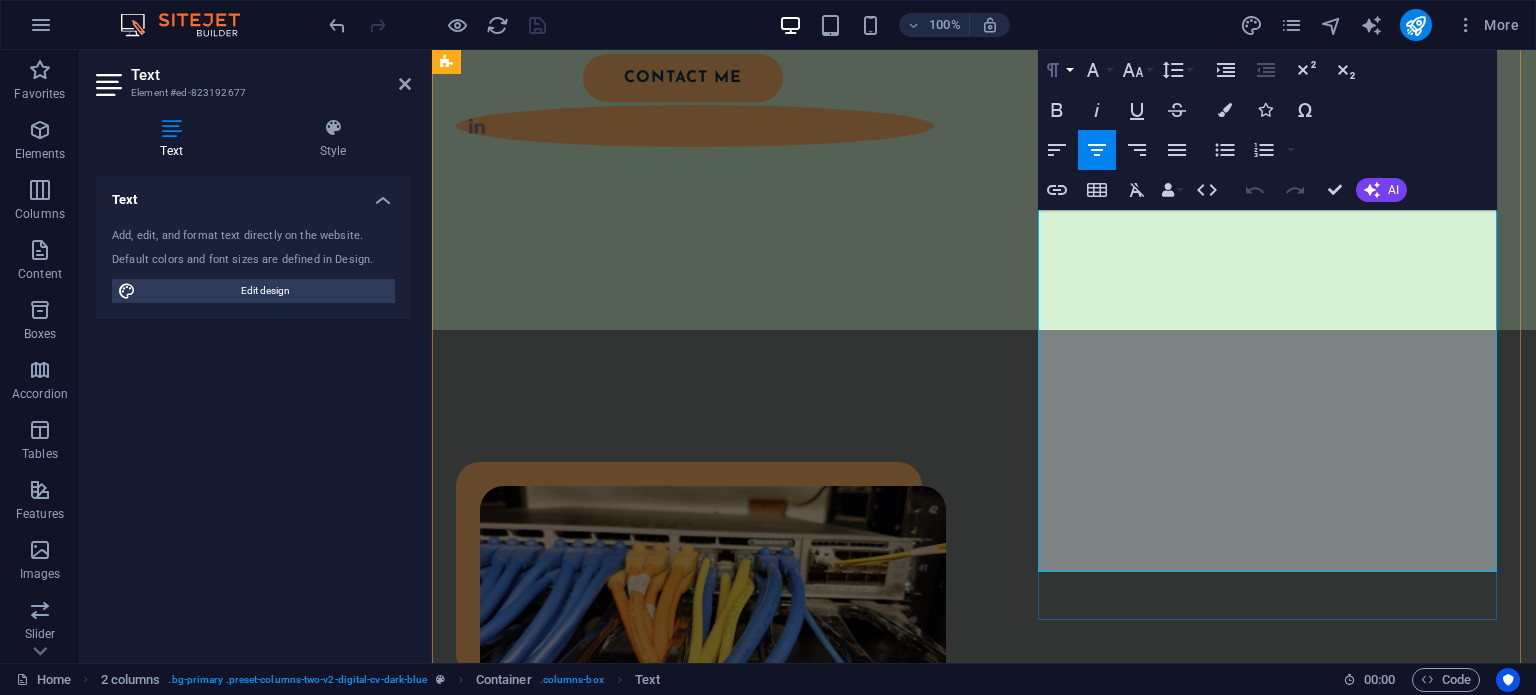 scroll, scrollTop: 1475, scrollLeft: 0, axis: vertical 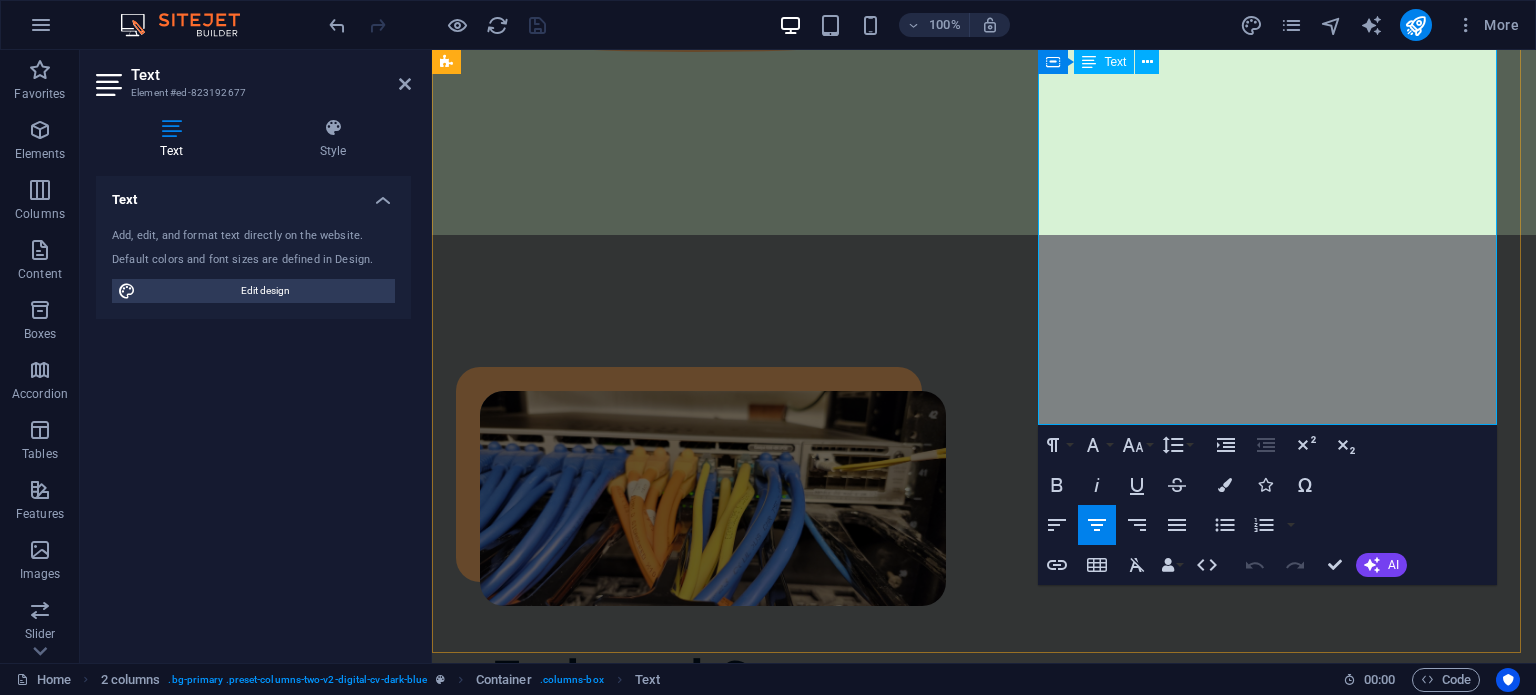 click on "**Network Monitoring & Management:** Orion SolarWinds, NetMRI - **Telepresence & Wireless Solutions:** Polycom Telepresence, Aruba Access Points and Controllers - **Network Devices:** Cisco (800, 2700, 2800, 2900, 3600 series), Juniper (MX, QFX, EX4200, SRX240, 650M10i), Nortel (Switches, Contivity 5500/1100/8600), Netgear GS752TP, SonicWall 2600 - **Virtualization & Security Solutions:** vSphere VM, Blue Coat Appliances, Riverbed Appliances, Checkpoint Firewalls, Mag Radius Server - **Networking Protocols & Technologies:** TCP/IP, DHCP, VPN, IPsec, ACL, NAT, SNMP, Switching, Trunking, STP, VTP, EtherChannel, VLAN, Firewall Security Policies - **Routing Protocols:** Static, EIGRP, OSPF, RIP, BGP, IS-IS" 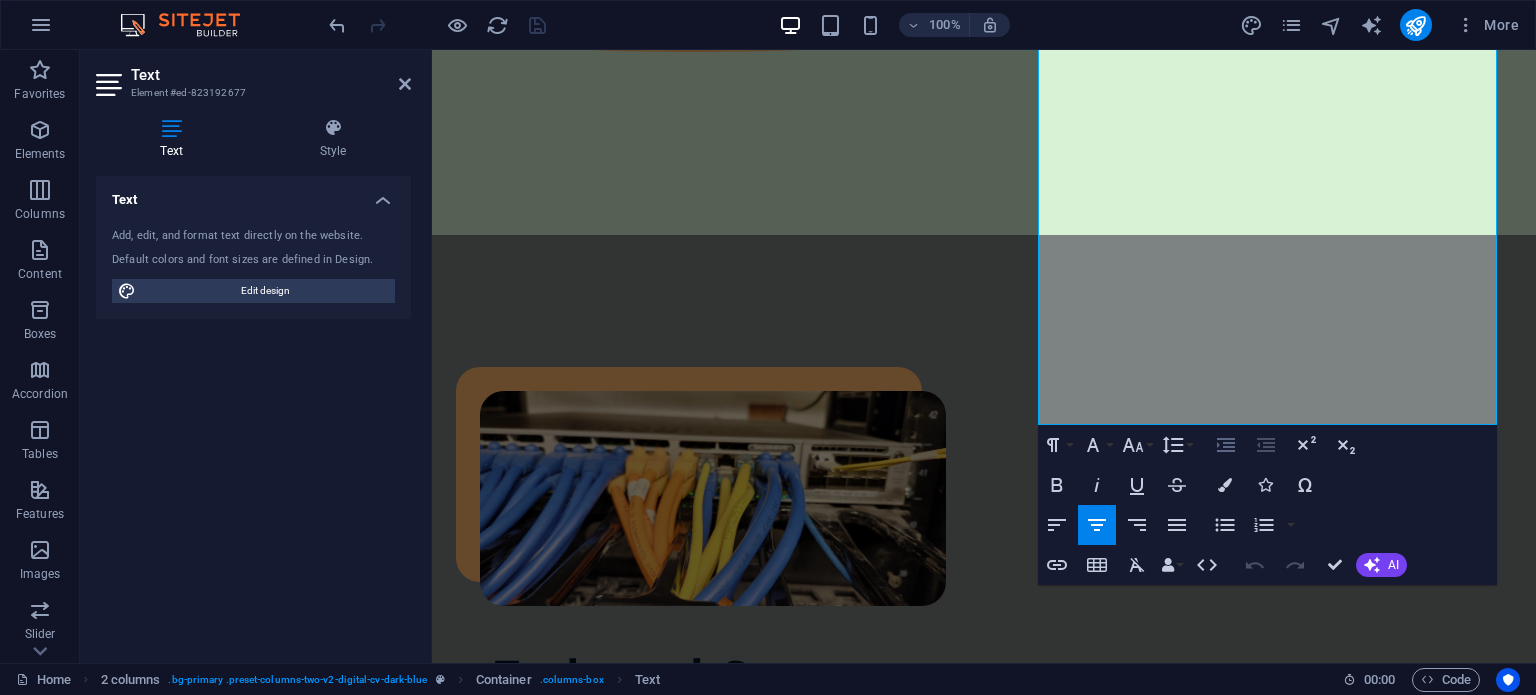 type 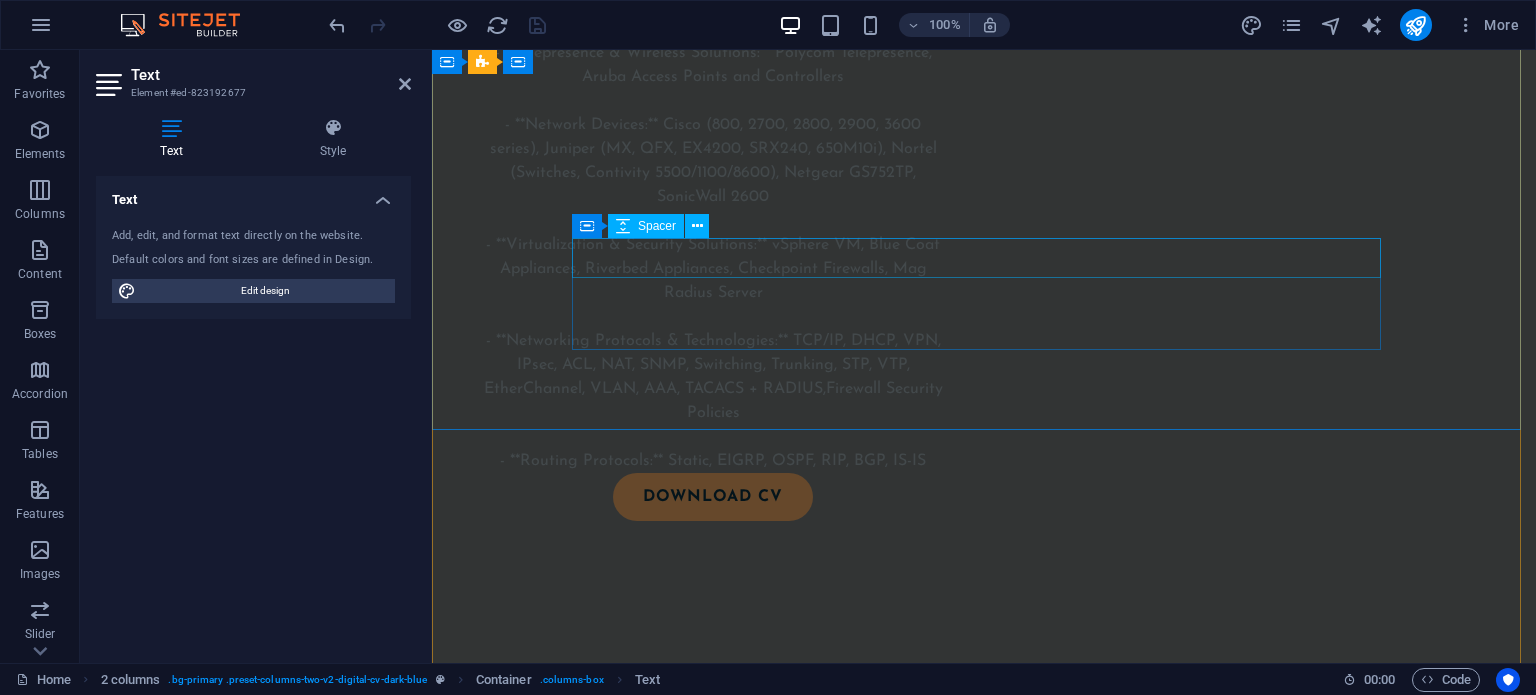 scroll, scrollTop: 1675, scrollLeft: 0, axis: vertical 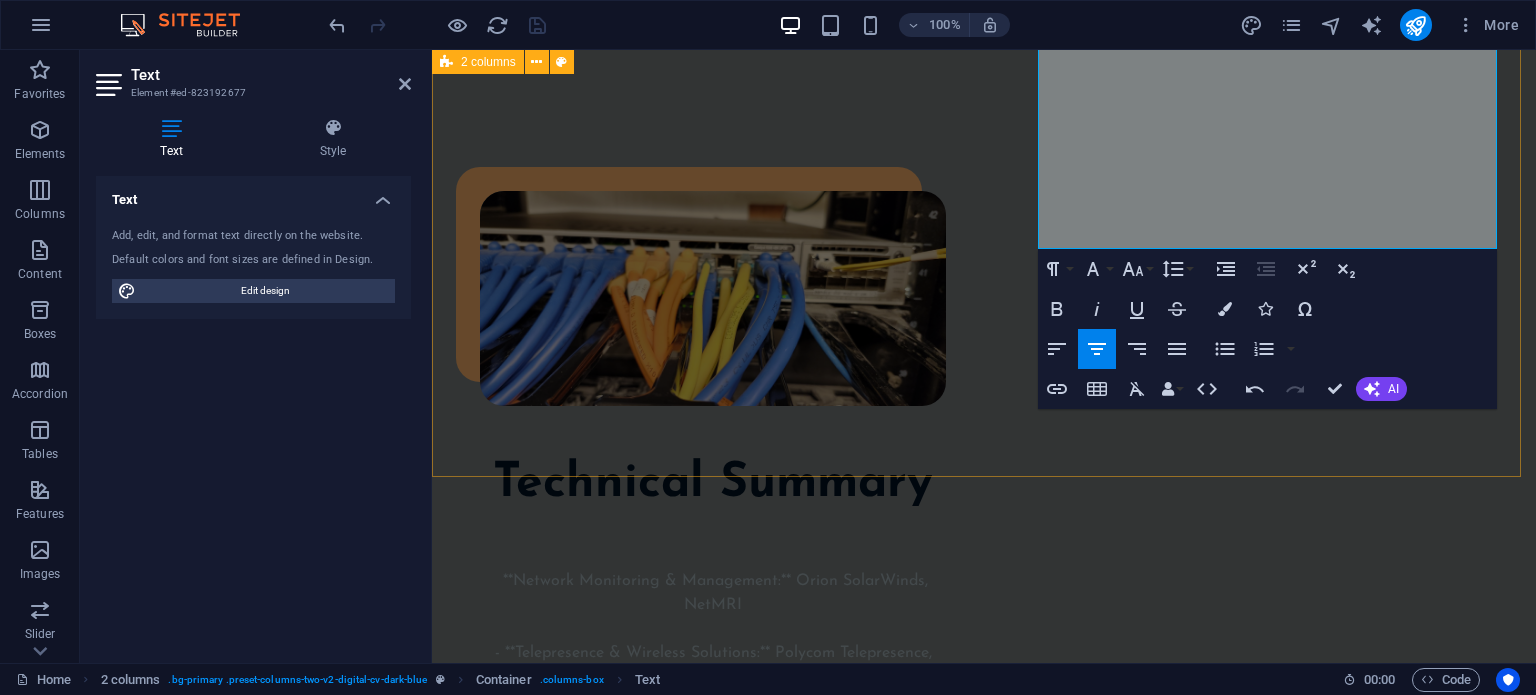 click on "Technical Summary -  **Network Monitoring & Management:** Orion SolarWinds, NetMRI - **Telepresence & Wireless Solutions:** Polycom Telepresence, Aruba Access Points and Controllers - **Network Devices:** Cisco (800, 2700, 2800, 2900, 3600 series), Juniper (MX, QFX, EX4200, SRX240, 650M10i), Nortel (Switches, Contivity 5500/1100/8600), Netgear GS752TP, SonicWall 2600 - **Virtualization & Security Solutions:** vSphere VM, Blue Coat Appliances, Riverbed Appliances, Checkpoint Firewalls, Mag Radius Server - **Networking Protocols & Technologies:** TCP/IP, DHCP, VPN, IPsec, ACL, NAT, SNMP, Switching, Trunking, STP, VTP, EtherChannel, VLAN, AAA, TACACS + RADIUS,  Firewall Security Policies - **Routing Protocols:** Static, EIGRP, OSPF, RIP, BGP, IS-IS Download CV" at bounding box center [984, 668] 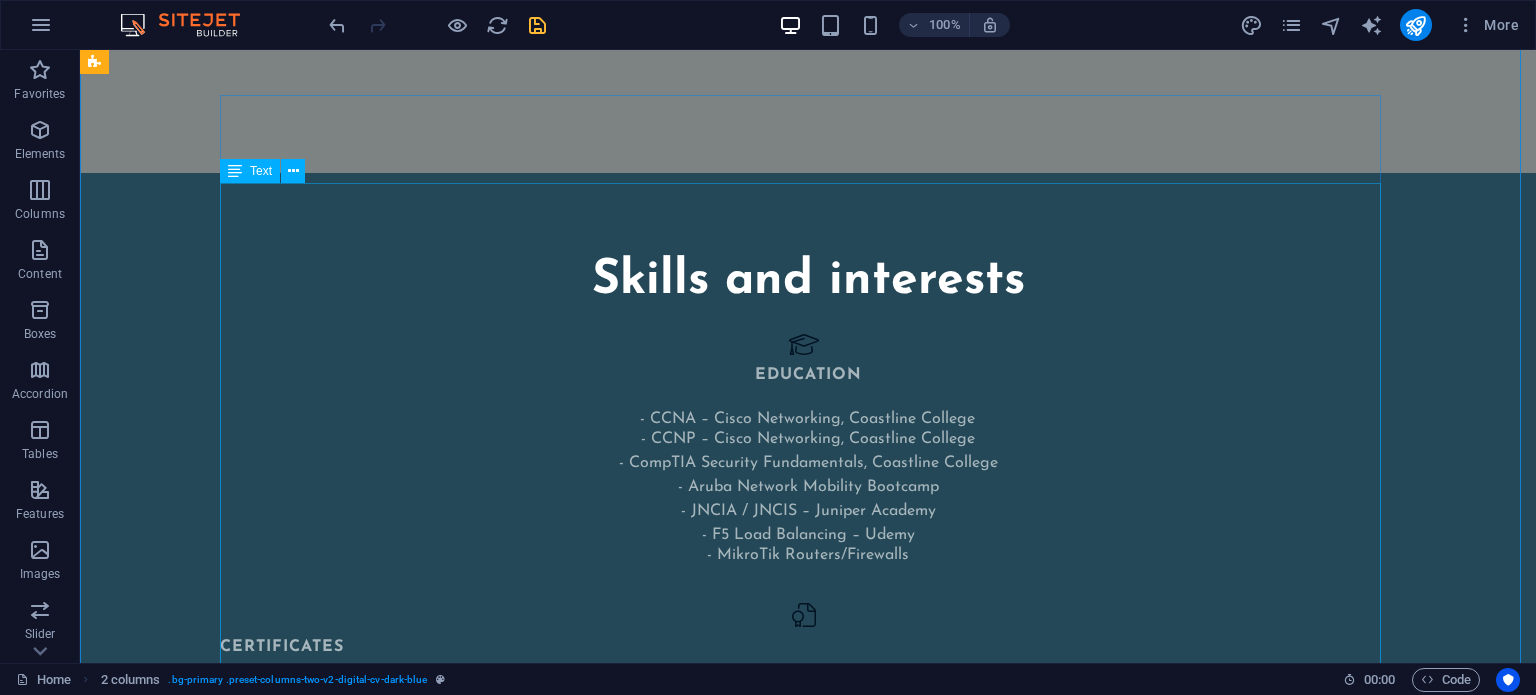 scroll, scrollTop: 3210, scrollLeft: 0, axis: vertical 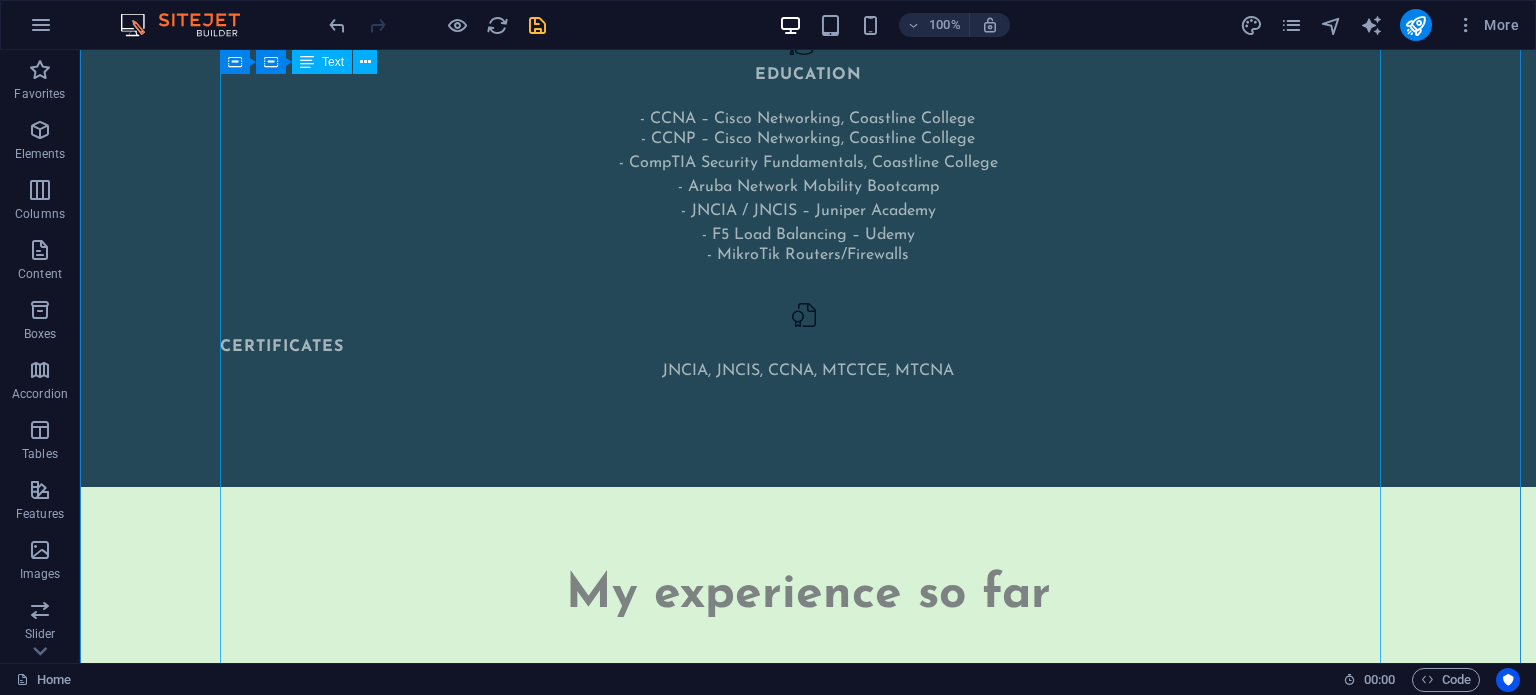 click on "Employer: Consultant, [CITY], [STATE] [DATE] to Present Designed, installed, and support Cisco Meraki infrastructure business network Insightful Minds Deliver ongoing support, troubleshooting, and documentation.     Employer: Atos/Capgemini Disney [CITY], [STATE], Network Engineer II, [DATE] to Present Responsible for the success of regional network services at Disneyland park and Disney California Adventure. Improve productivity through in-depth new product evaluations and develop resolutions to network issues during implementation. Maintain product and service quality by assisting in the development and documentation of technical standards. Ensure a successful project completion by documenting and implementing approved procedure methods. Increase network capabilities through the design of protocol compatibility standards, network enhancements and implementation and improvement recommendations. Implementation of infrastructure upgrades, maintenance fixes and vendor-supplied patches. Environment:" at bounding box center (808, 2628) 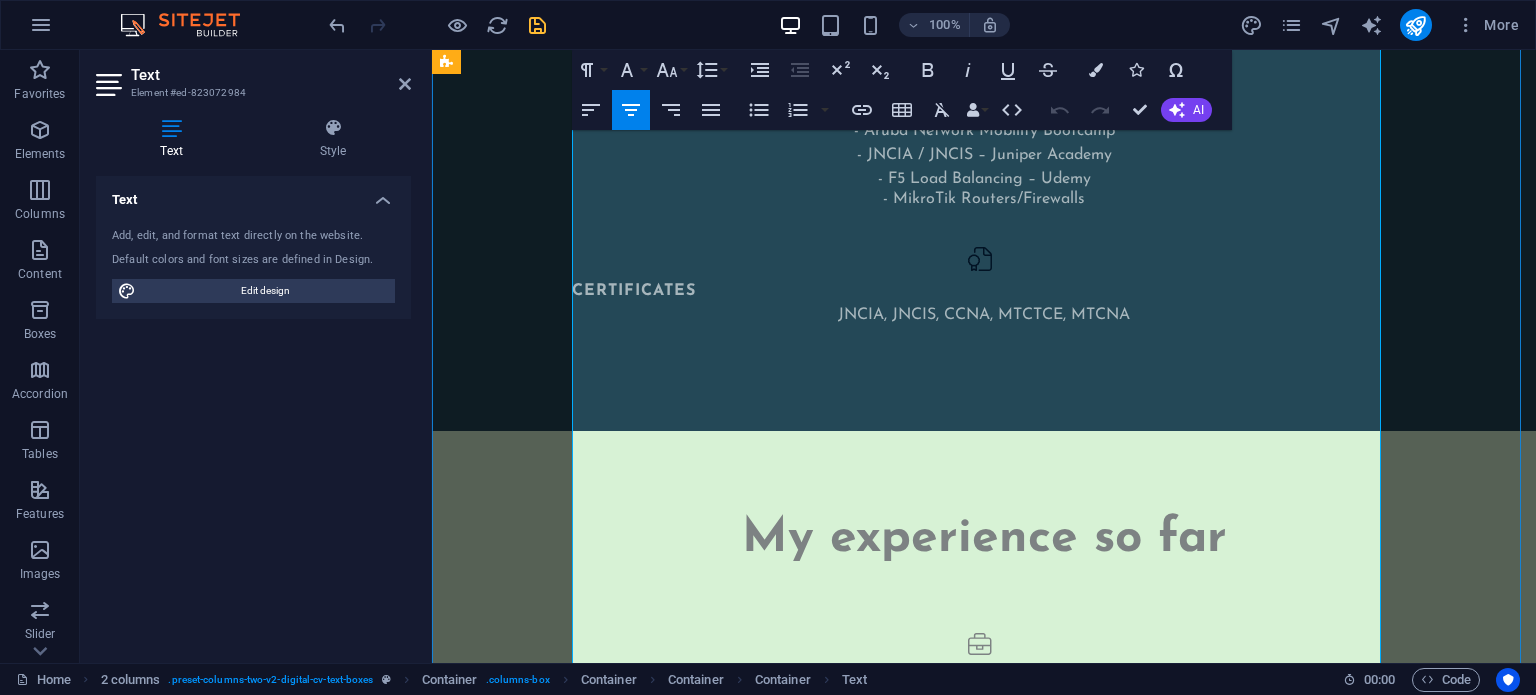 scroll, scrollTop: 3198, scrollLeft: 0, axis: vertical 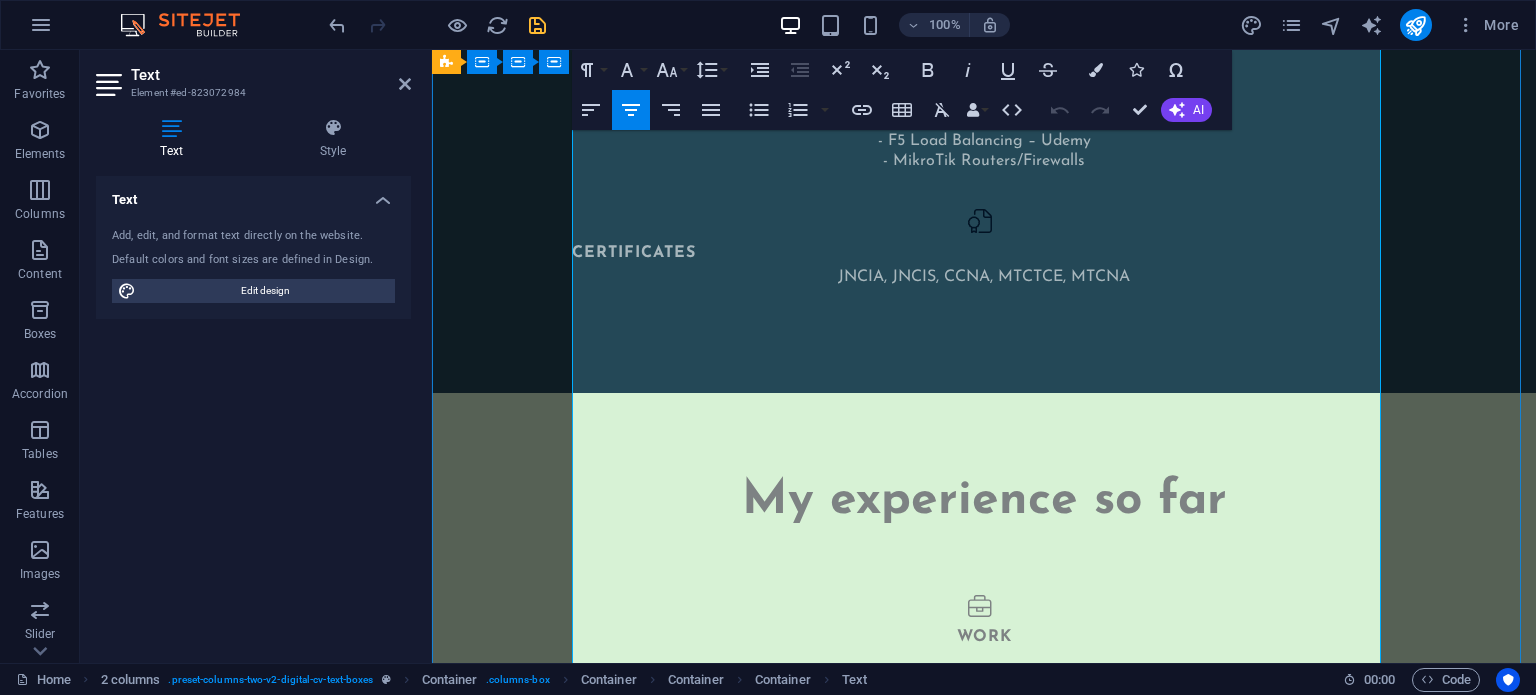 drag, startPoint x: 1192, startPoint y: 443, endPoint x: 1388, endPoint y: 515, distance: 208.80614 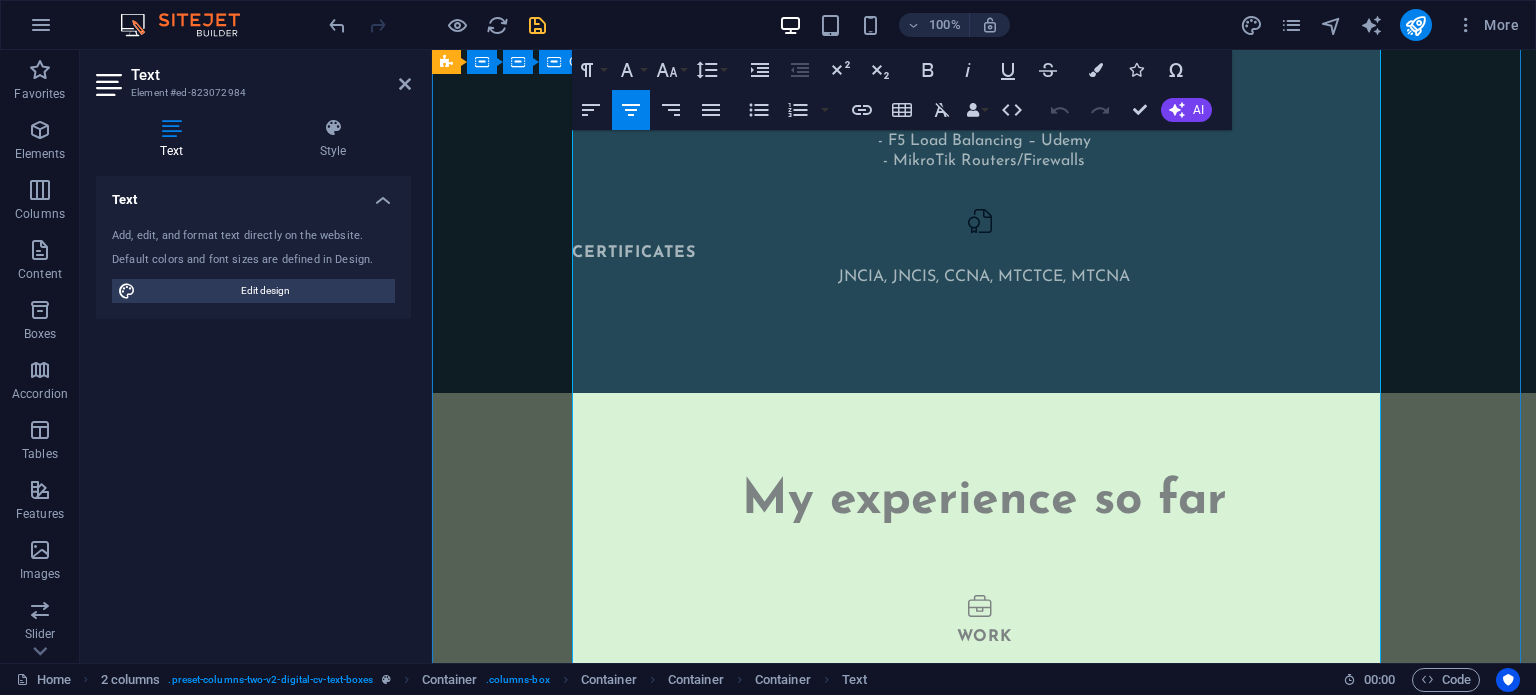 type 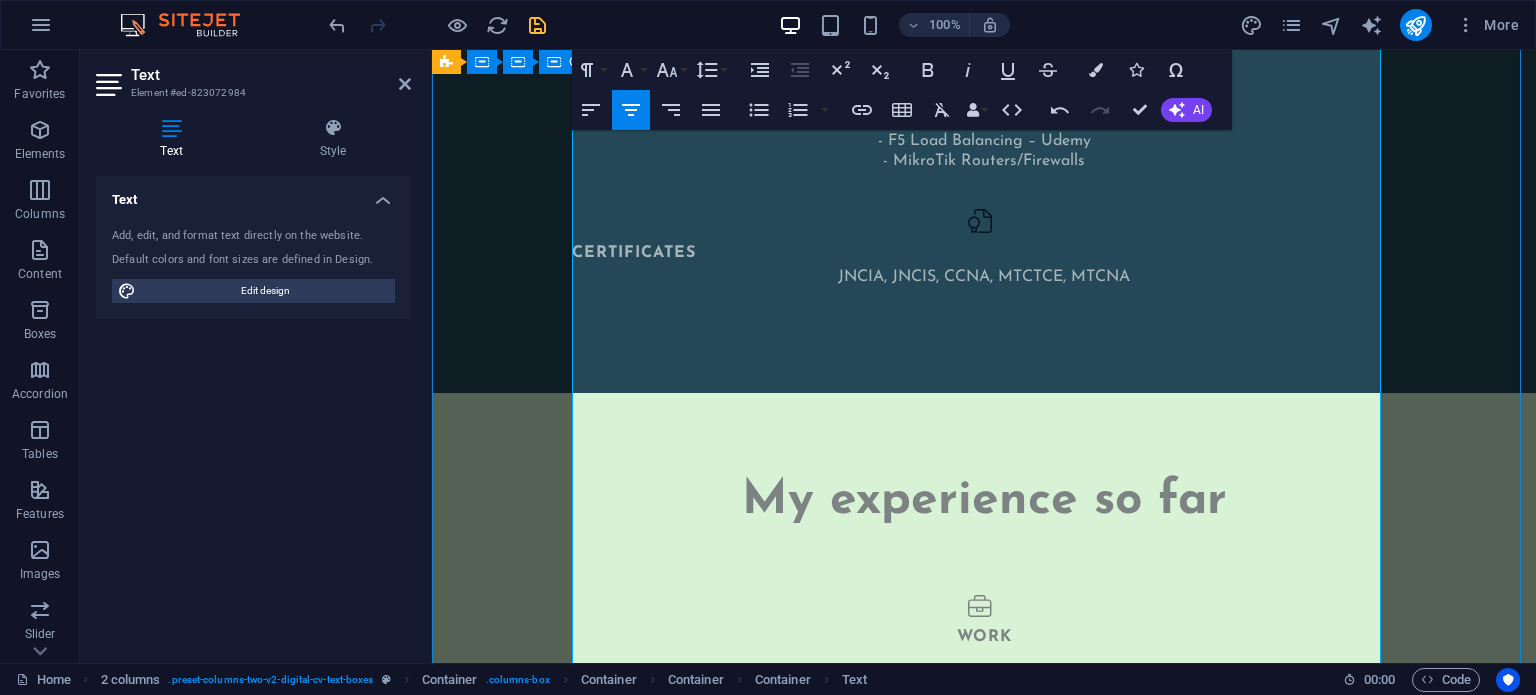 click on "My experience so far WORK Employer: Consultant, [CITY], [STATE] [DATE] to Present Designed, installed, and support Cisco Meraki infrastructure business network Insightful Minds Deliver ongoing support, troubleshooting, and documentation.     Employer: Atos/Capgemini Disney [CITY], [STATE], Network Engineer II, [DATE] to Present Responsible for the success of regional network services at Disneyland park and Disney California Adventure. Improve productivity through in-depth new product evaluations and develop resolutions to network issues during implementation. Maintain product and service quality by assisting in the development and documentation of technical standards. Ensure a successful project completion by documenting and implementing approved procedure methods. Increase network capabilities through the design of protocol compatibility standards, network enhancements and implementation and improvement recommendations. Assist on-site engineers with equipment upgrade, installation, and configuration." at bounding box center [984, 2757] 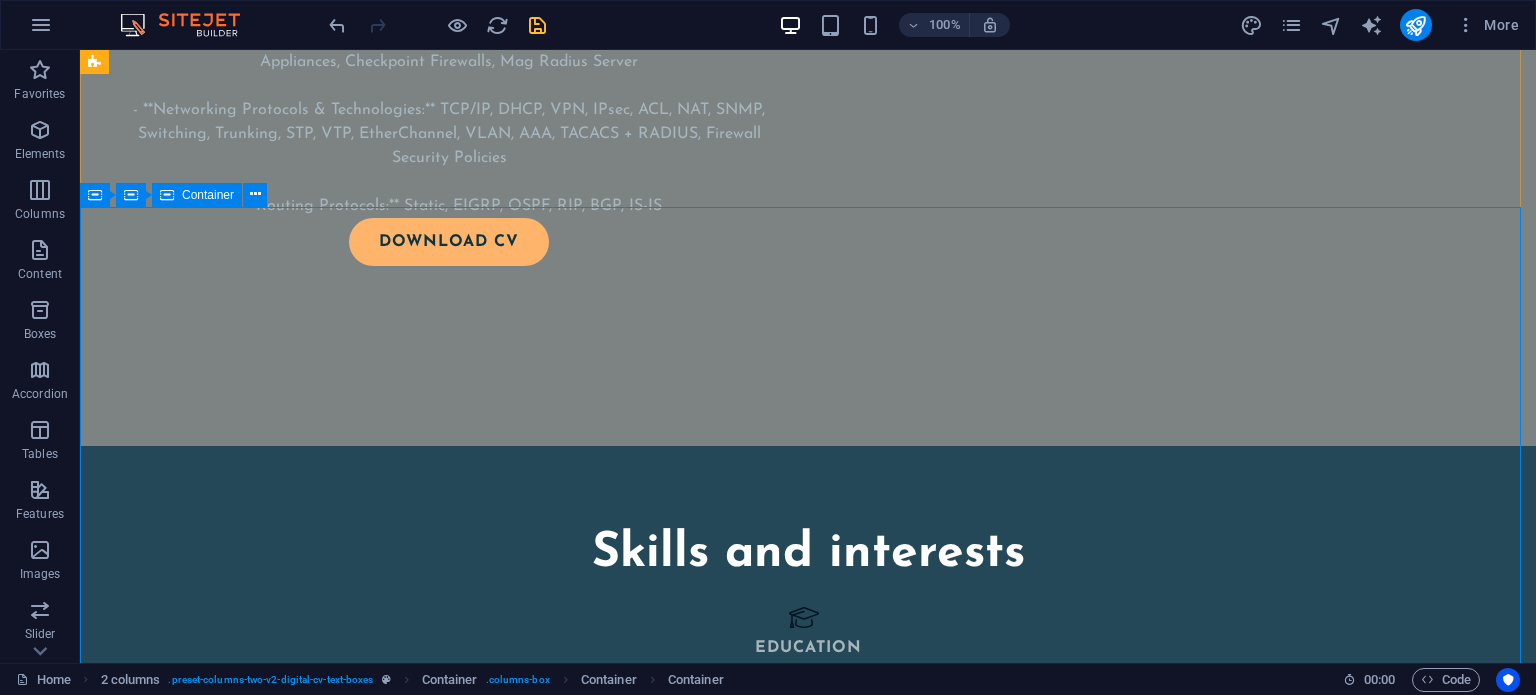 scroll, scrollTop: 2037, scrollLeft: 0, axis: vertical 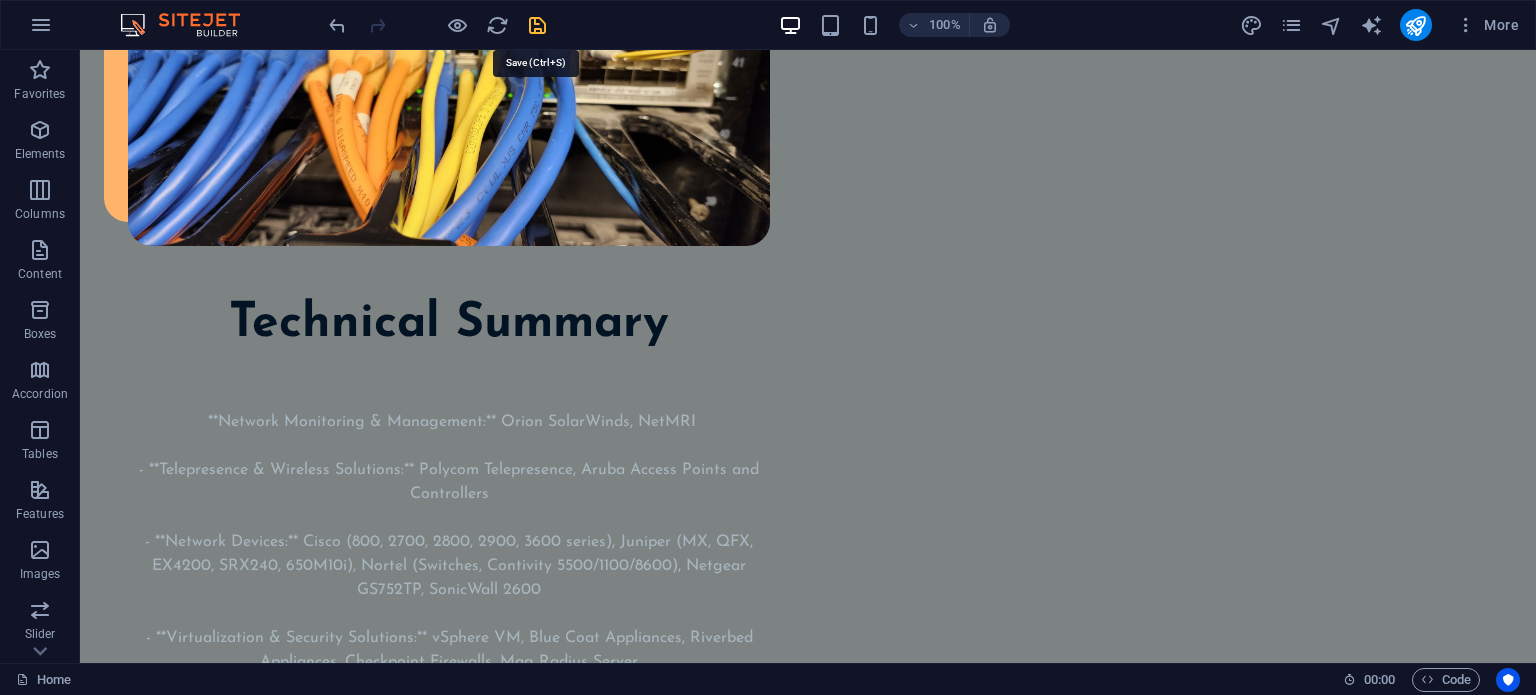 click at bounding box center [537, 25] 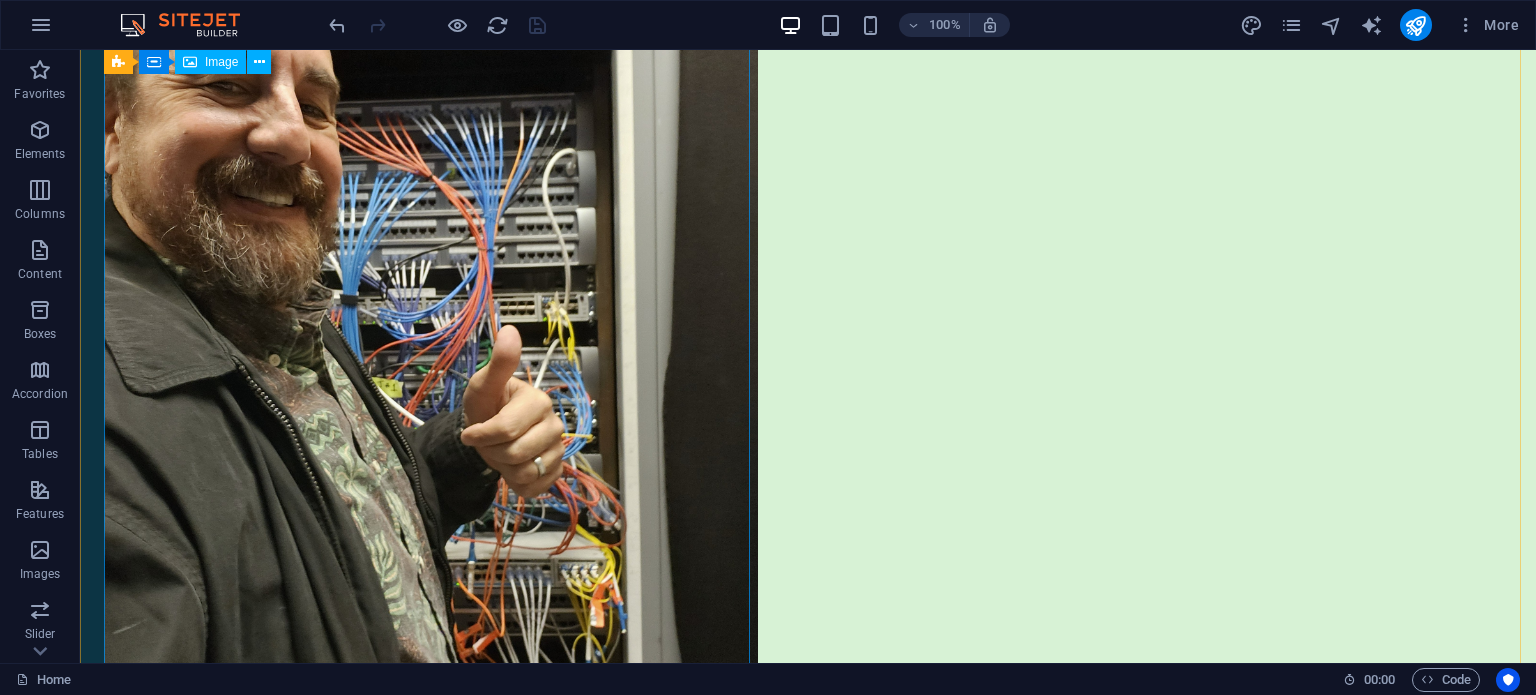 scroll, scrollTop: 637, scrollLeft: 0, axis: vertical 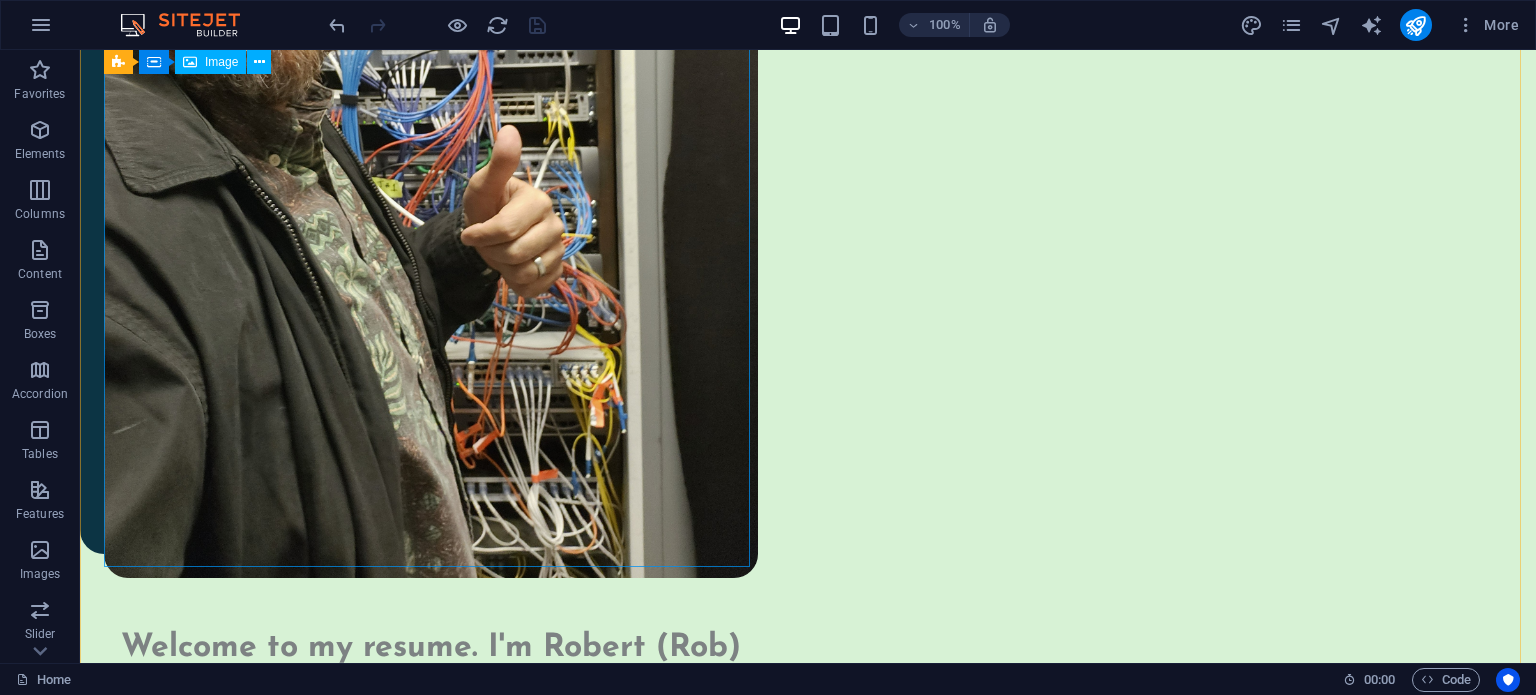 click at bounding box center [431, 142] 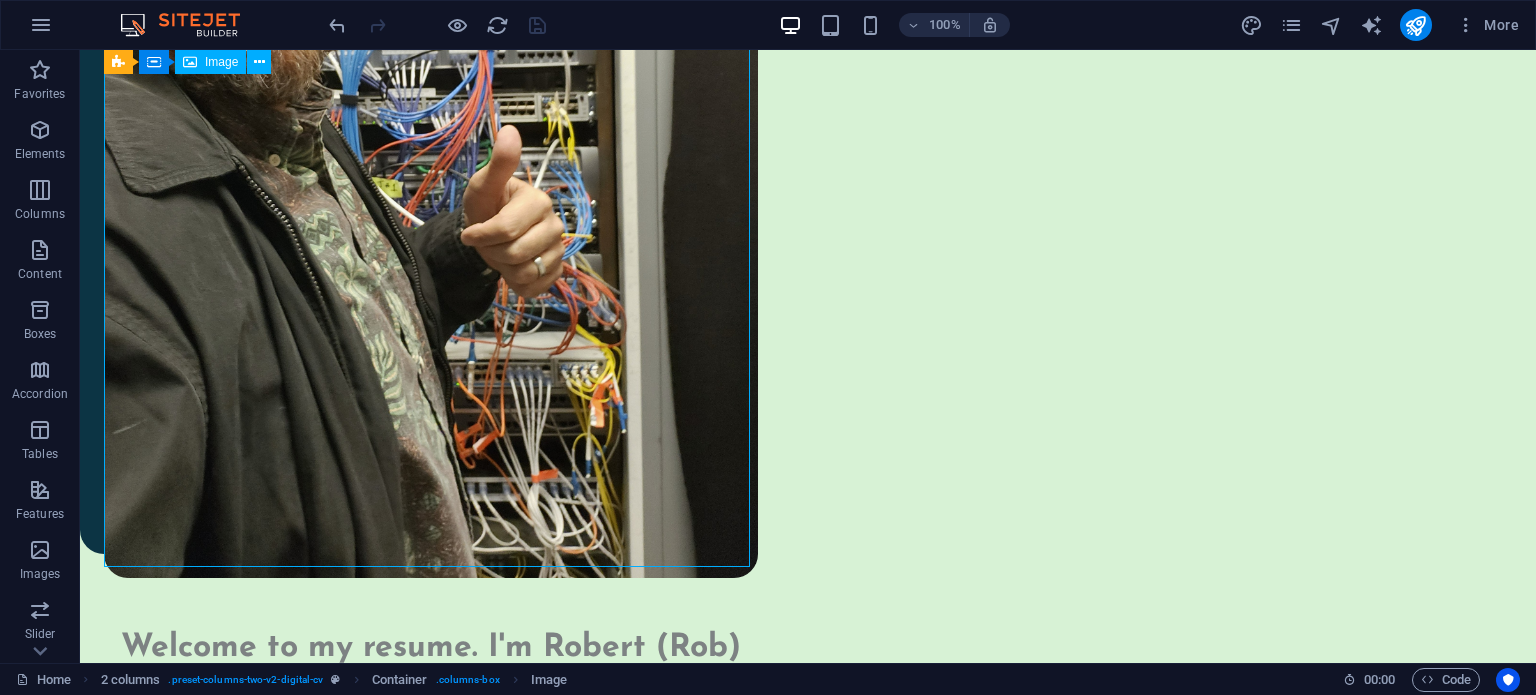 click at bounding box center (431, 142) 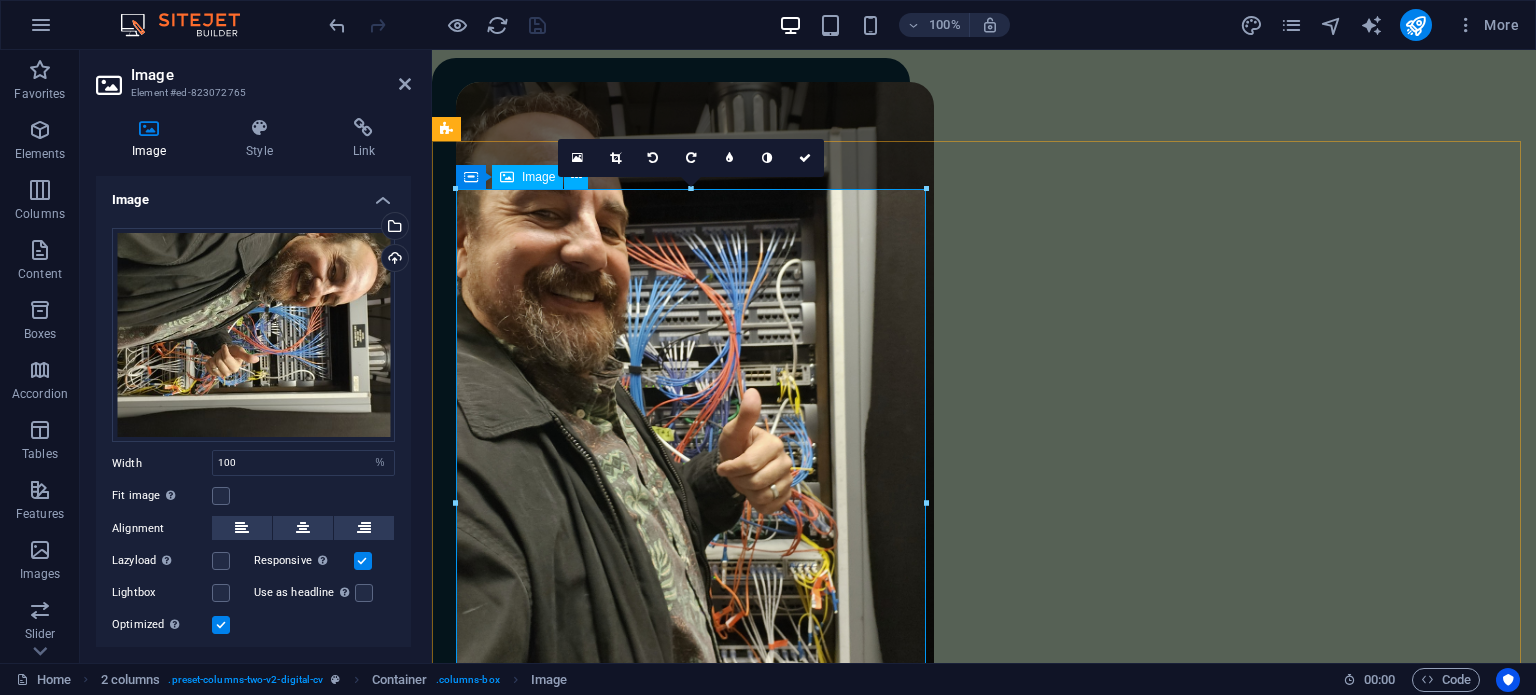scroll, scrollTop: 437, scrollLeft: 0, axis: vertical 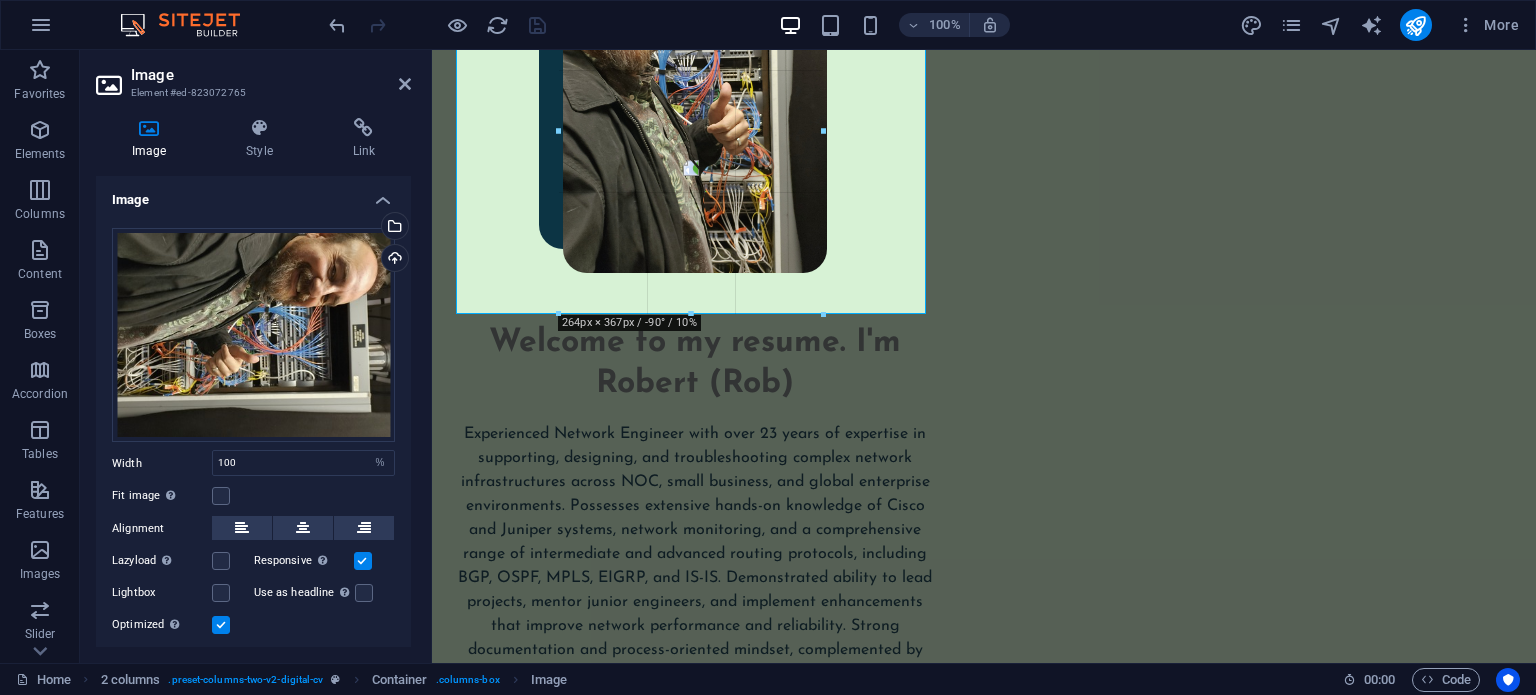 drag, startPoint x: 928, startPoint y: 535, endPoint x: 321, endPoint y: 141, distance: 723.6608 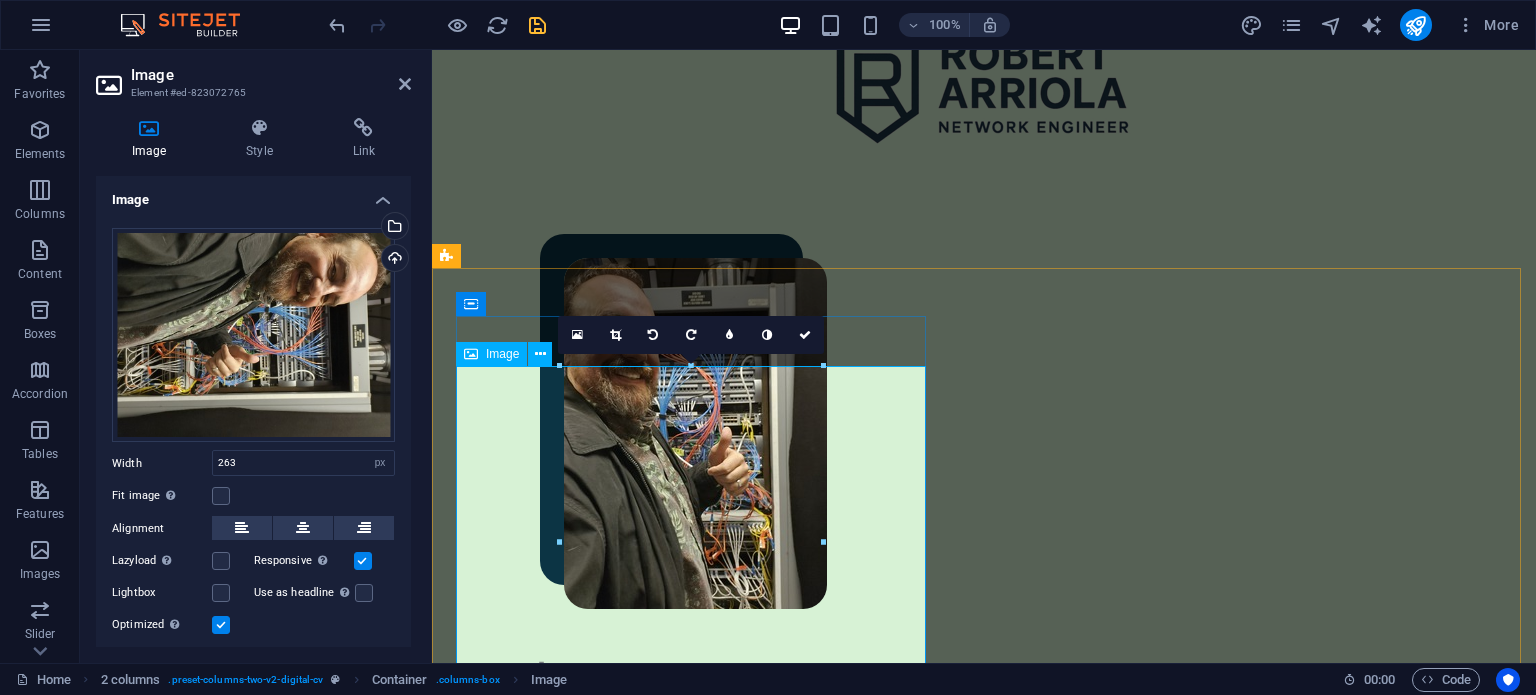 scroll, scrollTop: 200, scrollLeft: 0, axis: vertical 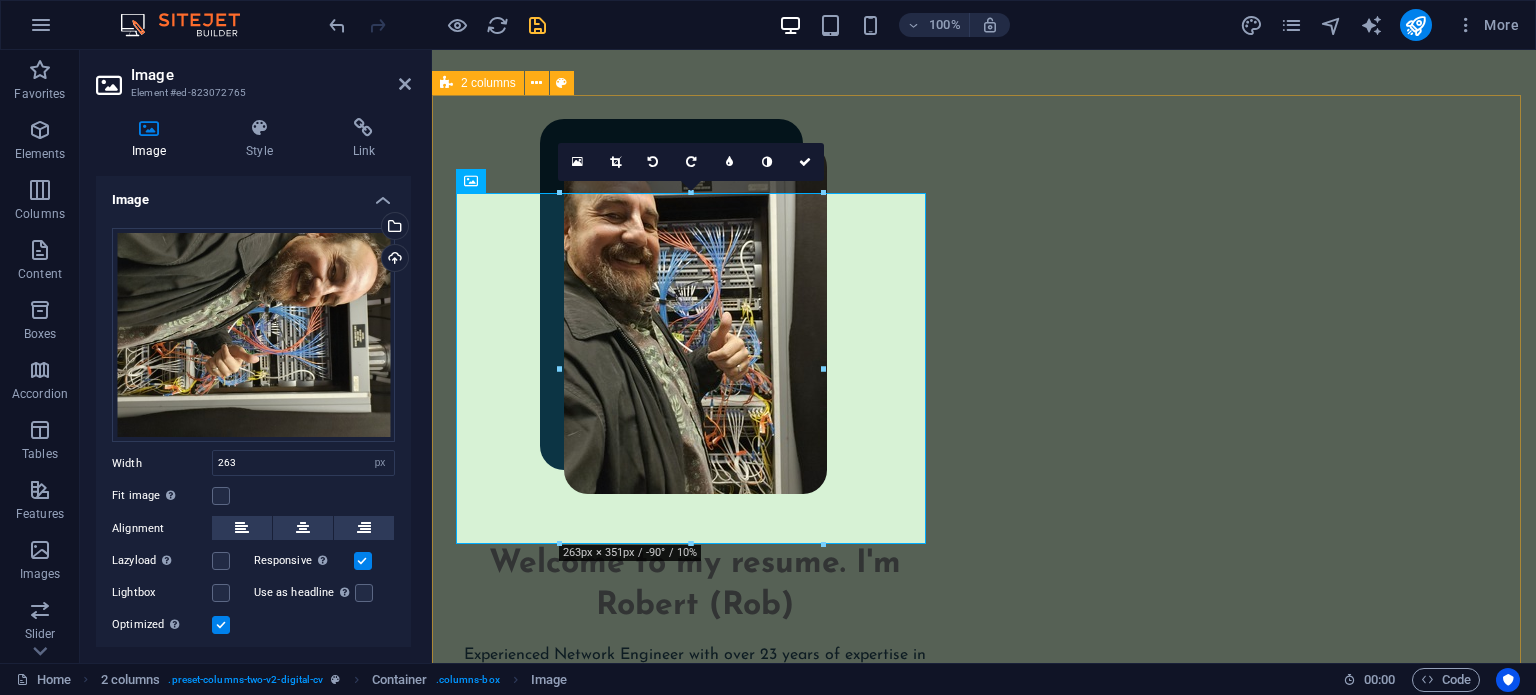 click on "Welcome to my resume. I'm Robert (Rob) Experienced Network Engineer with over 23 years of expertise in supporting, designing, and troubleshooting complex network infrastructures across NOC, small business, and global enterprise environments. Possesses extensive hands-on knowledge of Cisco and Juniper systems, network monitoring, and a comprehensive range of intermediate and advanced routing protocols, including BGP, OSPF, MPLS, EIGRP, and IS-IS. Demonstrated ability to lead projects, mentor junior engineers, and implement enhancements that improve network performance and reliability. Strong documentation and process-oriented mindset, complemented by excellent communication skills. contact me" at bounding box center [984, 659] 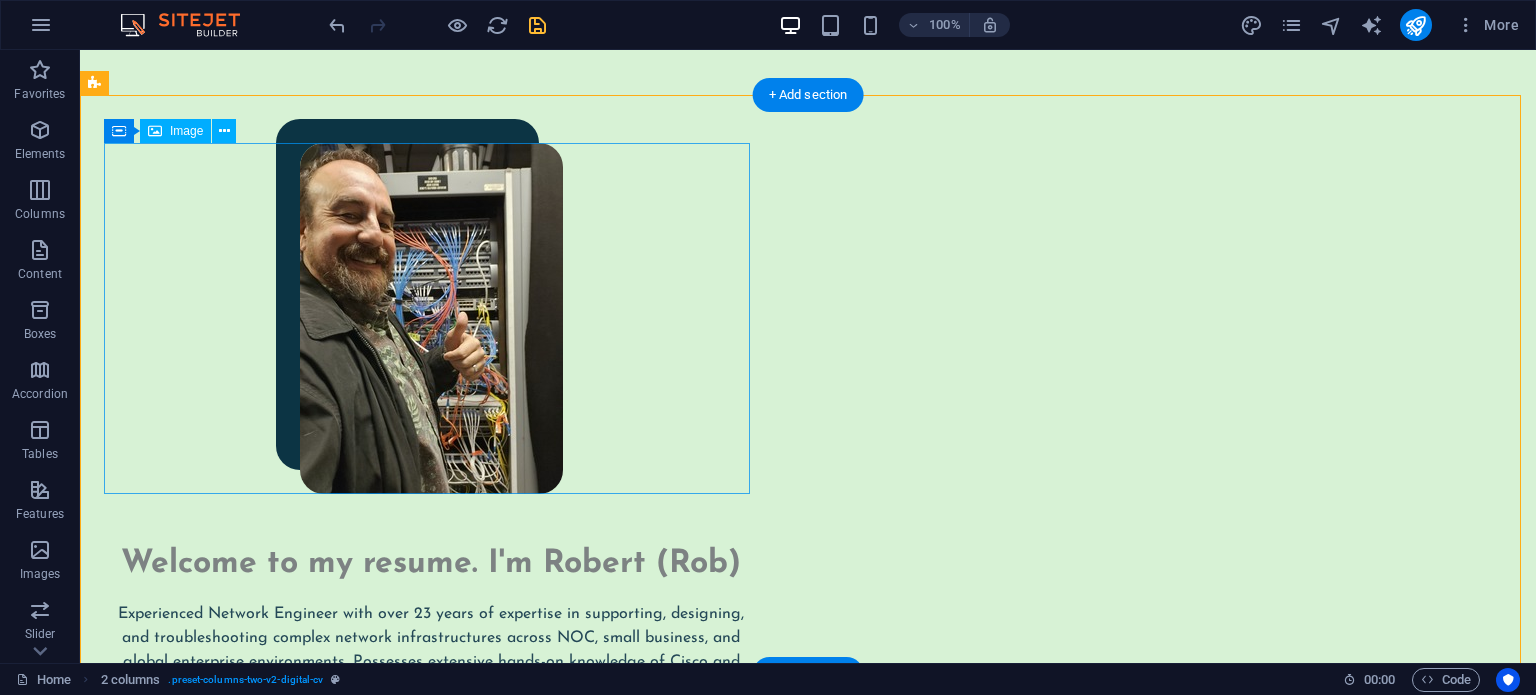 click at bounding box center (431, 318) 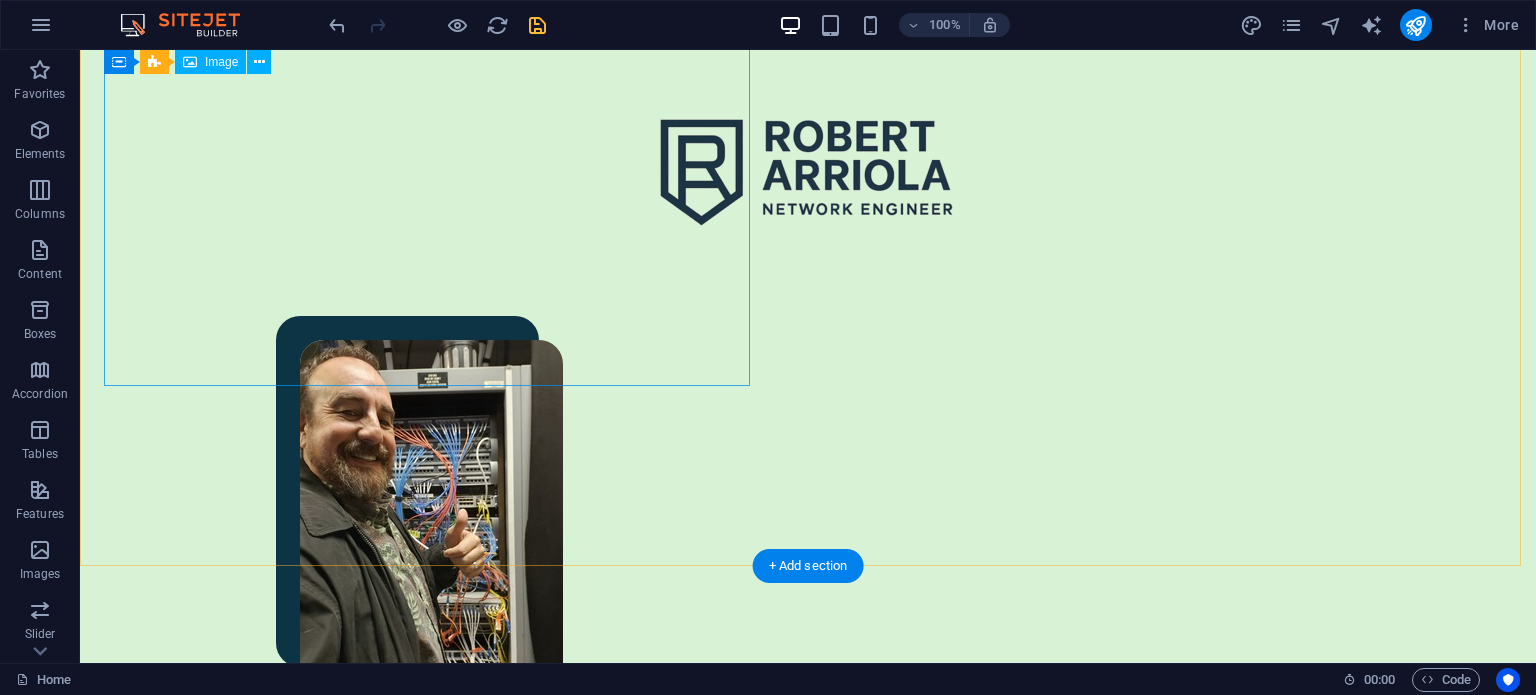 scroll, scrollTop: 0, scrollLeft: 0, axis: both 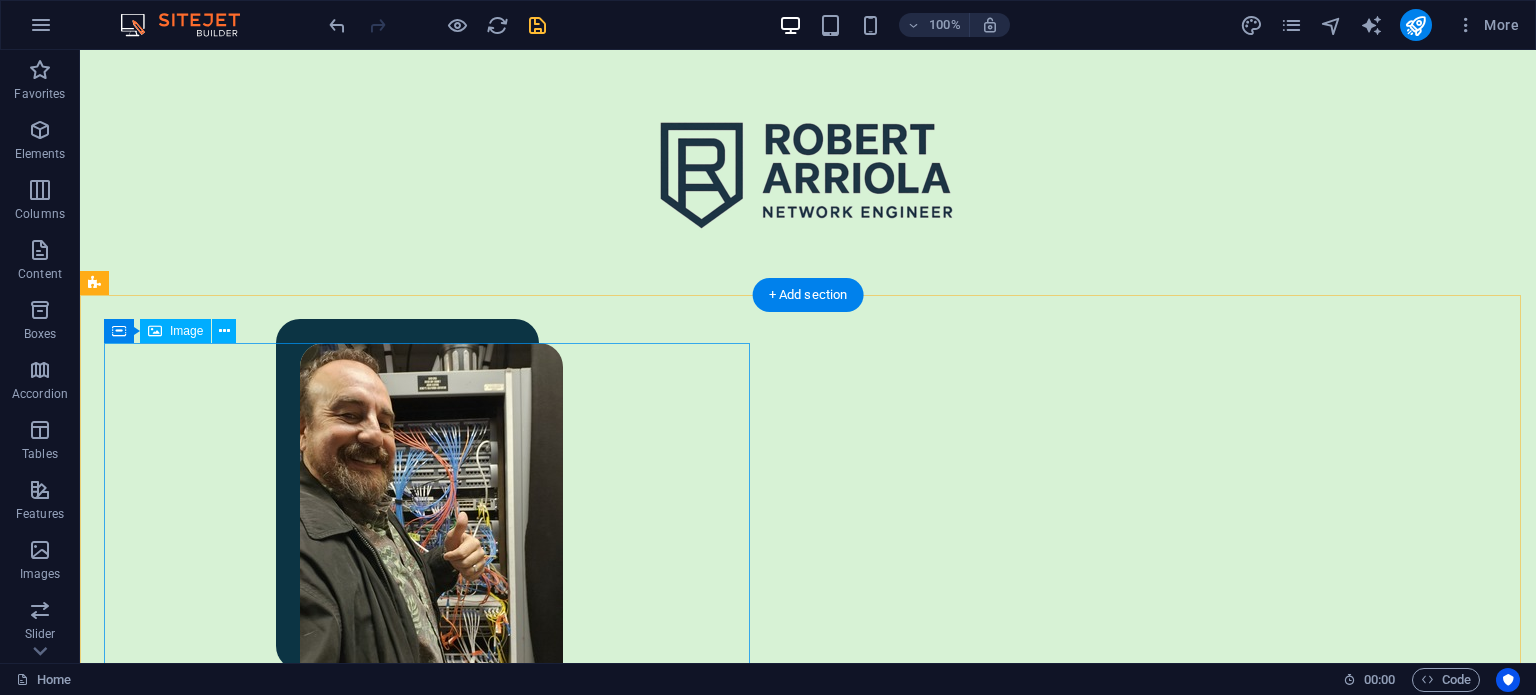 click at bounding box center (431, 518) 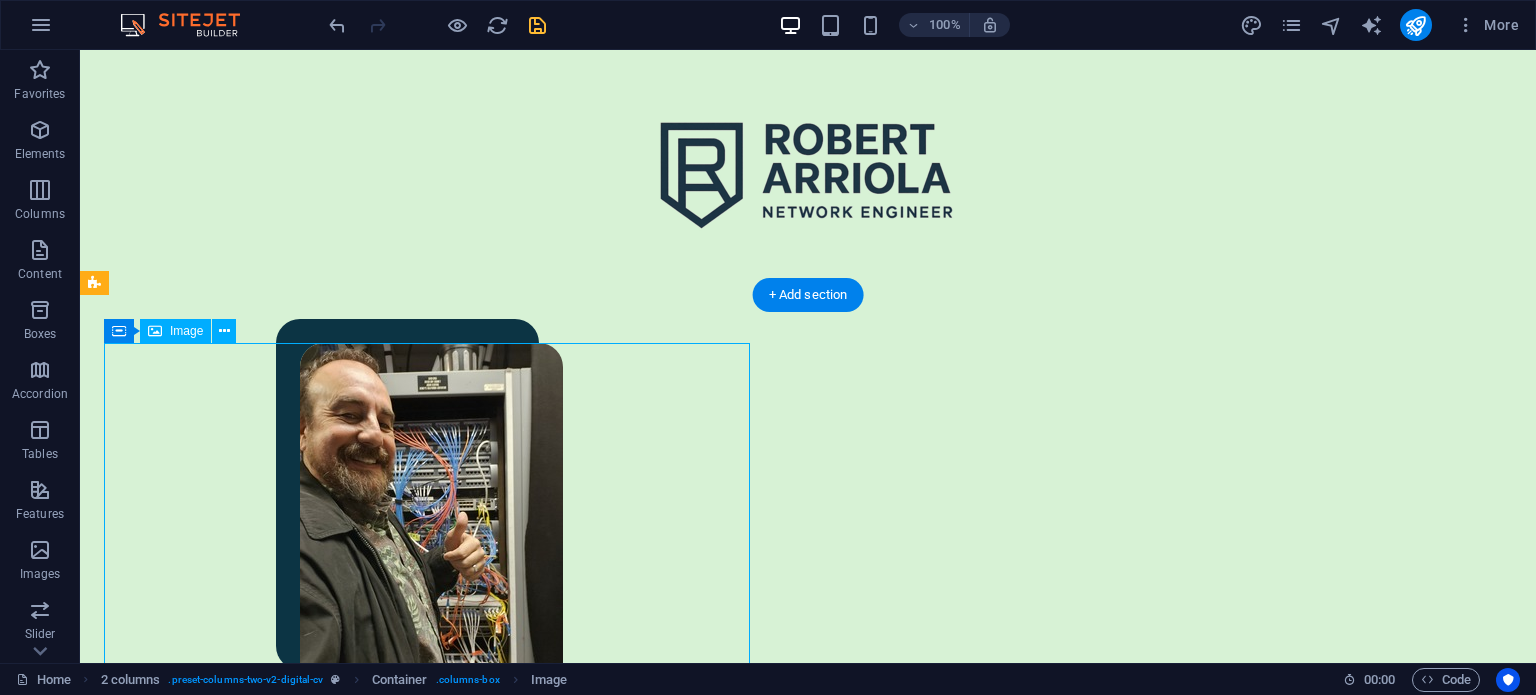 click at bounding box center (431, 518) 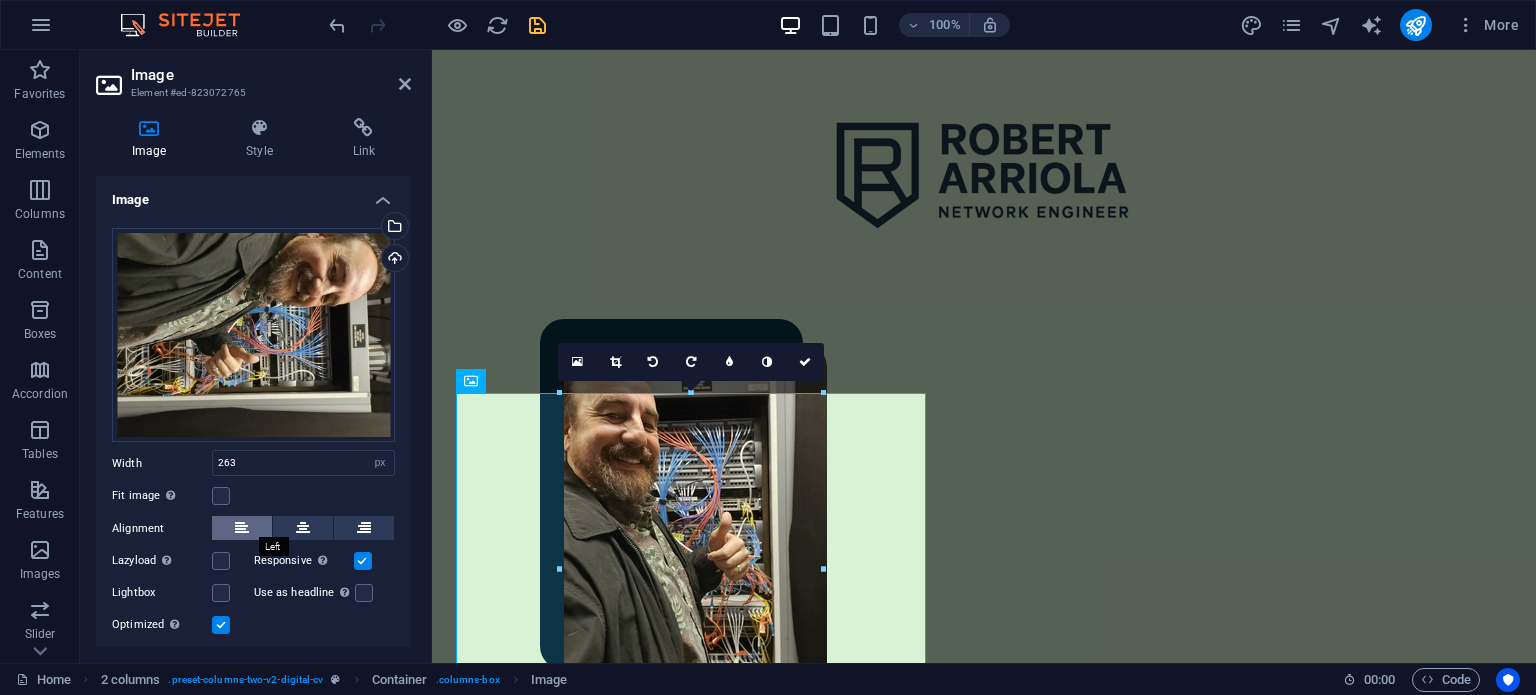 click at bounding box center (242, 528) 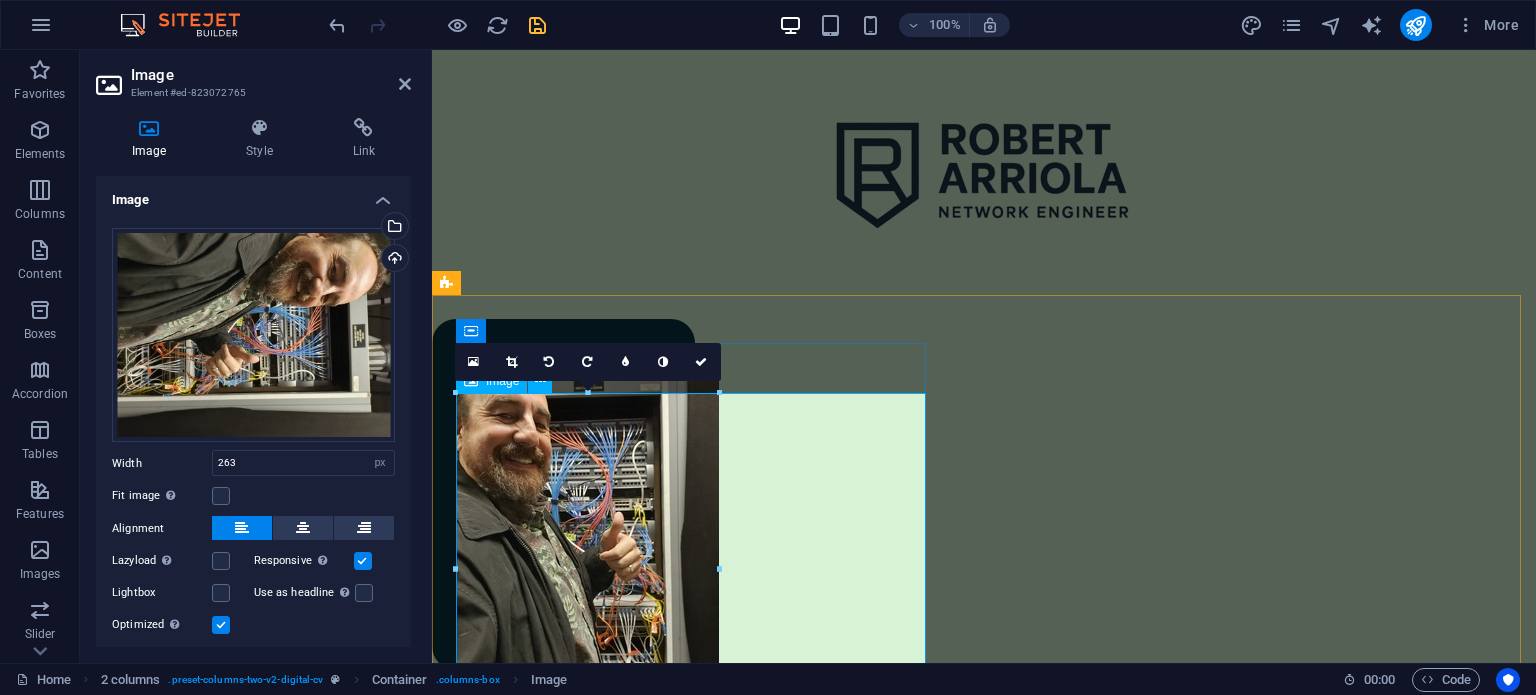 click at bounding box center [695, 518] 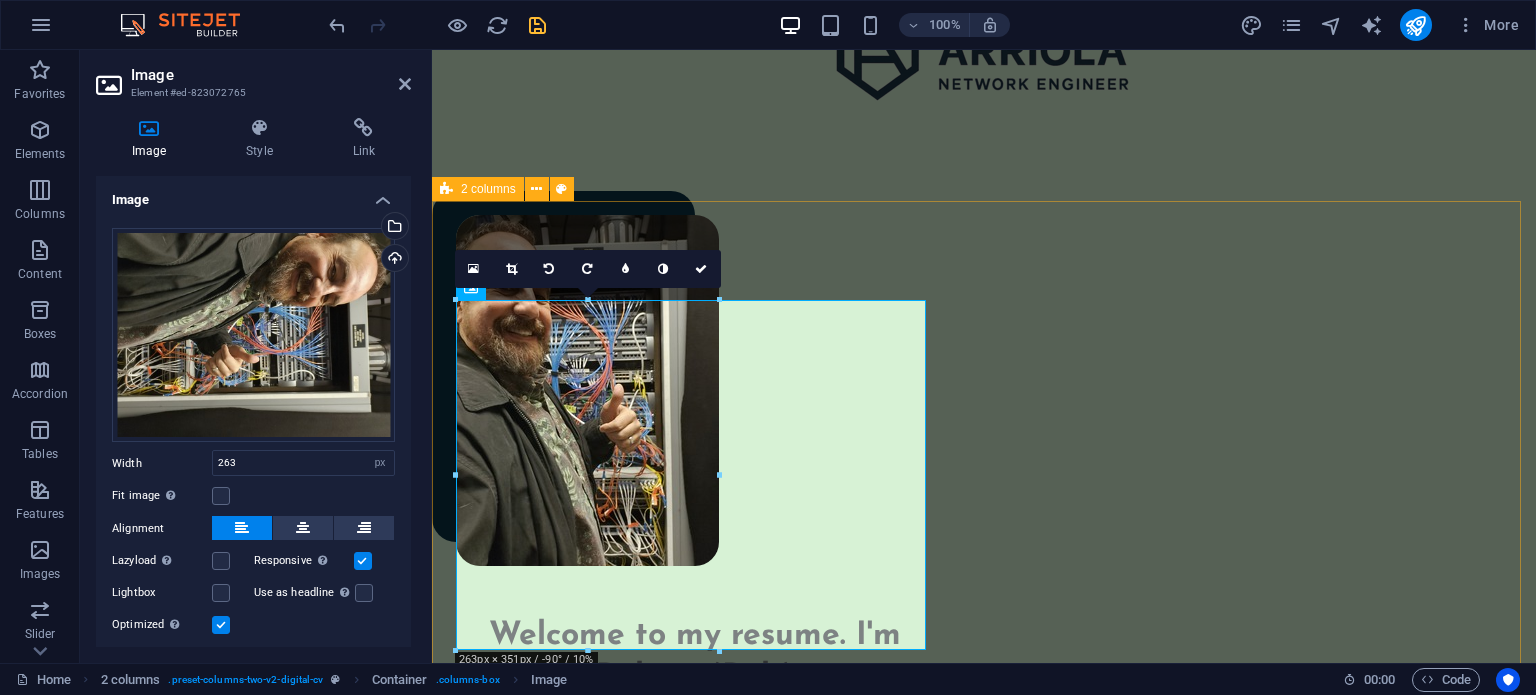 scroll, scrollTop: 300, scrollLeft: 0, axis: vertical 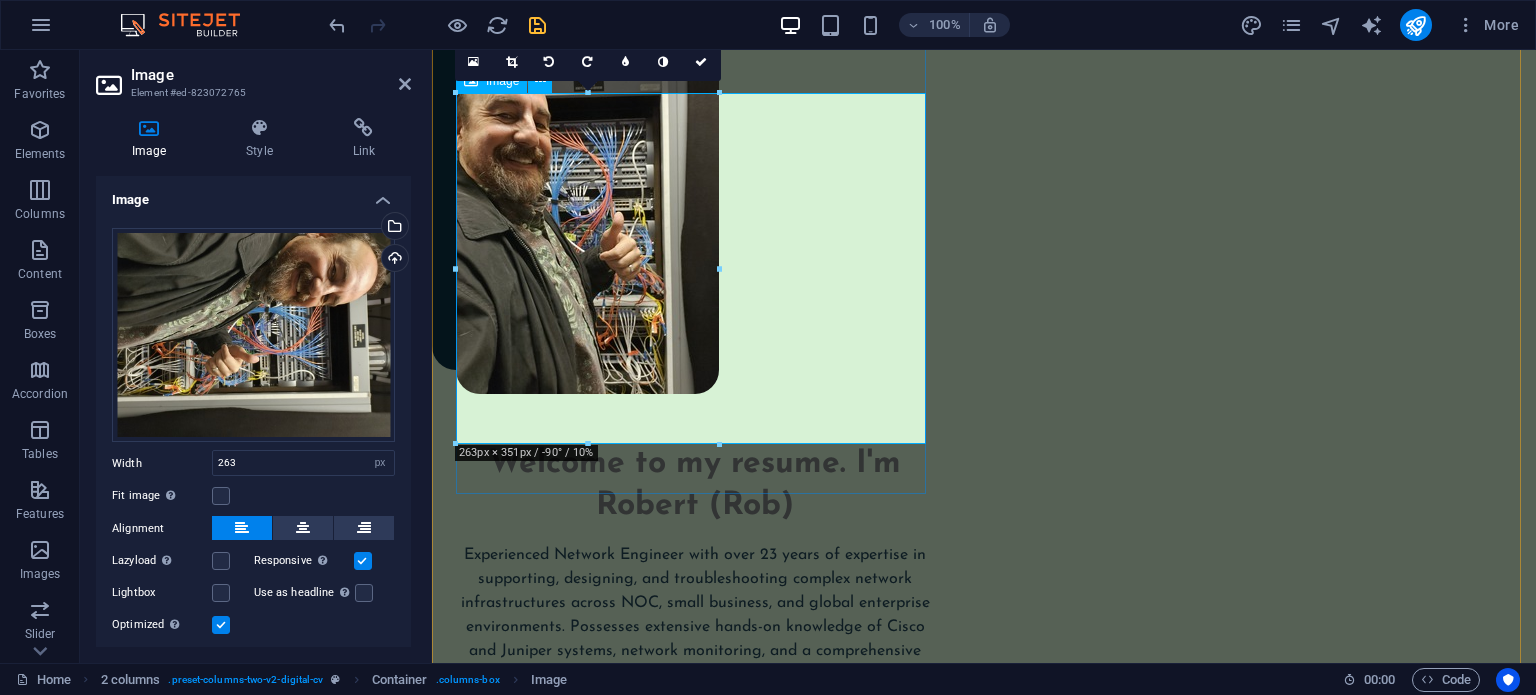 click at bounding box center (695, 218) 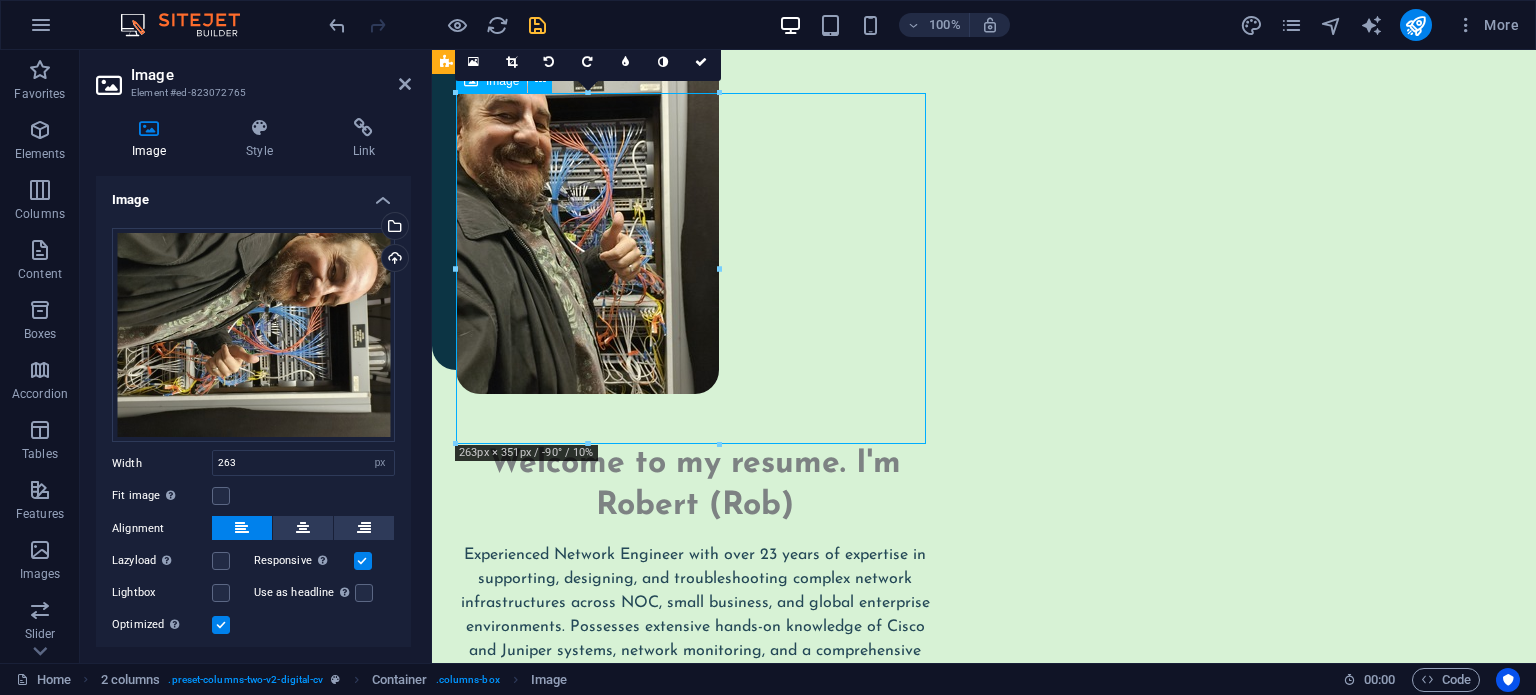 drag, startPoint x: 924, startPoint y: 326, endPoint x: 828, endPoint y: 319, distance: 96.25487 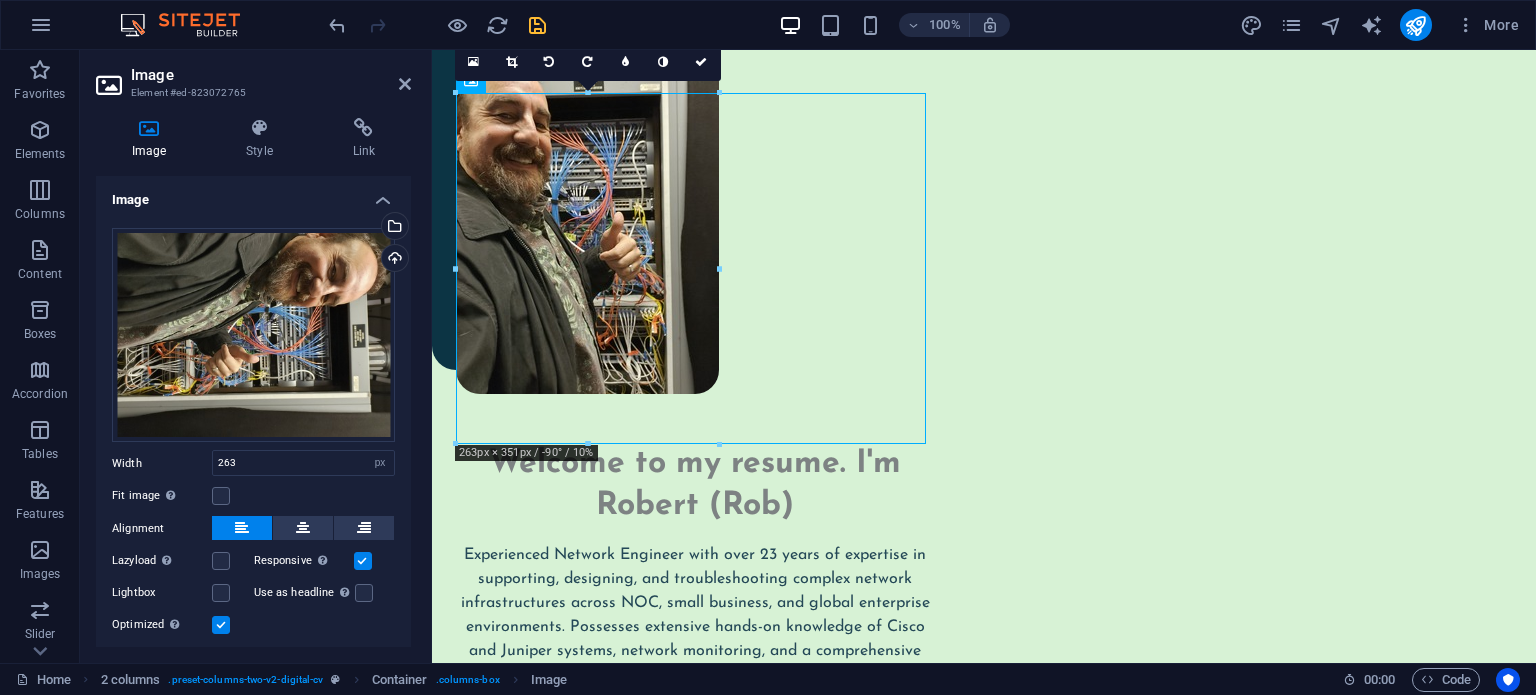 click at bounding box center (363, 561) 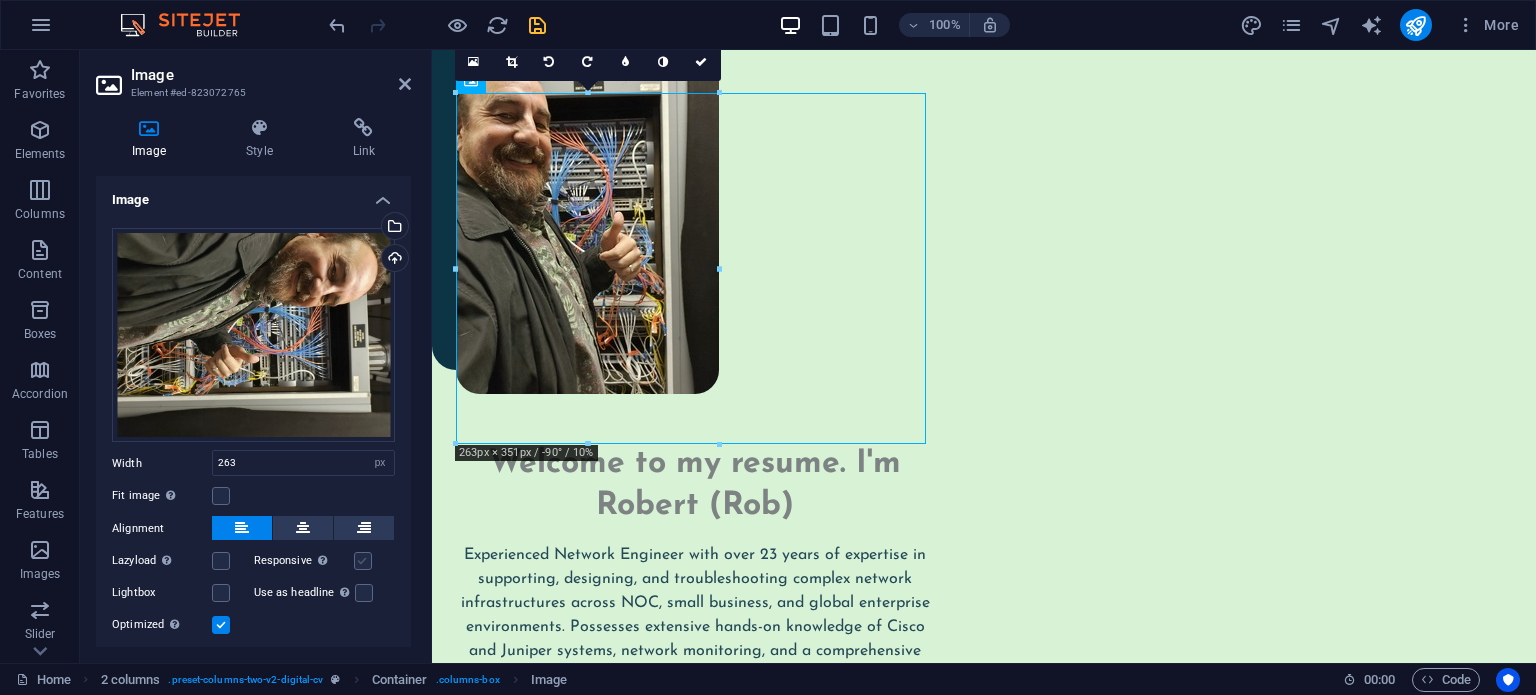click at bounding box center [363, 561] 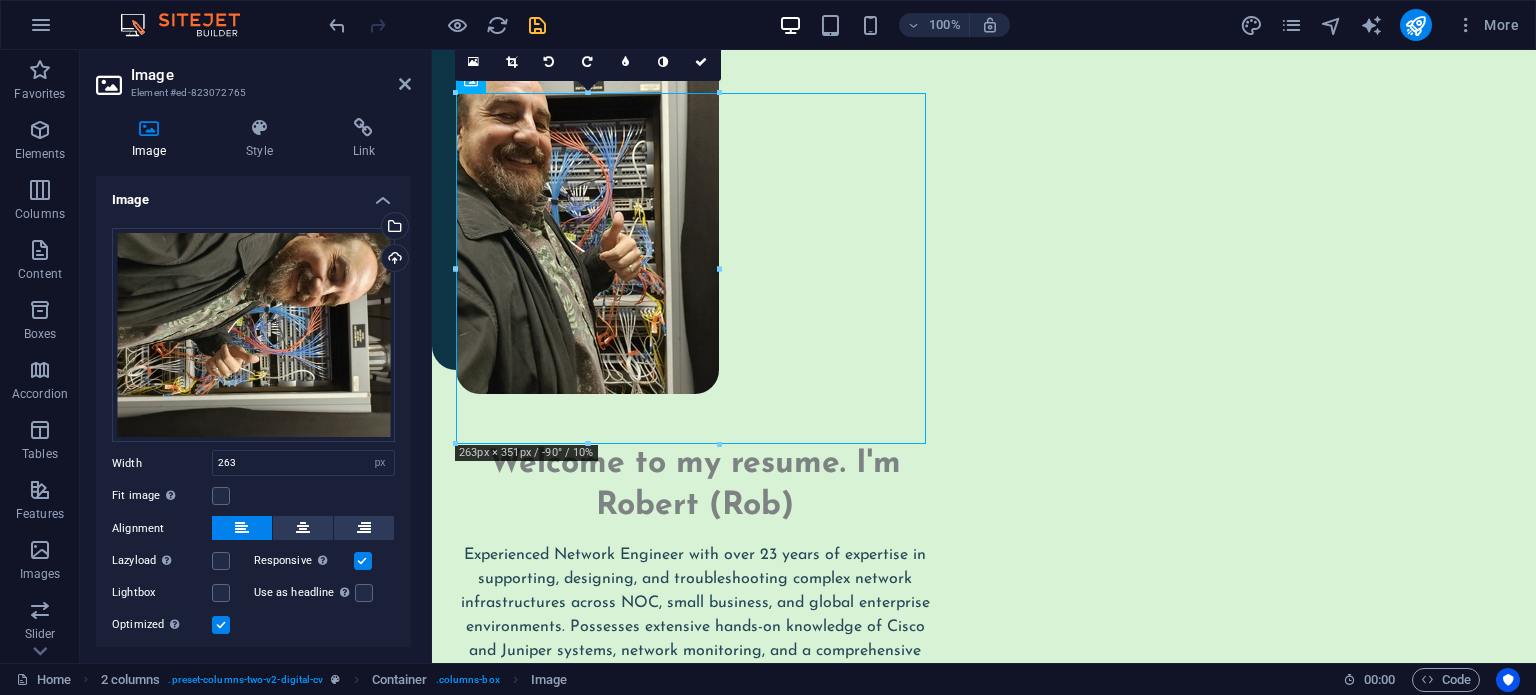click at bounding box center [221, 625] 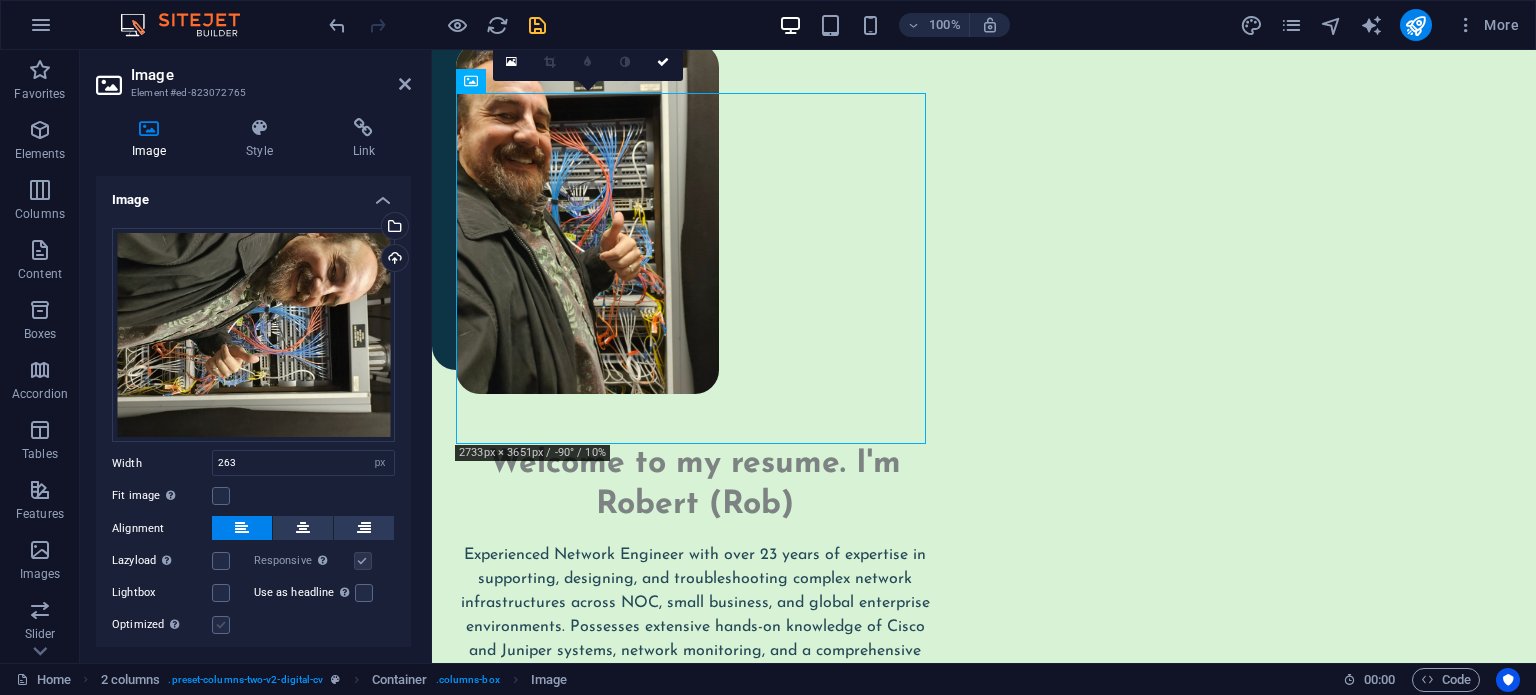click at bounding box center (221, 625) 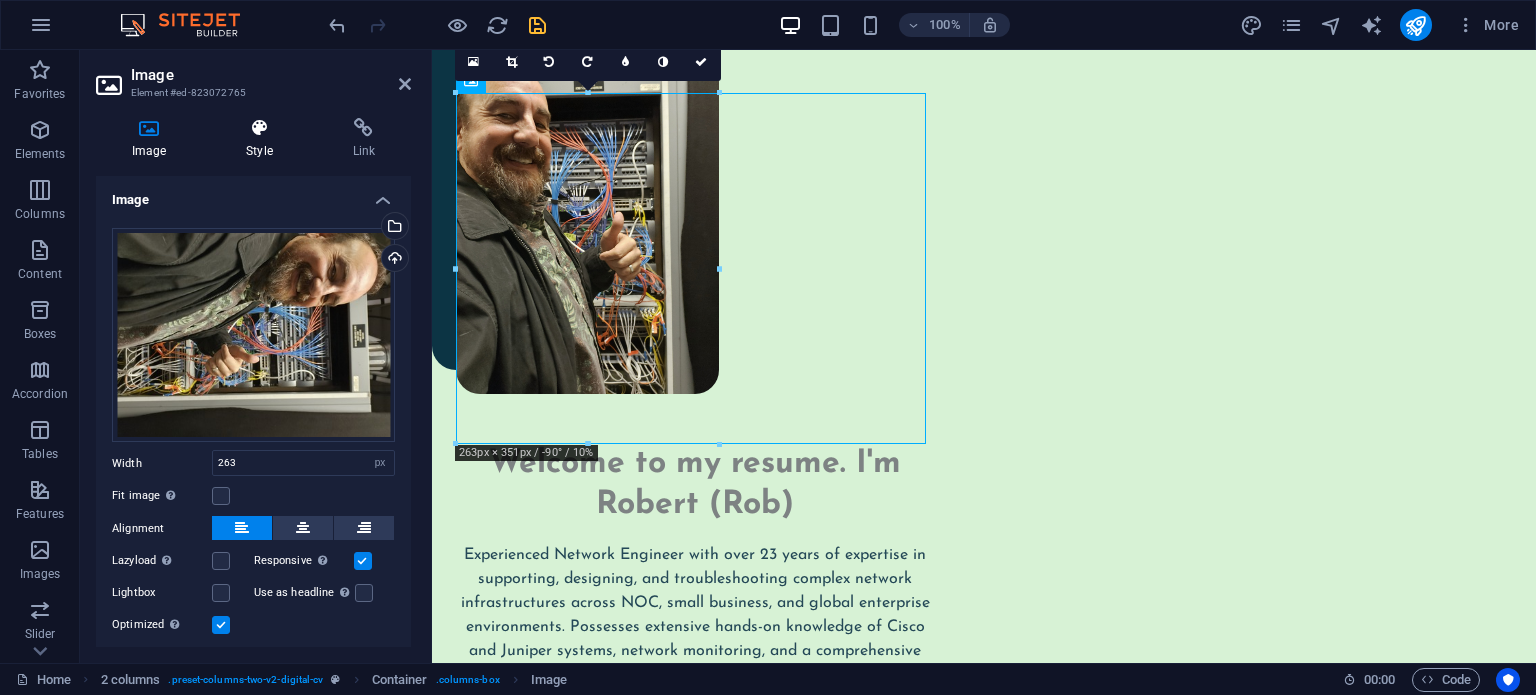 click at bounding box center (259, 128) 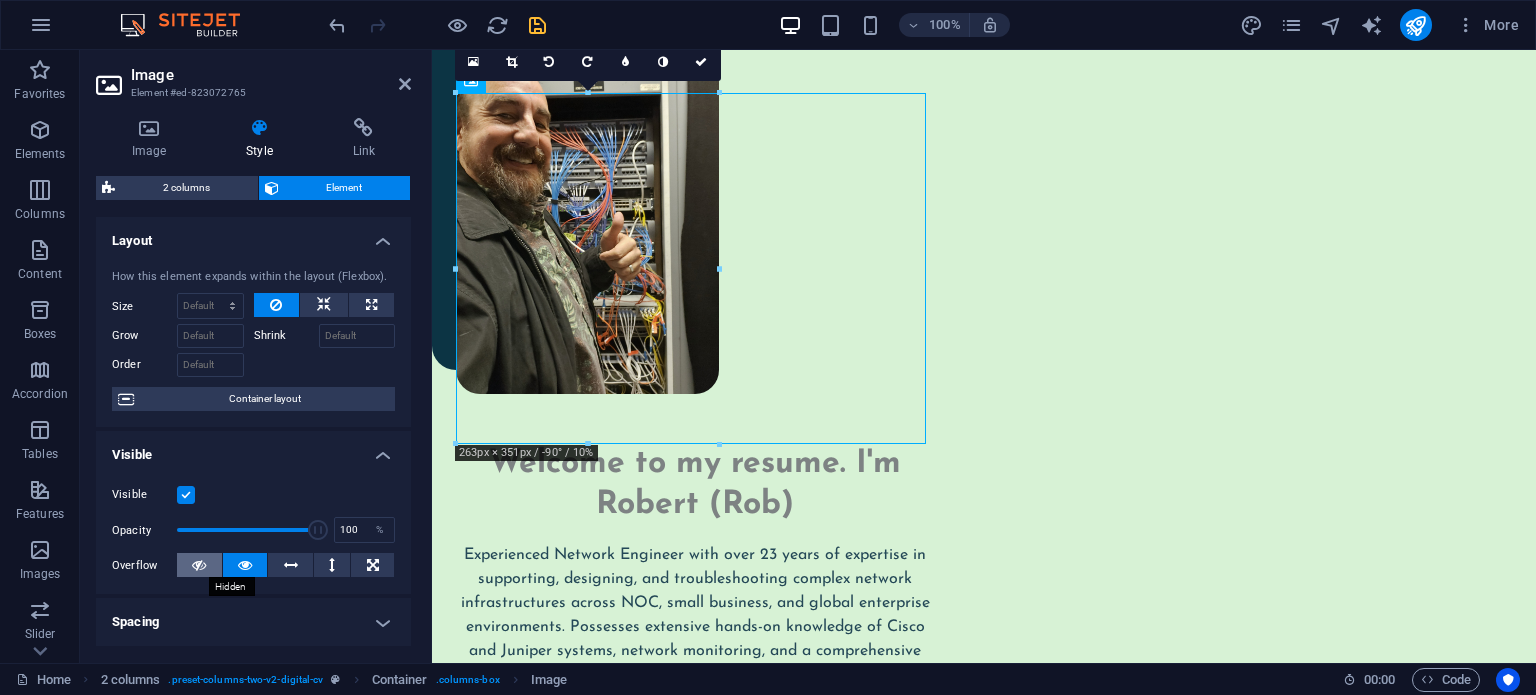 click at bounding box center [199, 565] 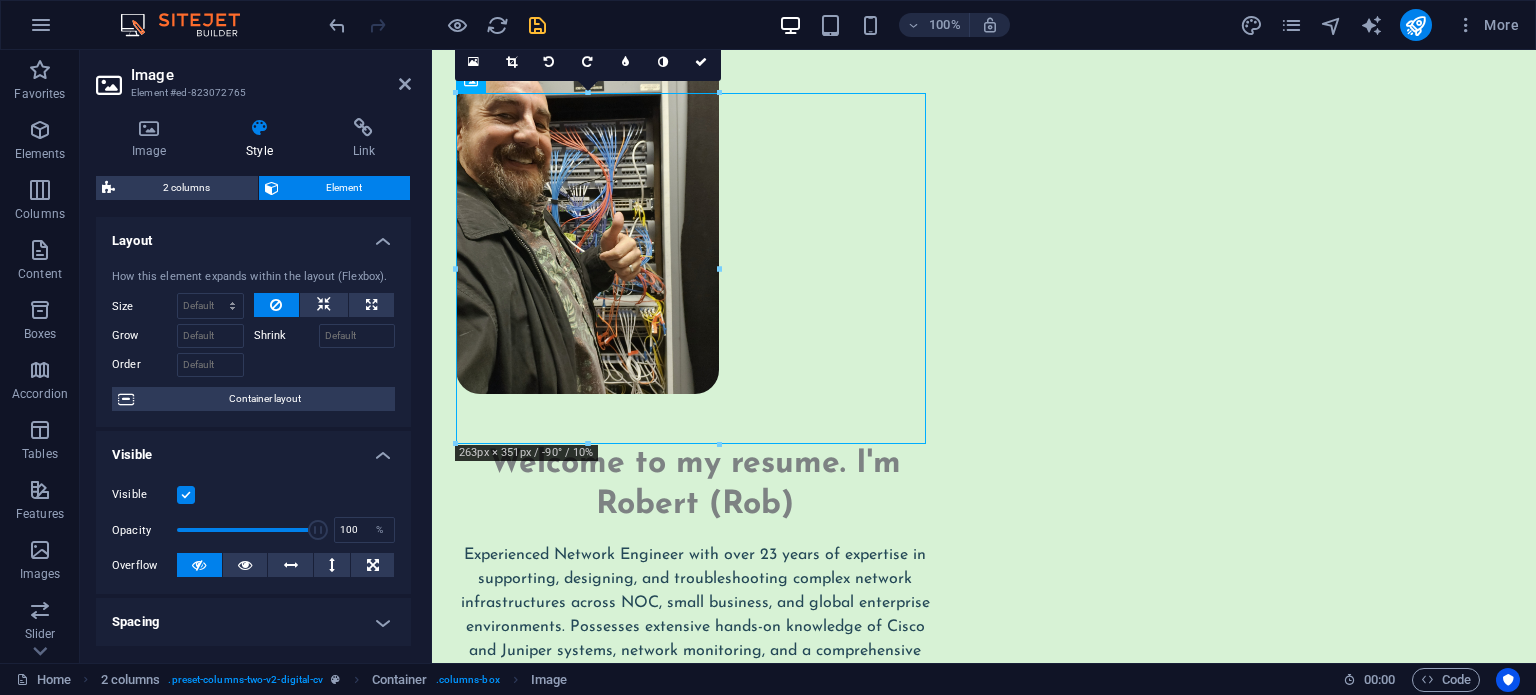 click at bounding box center (199, 565) 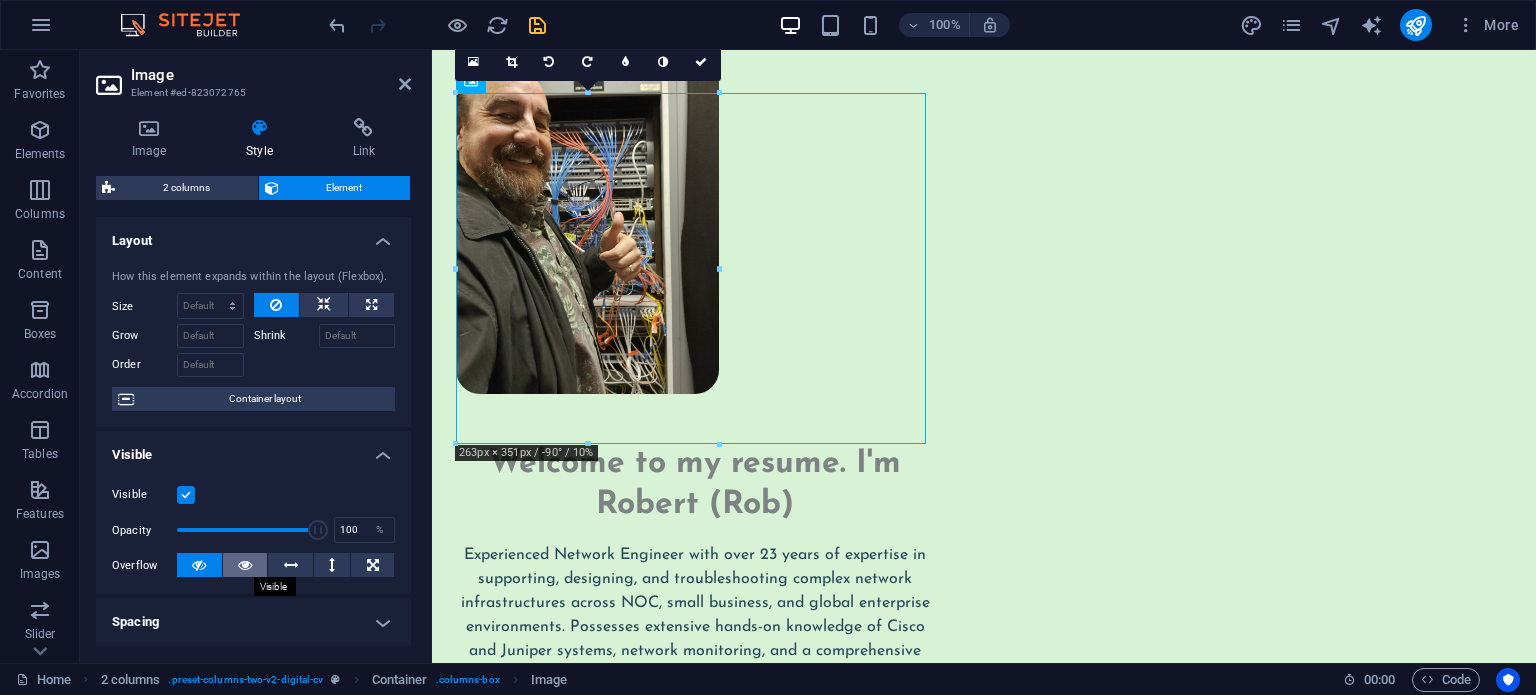 click at bounding box center (245, 565) 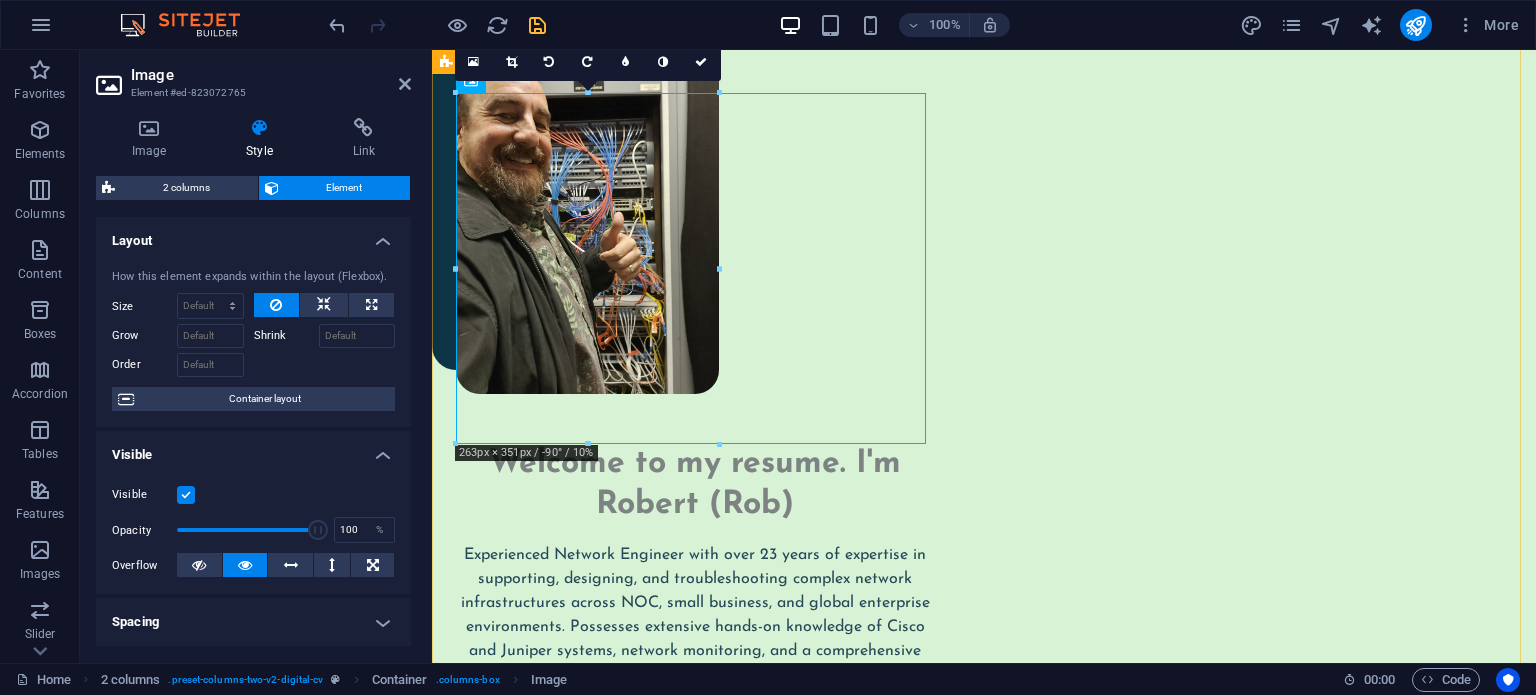 click on "Welcome to my resume. I'm Robert (Rob) Experienced Network Engineer with over 23 years of expertise in supporting, designing, and troubleshooting complex network infrastructures across NOC, small business, and global enterprise environments. Possesses extensive hands-on knowledge of Cisco and Juniper systems, network monitoring, and a comprehensive range of intermediate and advanced routing protocols, including BGP, OSPF, MPLS, EIGRP, and IS-IS. Demonstrated ability to lead projects, mentor junior engineers, and implement enhancements that improve network performance and reliability. Strong documentation and process-oriented mindset, complemented by excellent communication skills. contact me" at bounding box center (984, 559) 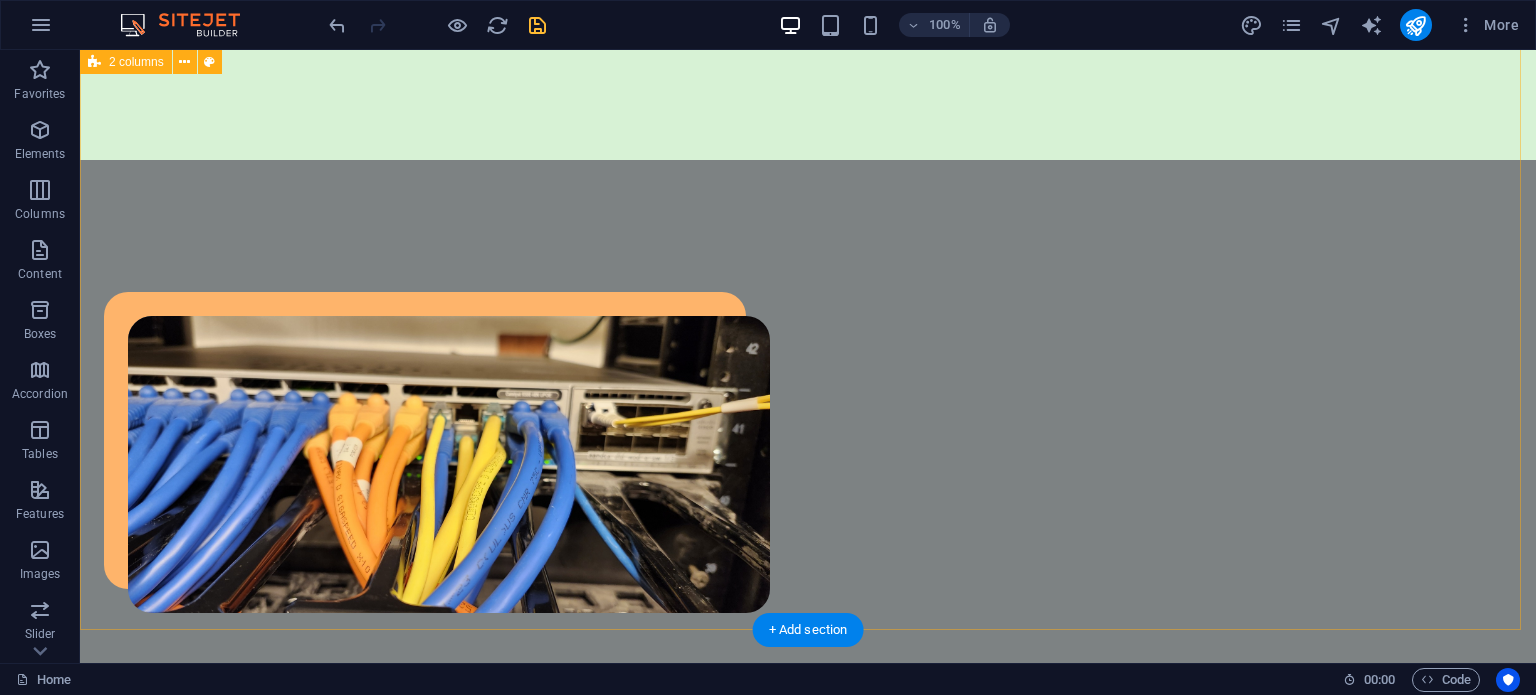scroll, scrollTop: 849, scrollLeft: 0, axis: vertical 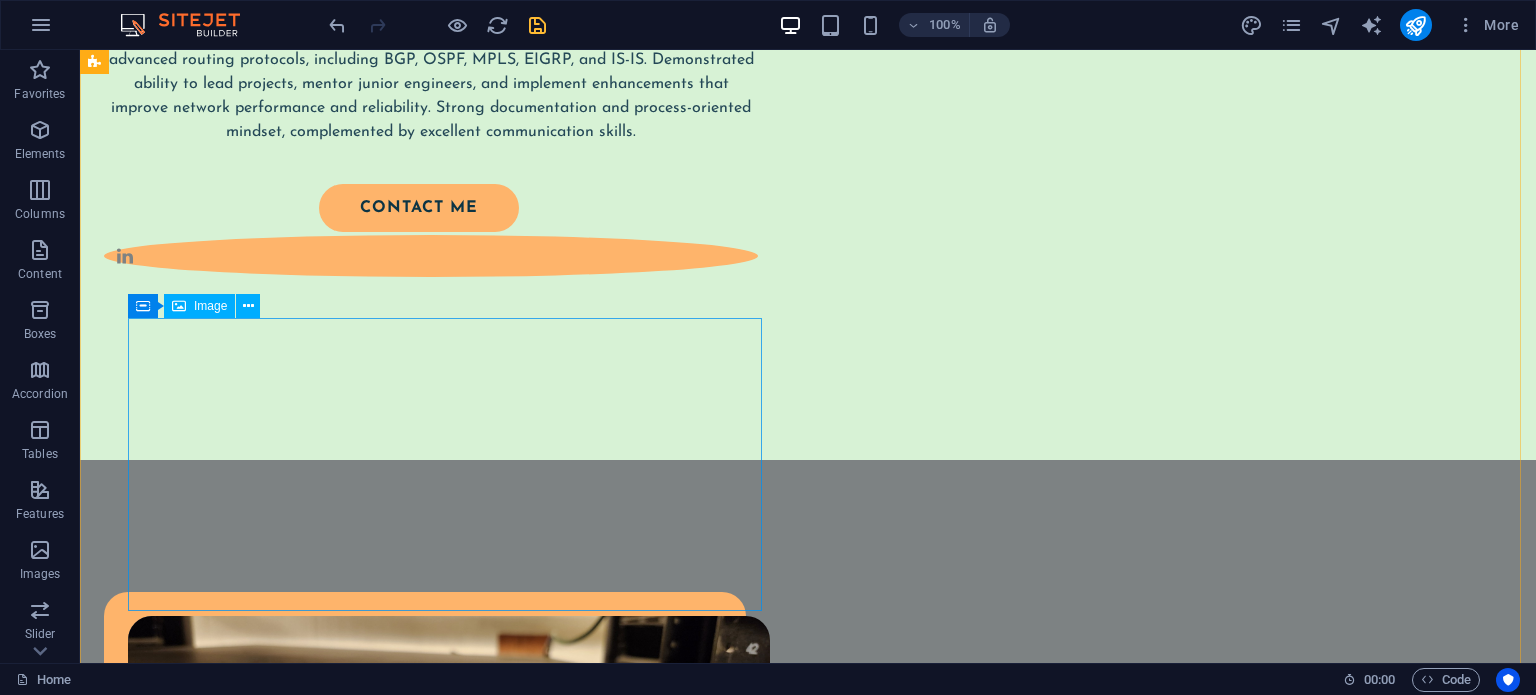 click at bounding box center [449, 764] 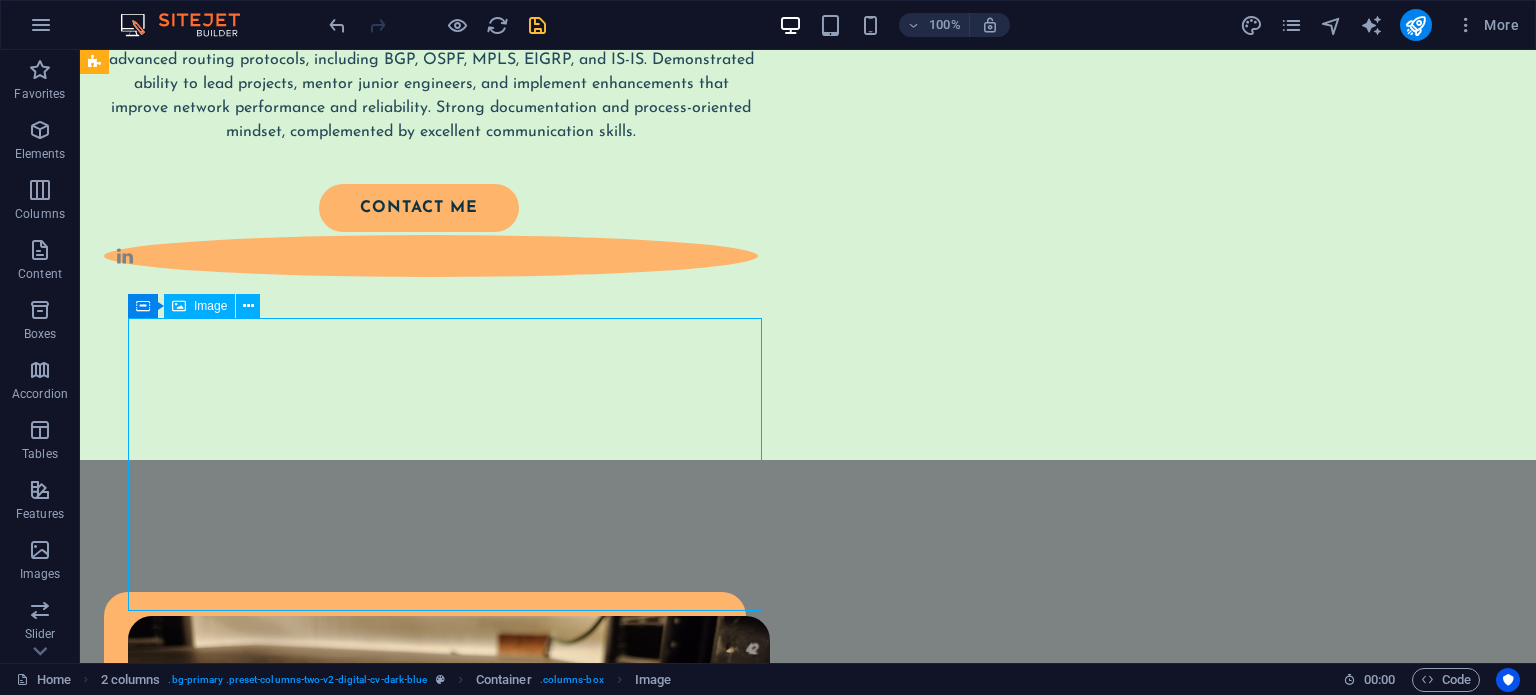 click at bounding box center (449, 764) 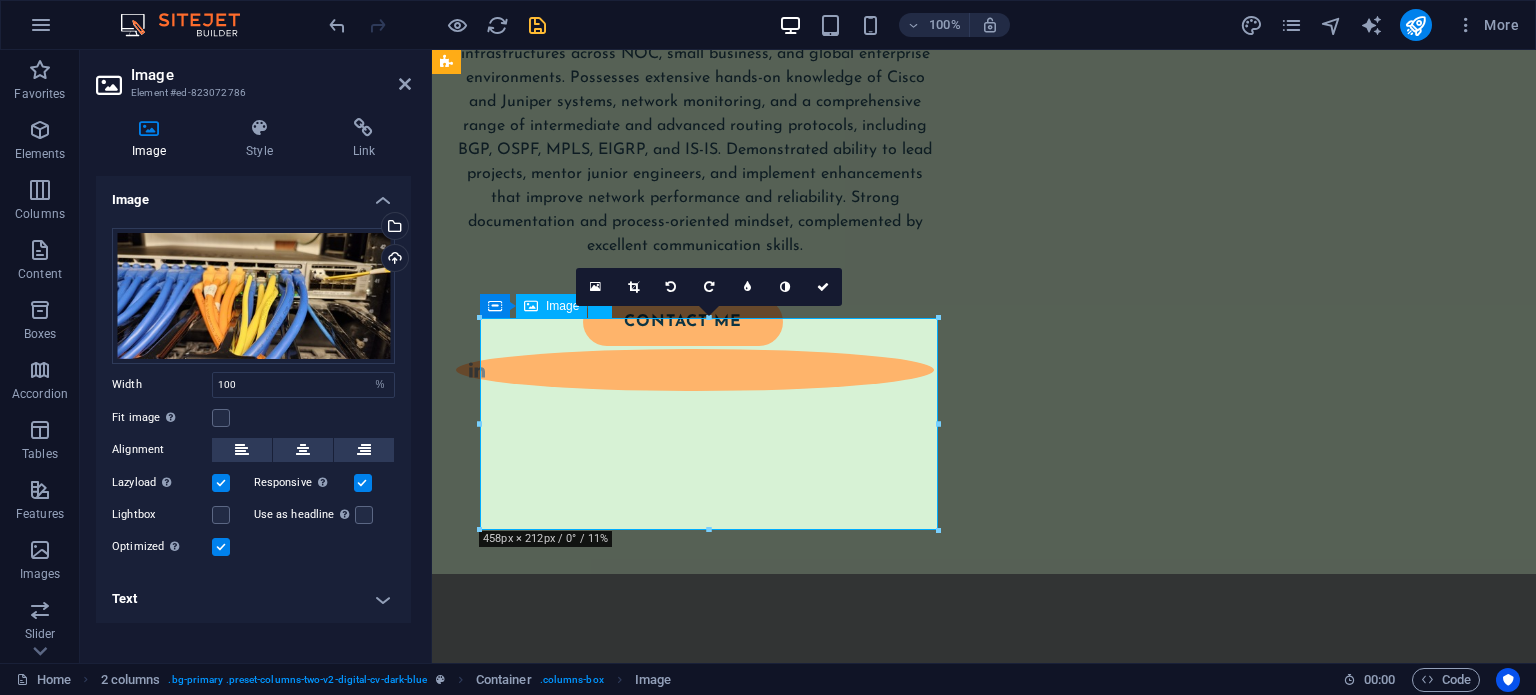 scroll, scrollTop: 1039, scrollLeft: 0, axis: vertical 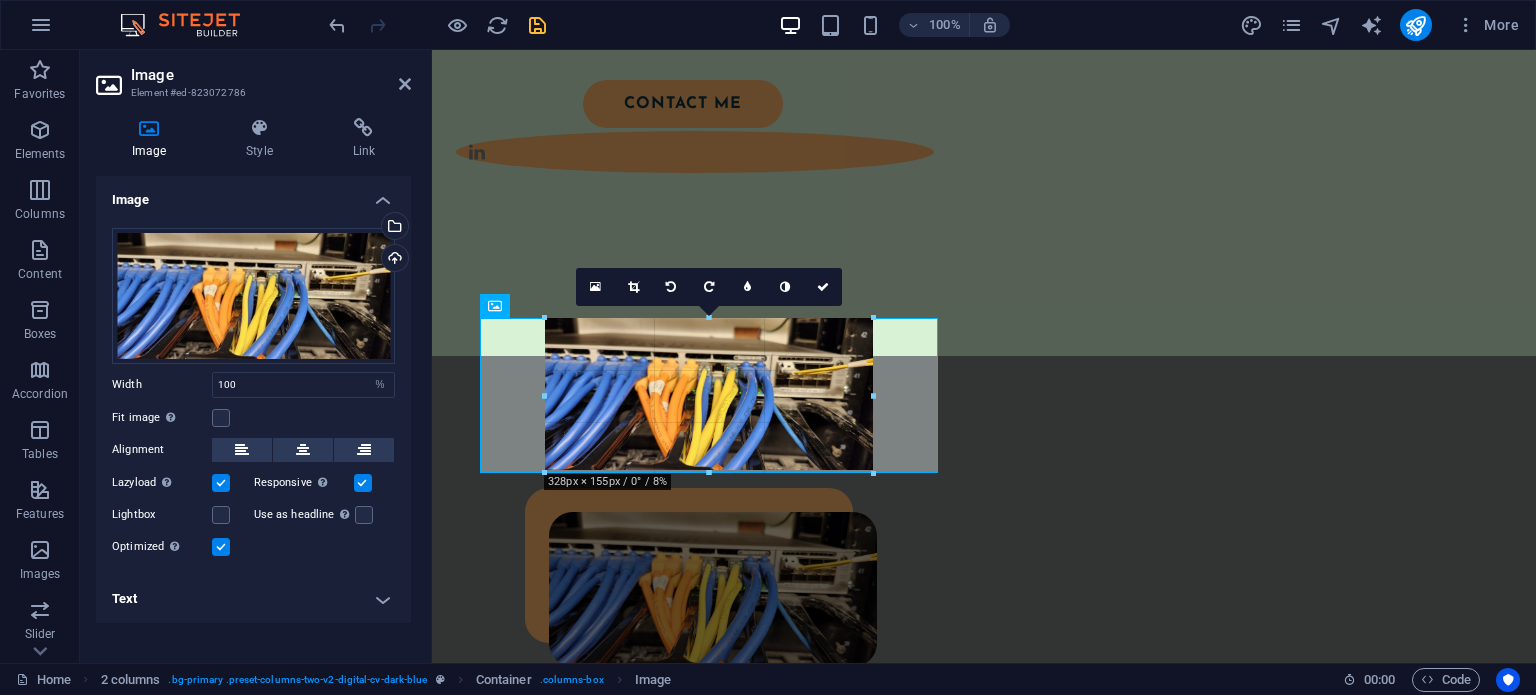drag, startPoint x: 938, startPoint y: 429, endPoint x: 369, endPoint y: 375, distance: 571.55664 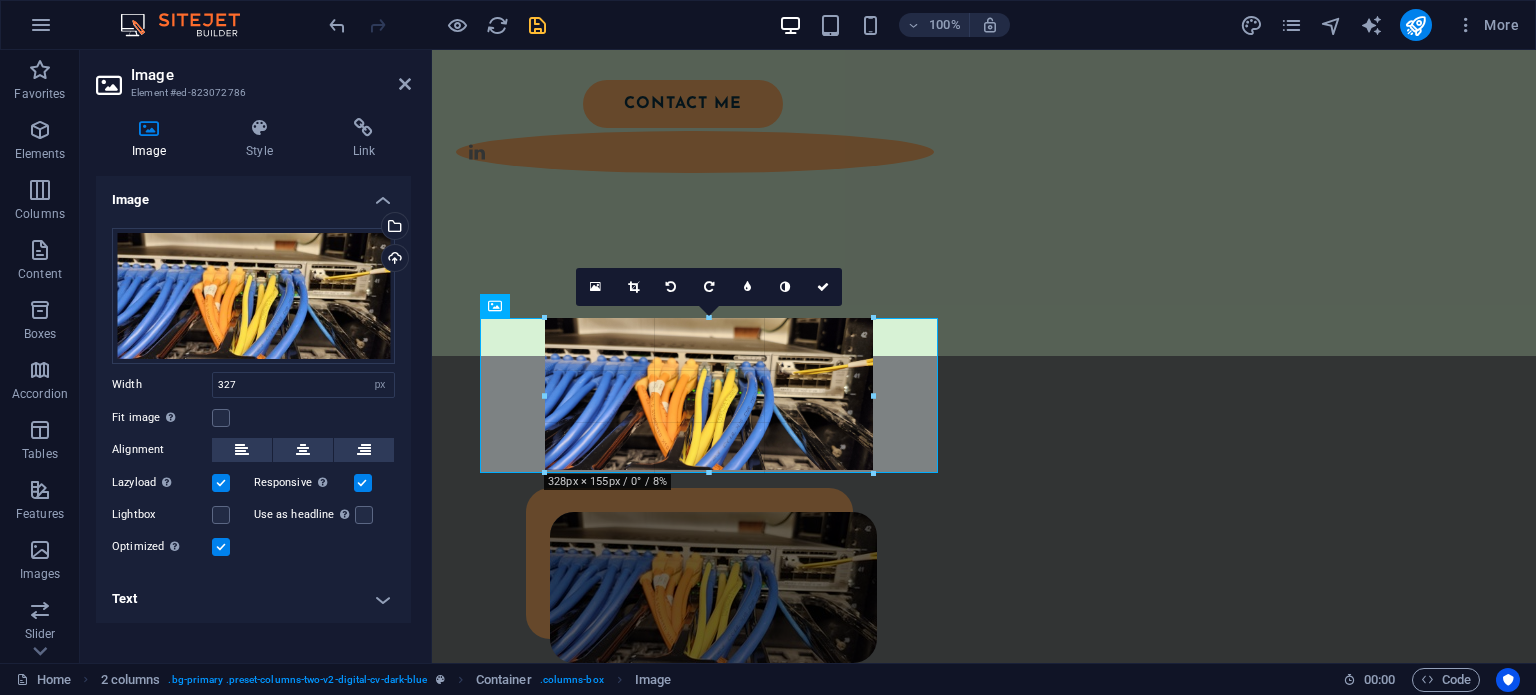 scroll, scrollTop: 1069, scrollLeft: 0, axis: vertical 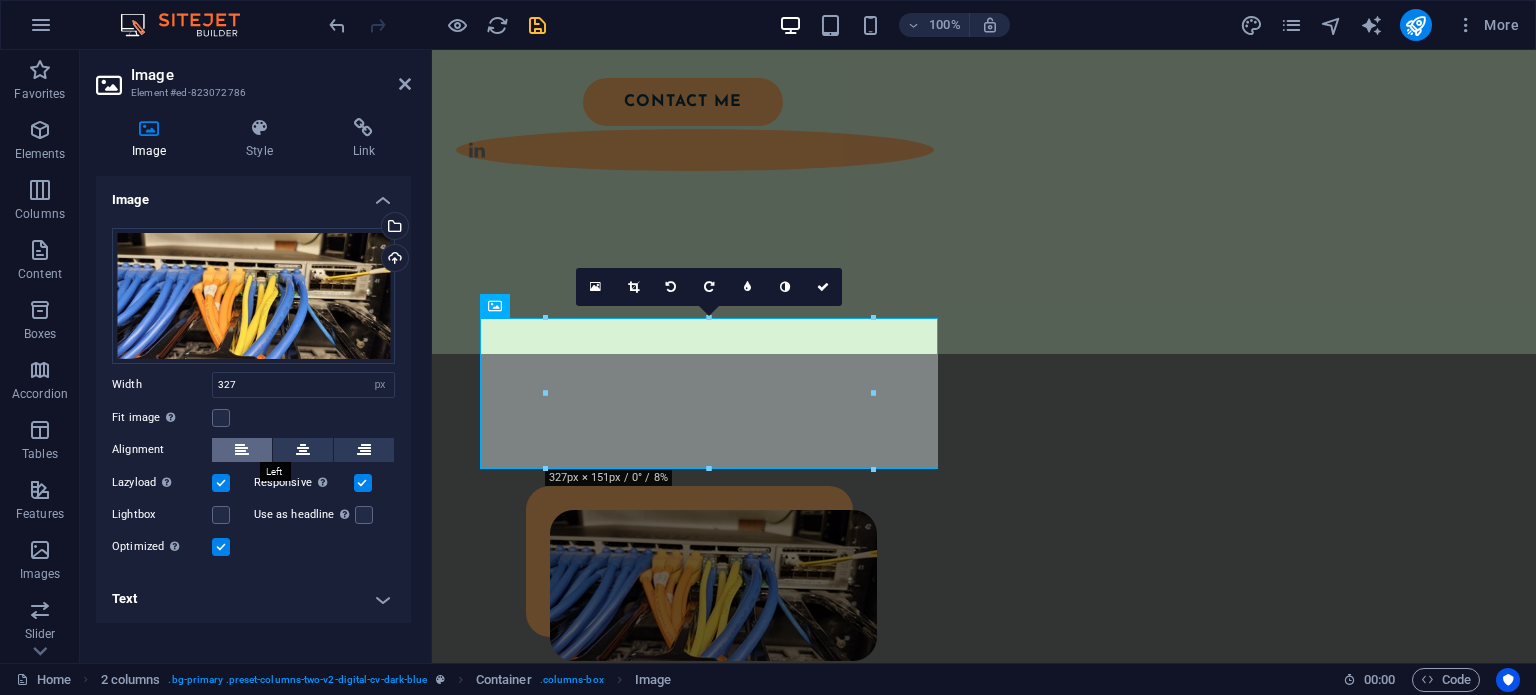 click at bounding box center [242, 450] 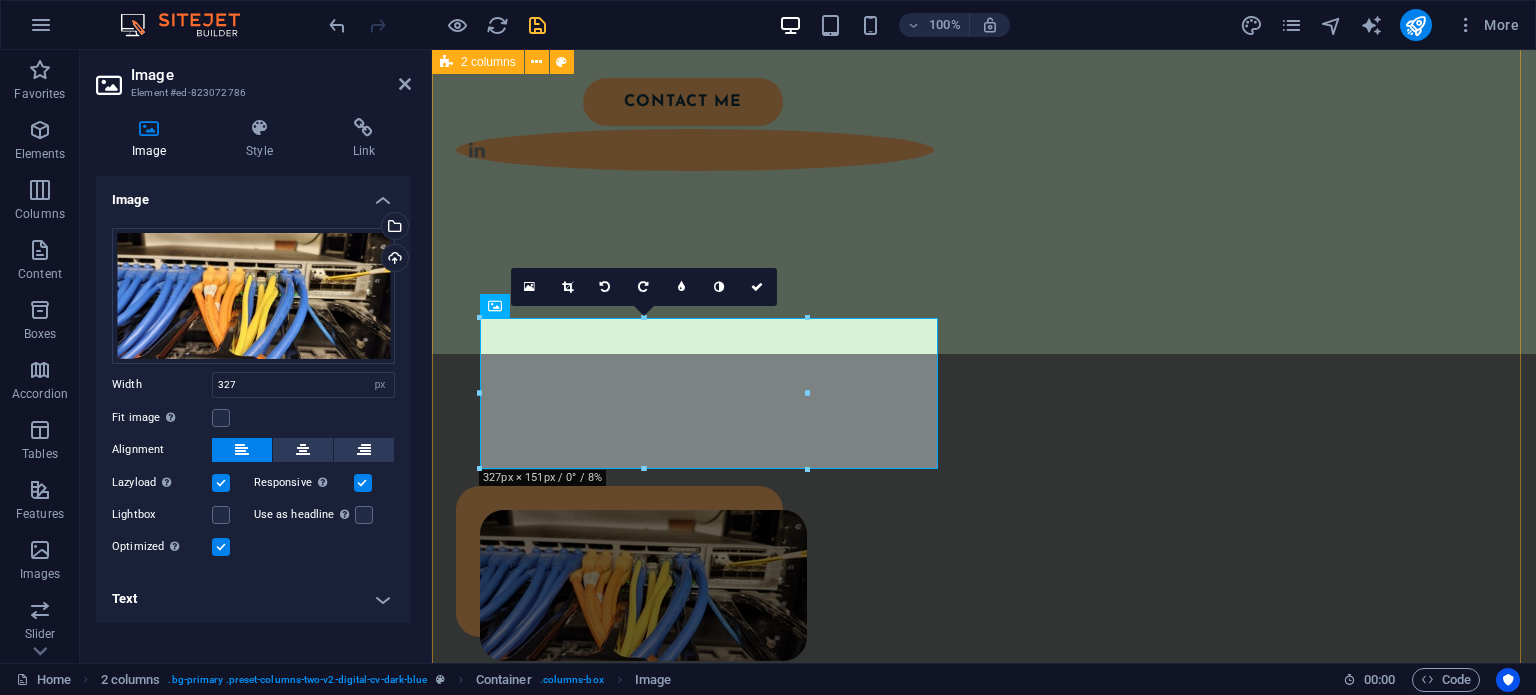 click on "Technical Summary -  **Network Monitoring & Management:** Orion SolarWinds, NetMRI - **Telepresence & Wireless Solutions:** Polycom Telepresence, Aruba Access Points and Controllers - **Network Devices:** Cisco (800, 2700, 2800, 2900, 3600 series), Juniper (MX, QFX, EX4200, SRX240, 650M10i), Nortel (Switches, Contivity 5500/1100/8600), Netgear GS752TP, SonicWall 2600 - **Virtualization & Security Solutions:** vSphere VM, Blue Coat Appliances, Riverbed Appliances, Checkpoint Firewalls, Mag Radius Server - **Networking Protocols & Technologies:** TCP/IP, DHCP, VPN, IPsec, ACL, NAT, SNMP, Switching, Trunking, STP, VTP, EtherChannel, VLAN, AAA, TACACS + RADIUS, Firewall Security Policies - **Routing Protocols:** Static, EIGRP, OSPF, RIP, BGP, IS-IS Download CV" at bounding box center [984, 955] 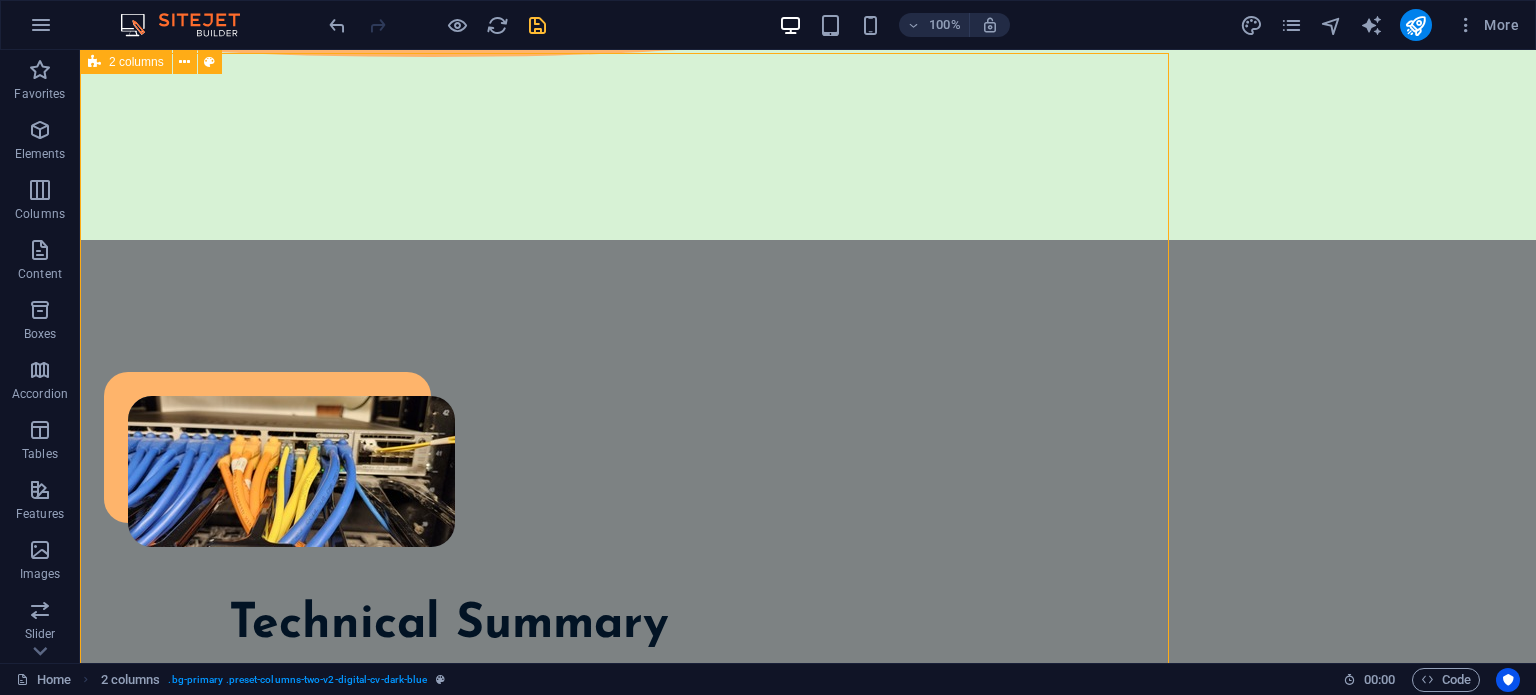 scroll, scrollTop: 920, scrollLeft: 0, axis: vertical 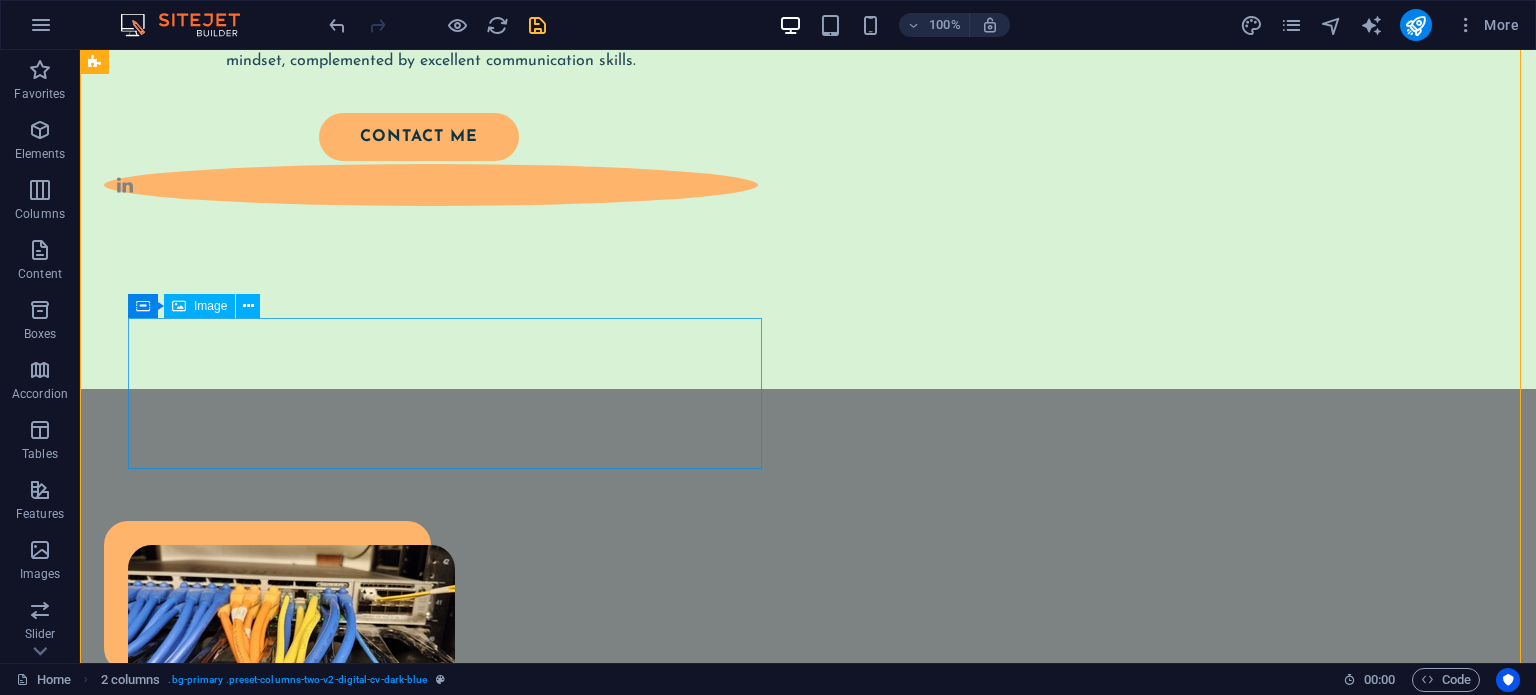 click at bounding box center (449, 620) 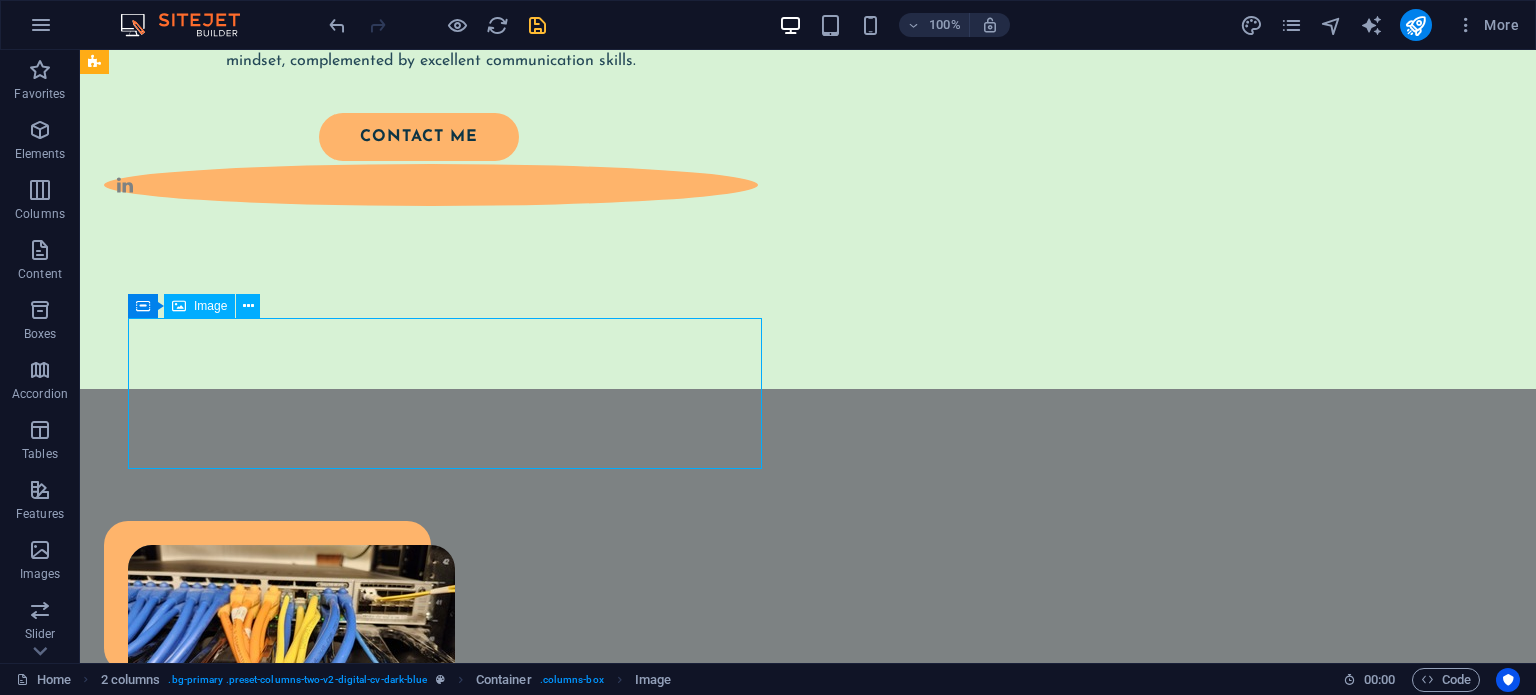 click at bounding box center [449, 620] 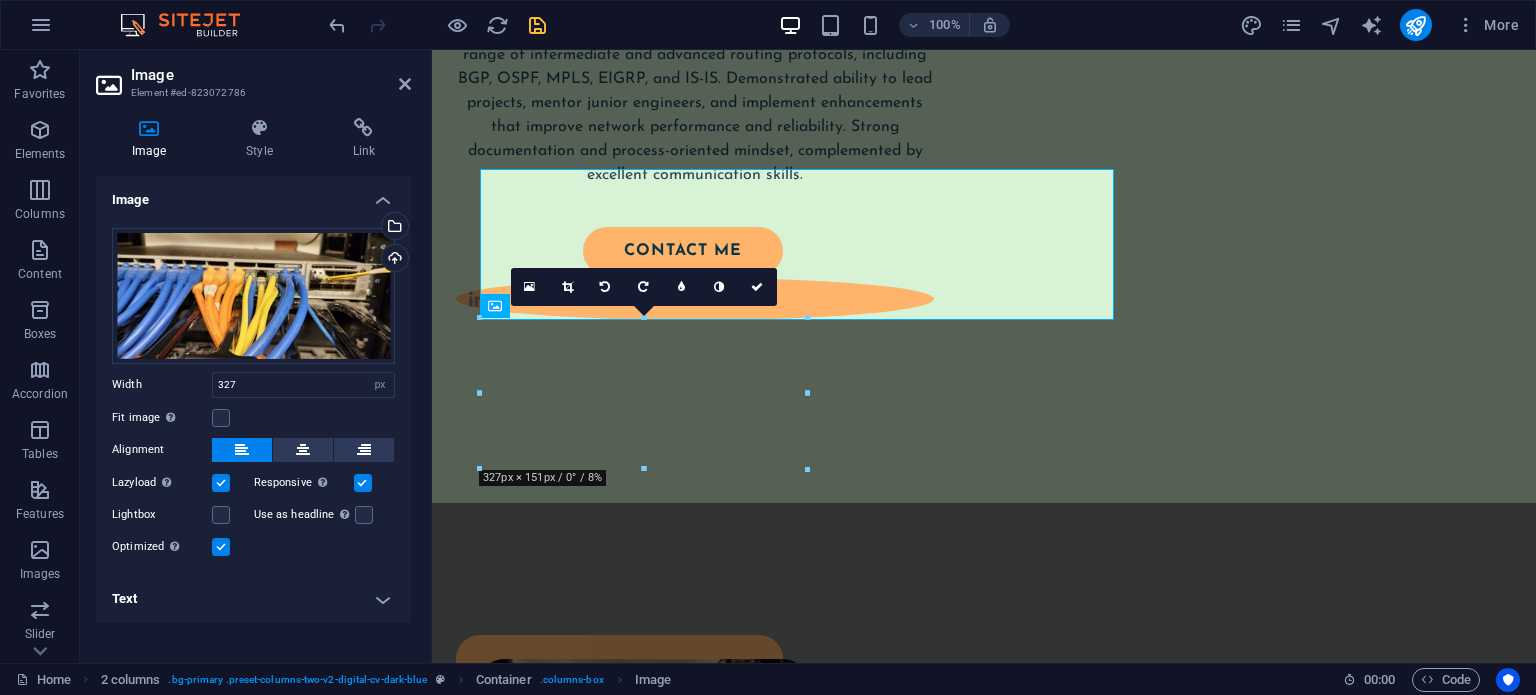 scroll, scrollTop: 1069, scrollLeft: 0, axis: vertical 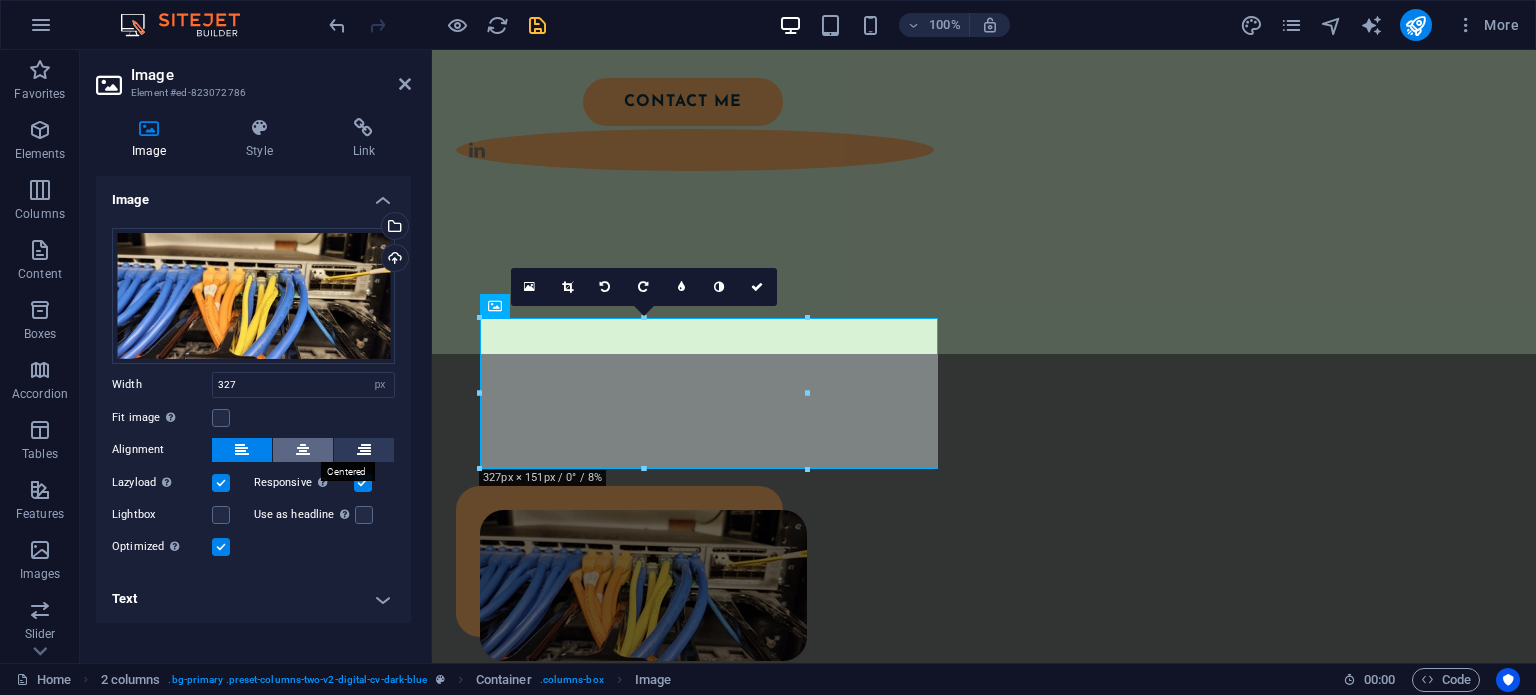 click at bounding box center [303, 450] 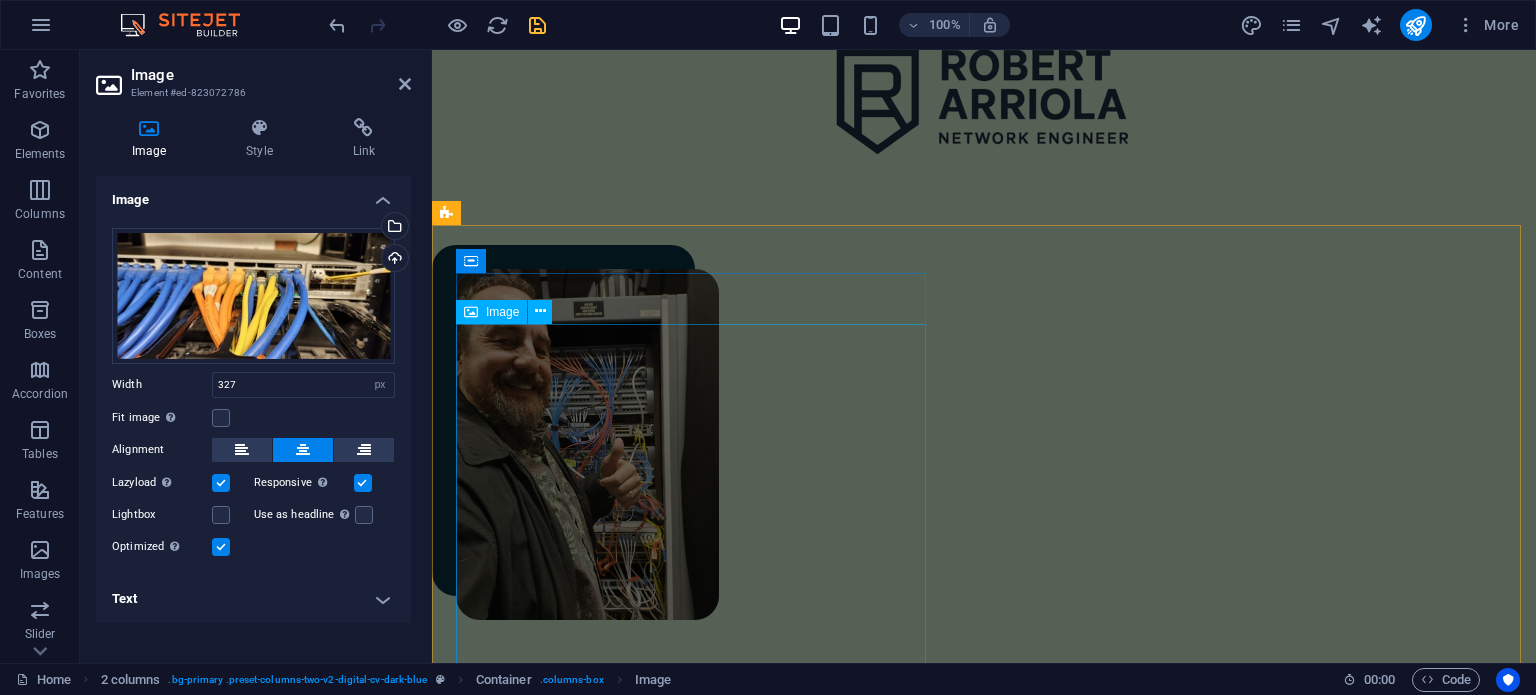 scroll, scrollTop: 69, scrollLeft: 0, axis: vertical 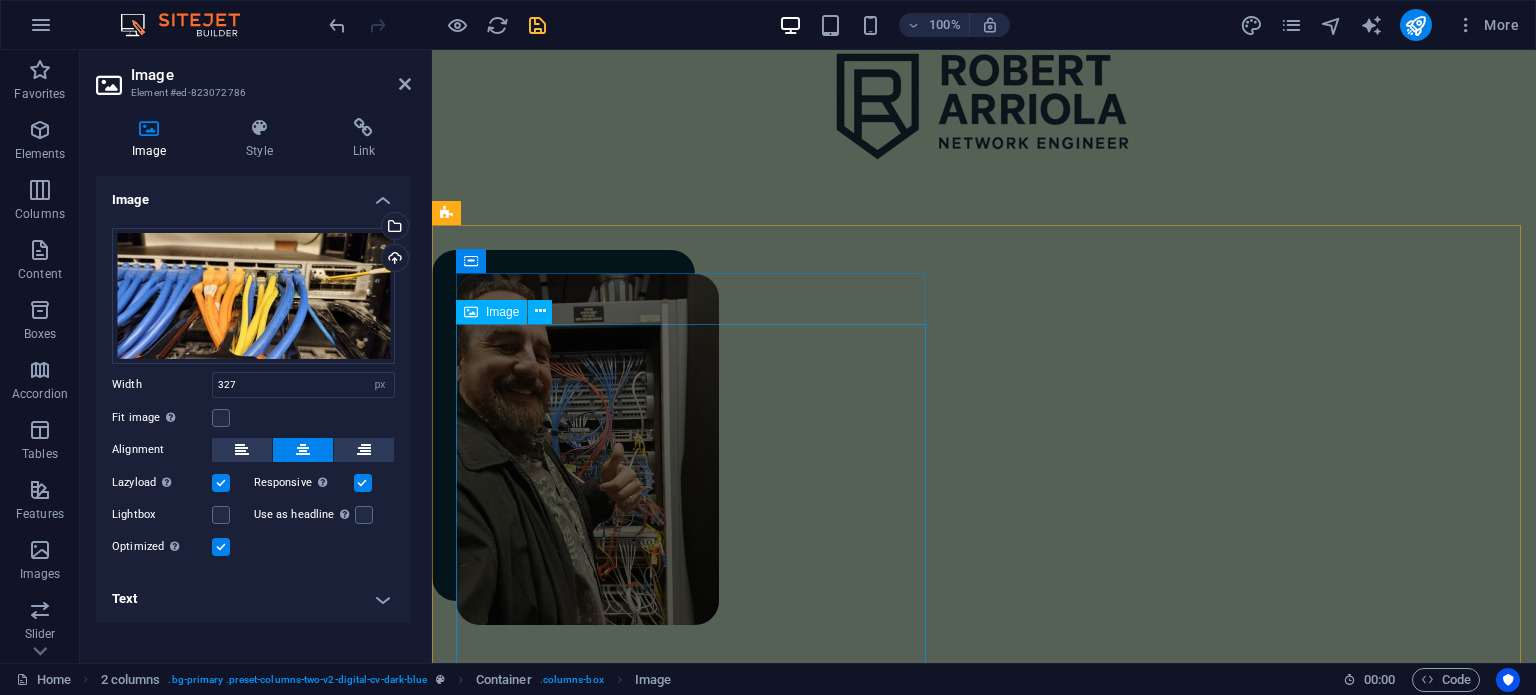 click at bounding box center (695, 449) 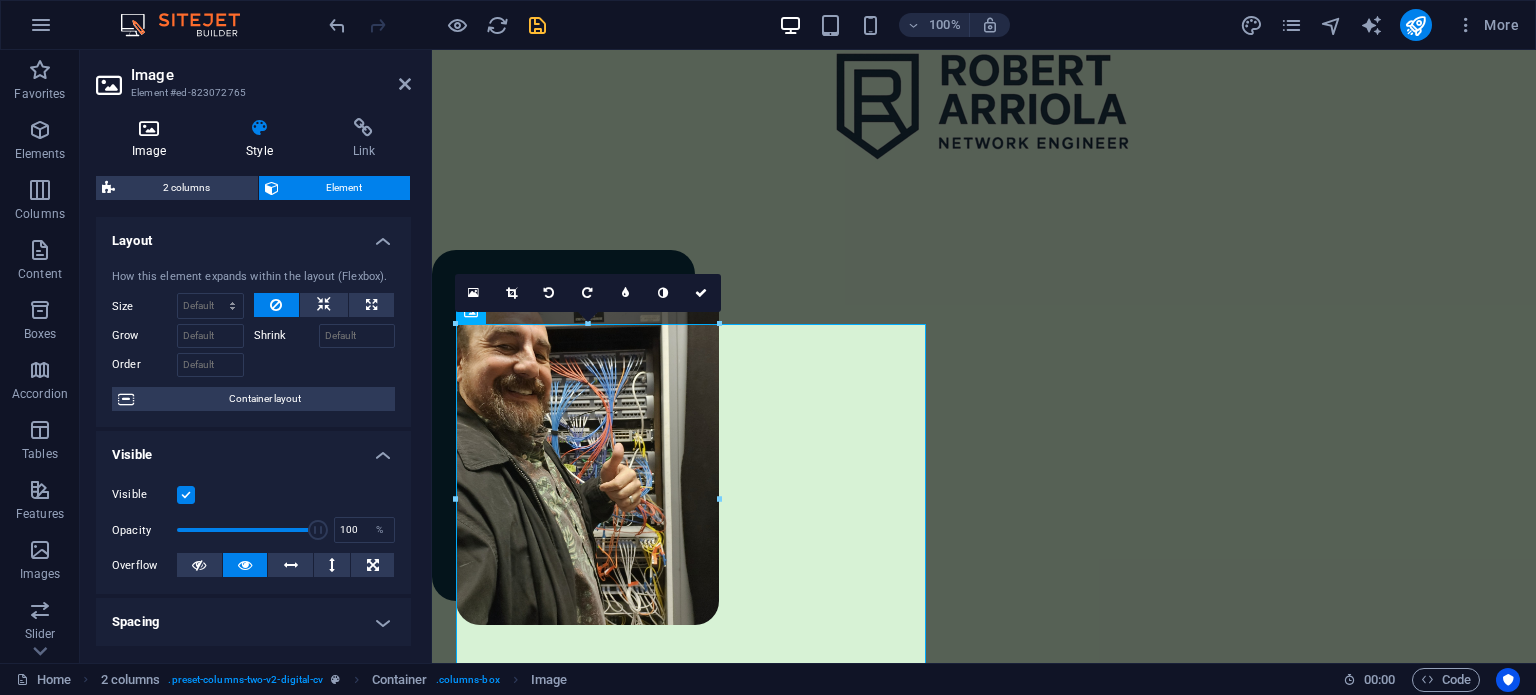 click on "Image" at bounding box center [153, 139] 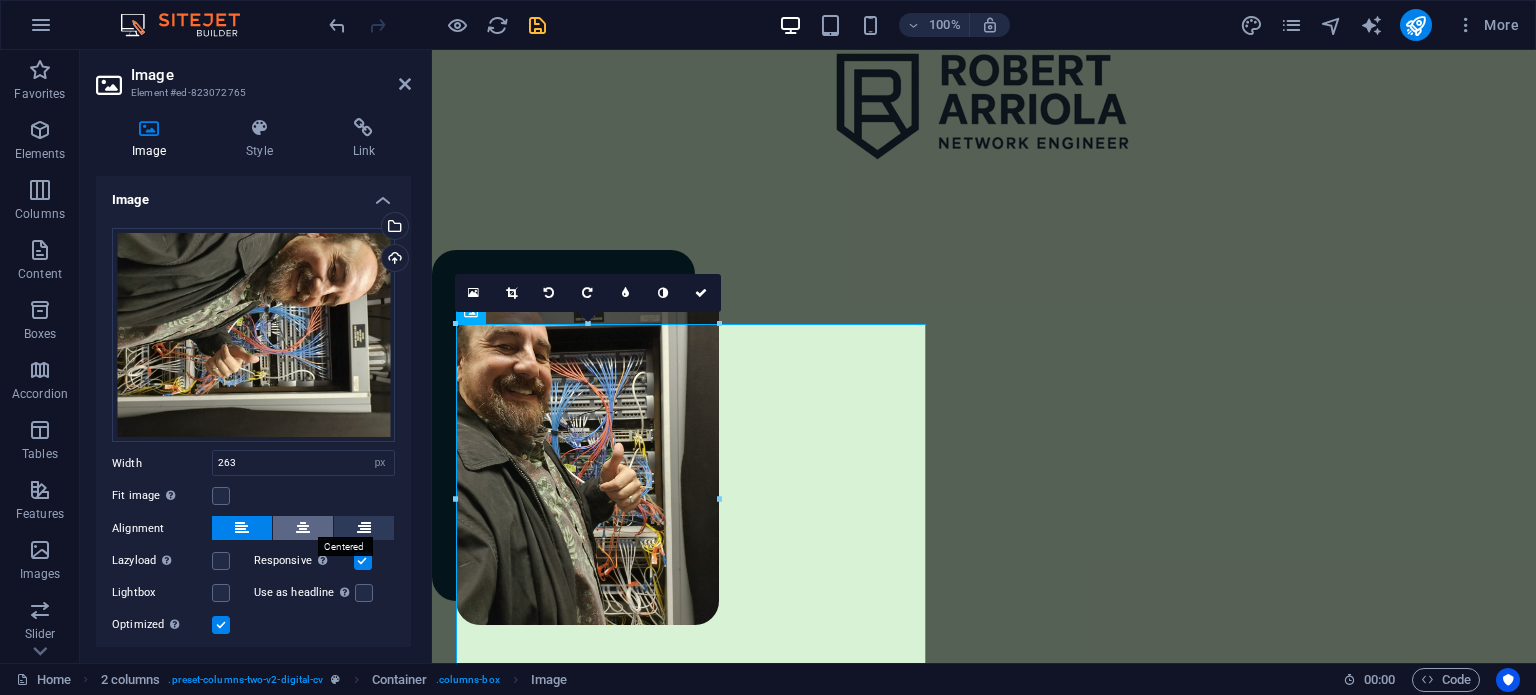 click at bounding box center [303, 528] 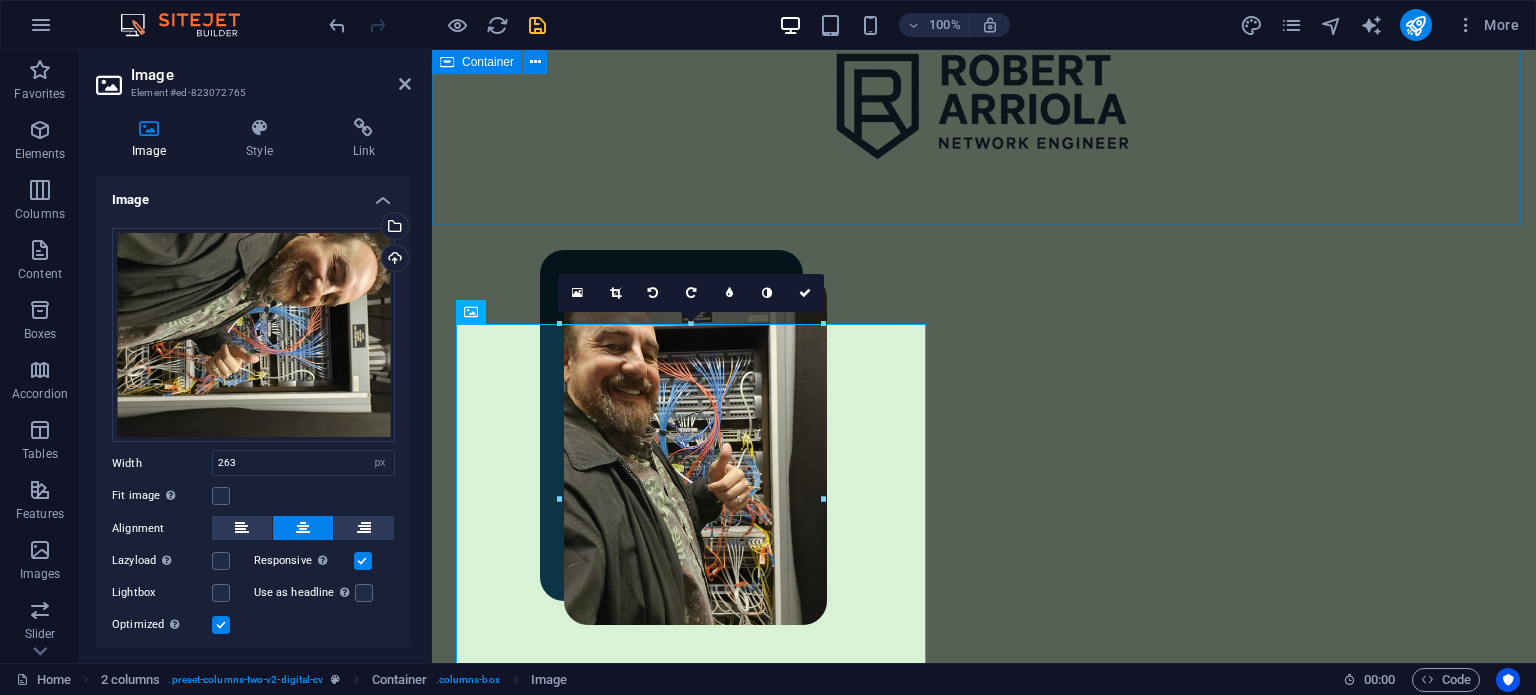click at bounding box center [984, 103] 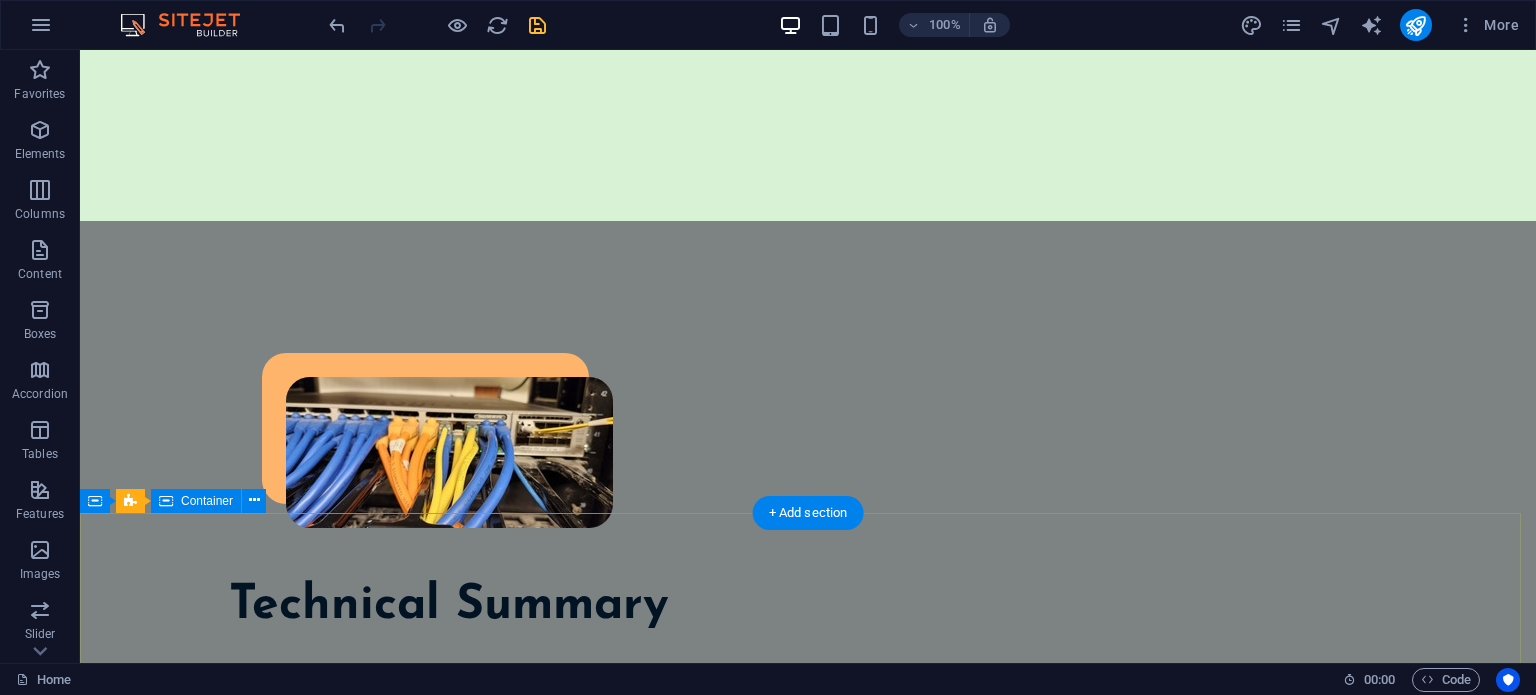scroll, scrollTop: 969, scrollLeft: 0, axis: vertical 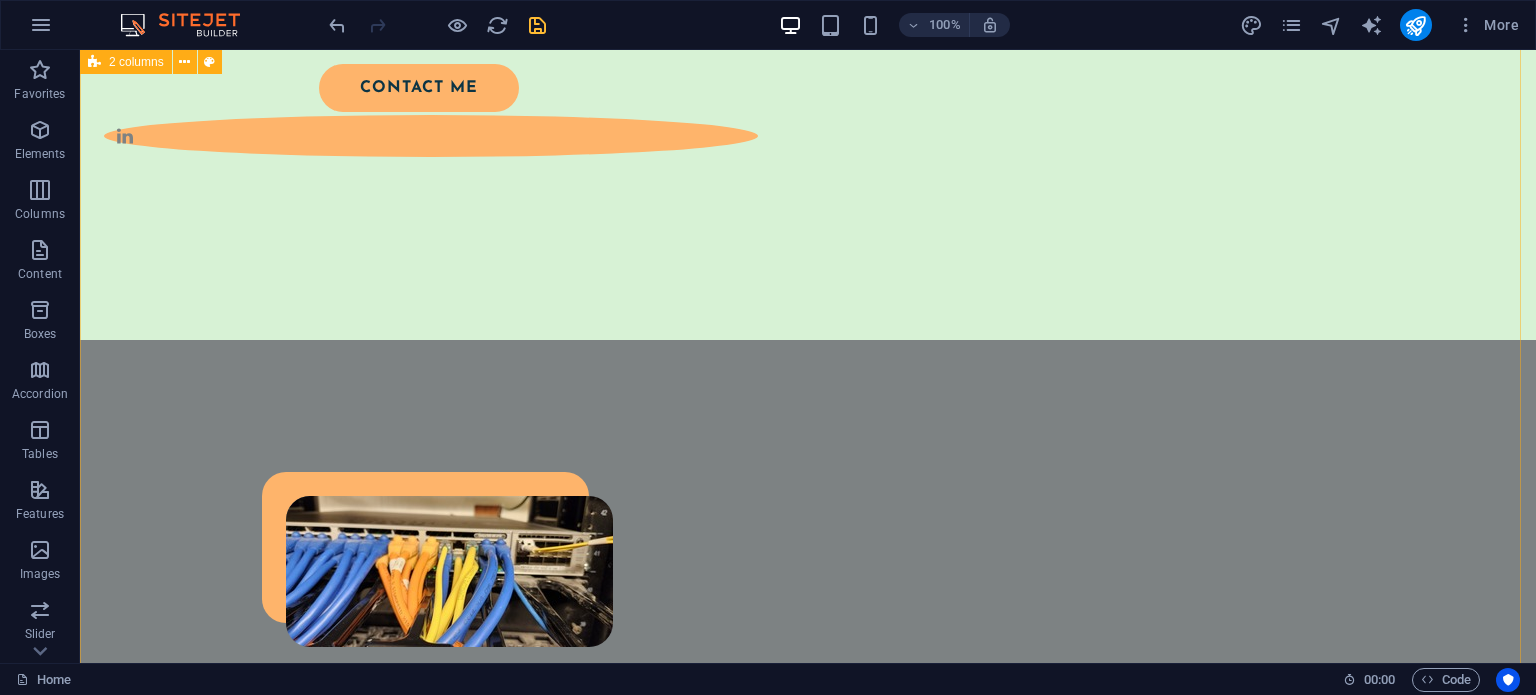 click on "Technical Summary -  **Network Monitoring & Management:** Orion SolarWinds, NetMRI - **Telepresence & Wireless Solutions:** Polycom Telepresence, Aruba Access Points and Controllers - **Network Devices:** Cisco (800, 2700, 2800, 2900, 3600 series), Juniper (MX, QFX, EX4200, SRX240, 650M10i), Nortel (Switches, Contivity 5500/1100/8600), Netgear GS752TP, SonicWall 2600 - **Virtualization & Security Solutions:** vSphere VM, Blue Coat Appliances, Riverbed Appliances, Checkpoint Firewalls, Mag Radius Server - **Networking Protocols & Technologies:** TCP/IP, DHCP, VPN, IPsec, ACL, NAT, SNMP, Switching, Trunking, STP, VTP, EtherChannel, VLAN, AAA, TACACS + RADIUS, Firewall Security Policies - **Routing Protocols:** Static, EIGRP, OSPF, RIP, BGP, IS-IS Download CV" at bounding box center [808, 893] 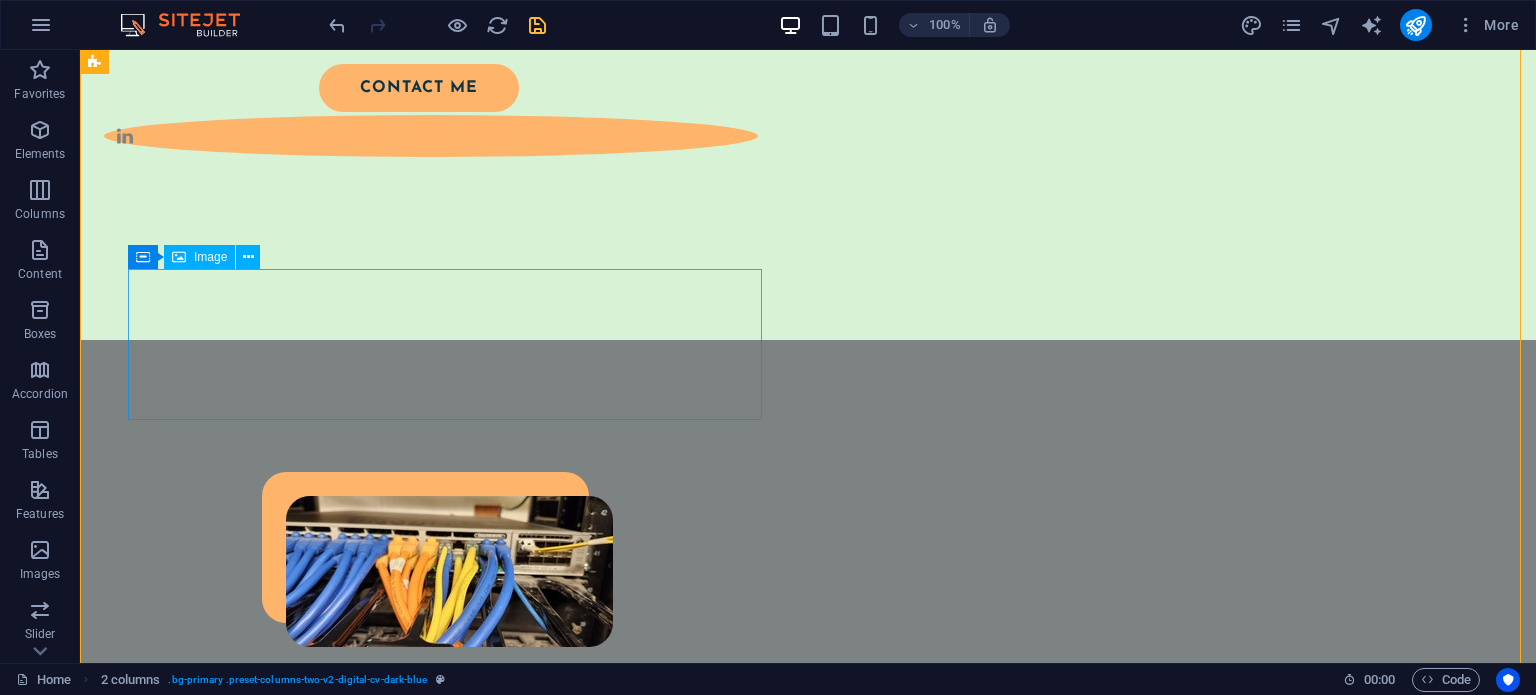 click at bounding box center (449, 571) 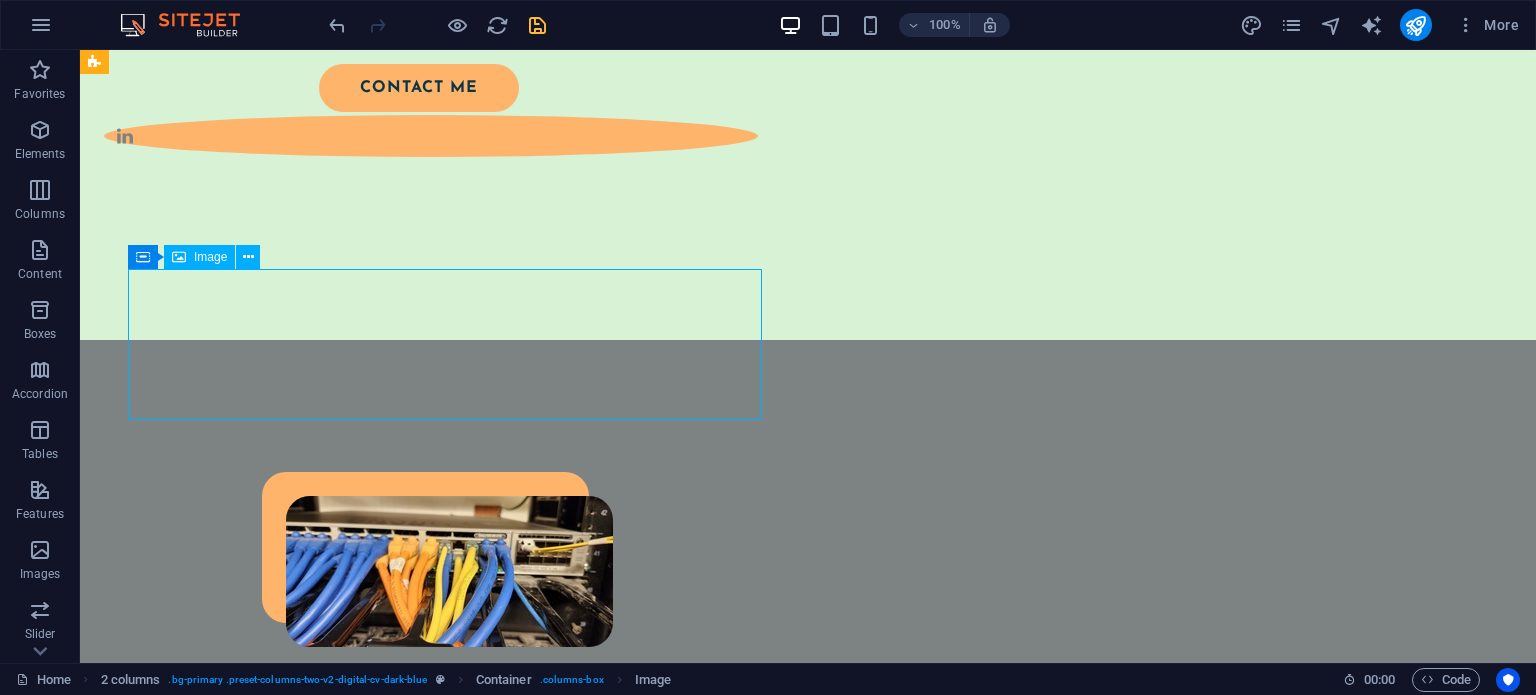 click at bounding box center [449, 571] 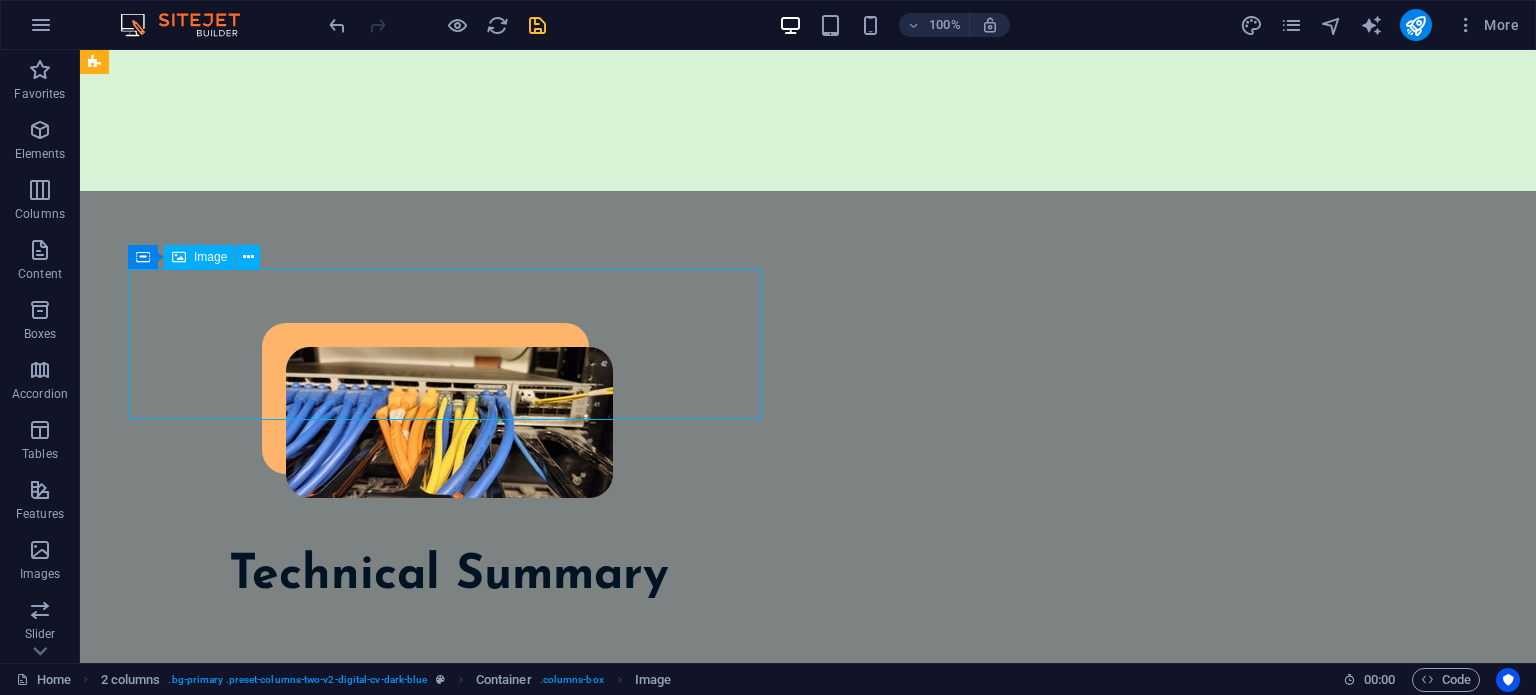 select on "px" 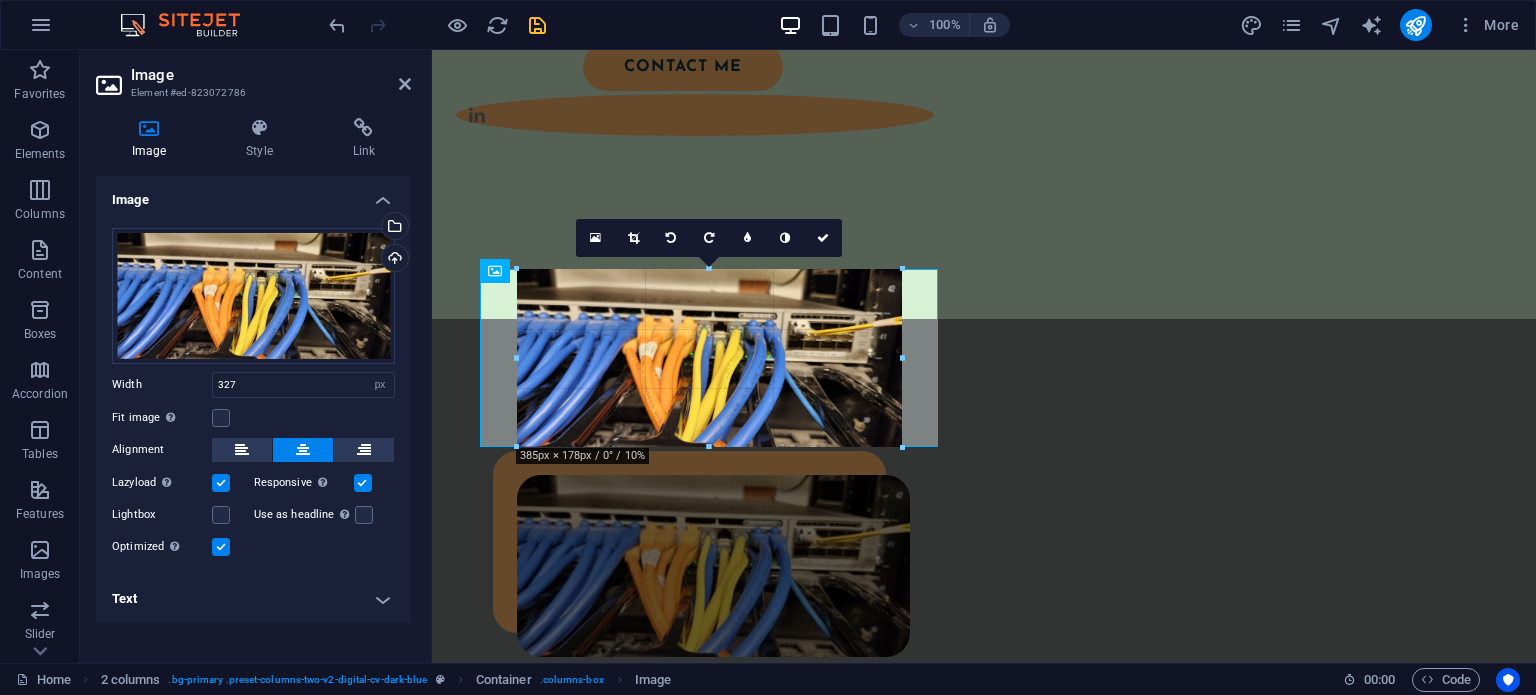 scroll, scrollTop: 1103, scrollLeft: 0, axis: vertical 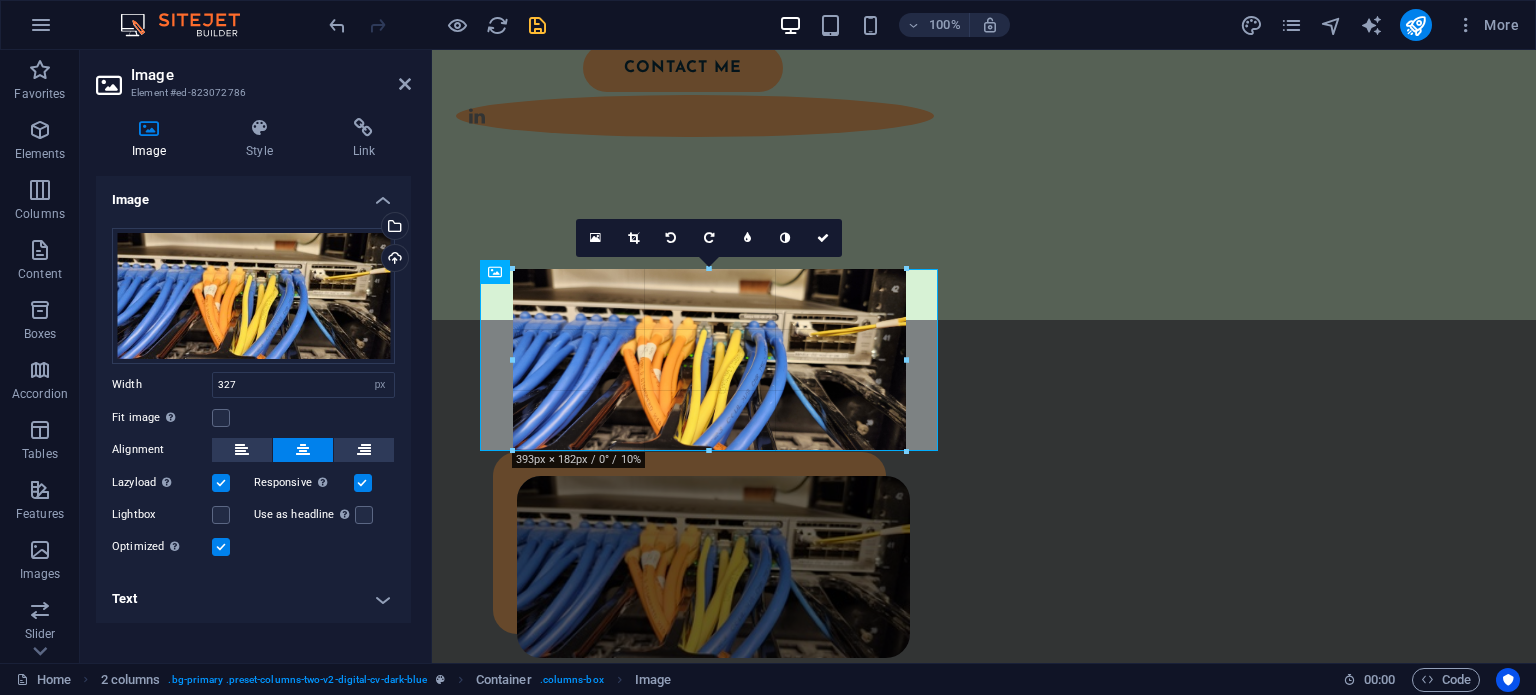 drag, startPoint x: 872, startPoint y: 346, endPoint x: 512, endPoint y: 306, distance: 362.2154 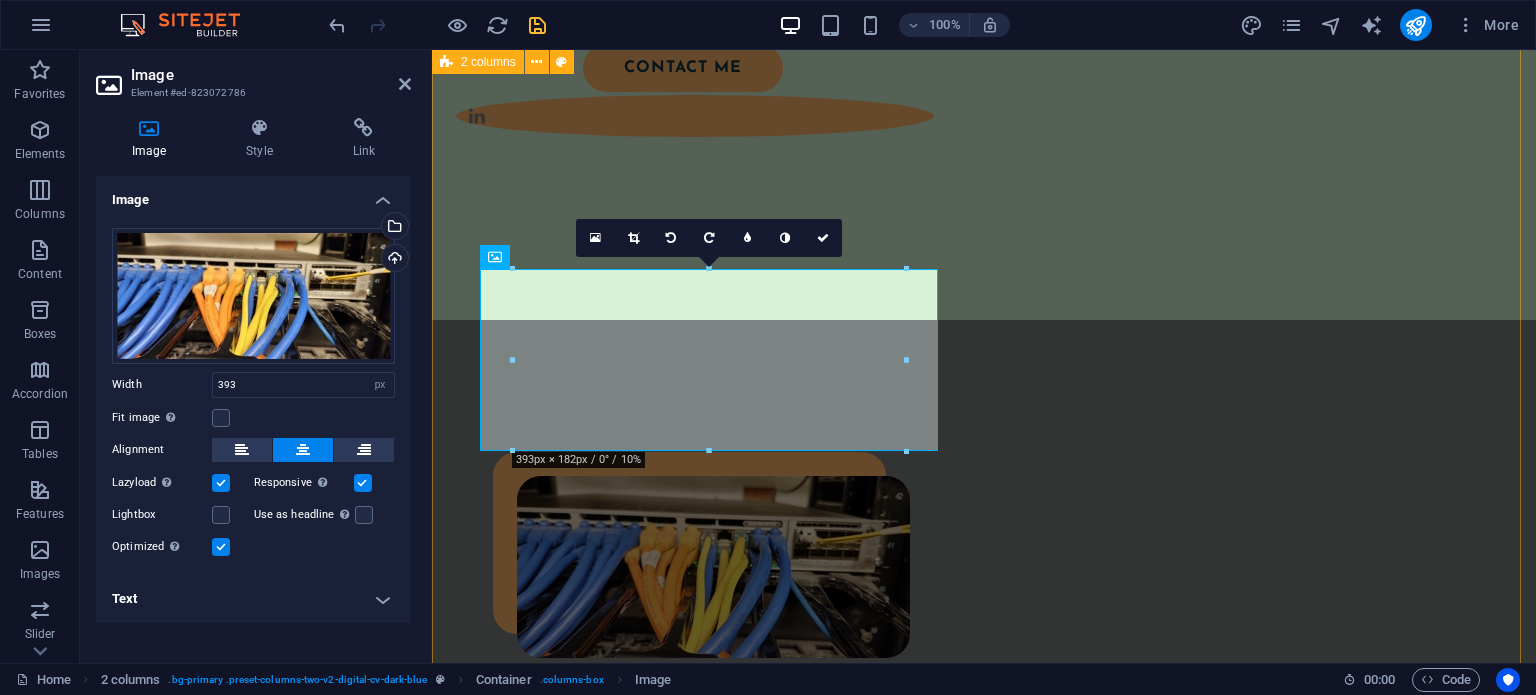 click on "Technical Summary -  **Network Monitoring & Management:** Orion SolarWinds, NetMRI - **Telepresence & Wireless Solutions:** Polycom Telepresence, Aruba Access Points and Controllers - **Network Devices:** Cisco (800, 2700, 2800, 2900, 3600 series), Juniper (MX, QFX, EX4200, SRX240, 650M10i), Nortel (Switches, Contivity 5500/1100/8600), Netgear GS752TP, SonicWall 2600 - **Virtualization & Security Solutions:** vSphere VM, Blue Coat Appliances, Riverbed Appliances, Checkpoint Firewalls, Mag Radius Server - **Networking Protocols & Technologies:** TCP/IP, DHCP, VPN, IPsec, ACL, NAT, SNMP, Switching, Trunking, STP, VTP, EtherChannel, VLAN, AAA, TACACS + RADIUS, Firewall Security Policies - **Routing Protocols:** Static, EIGRP, OSPF, RIP, BGP, IS-IS Download CV" at bounding box center (984, 937) 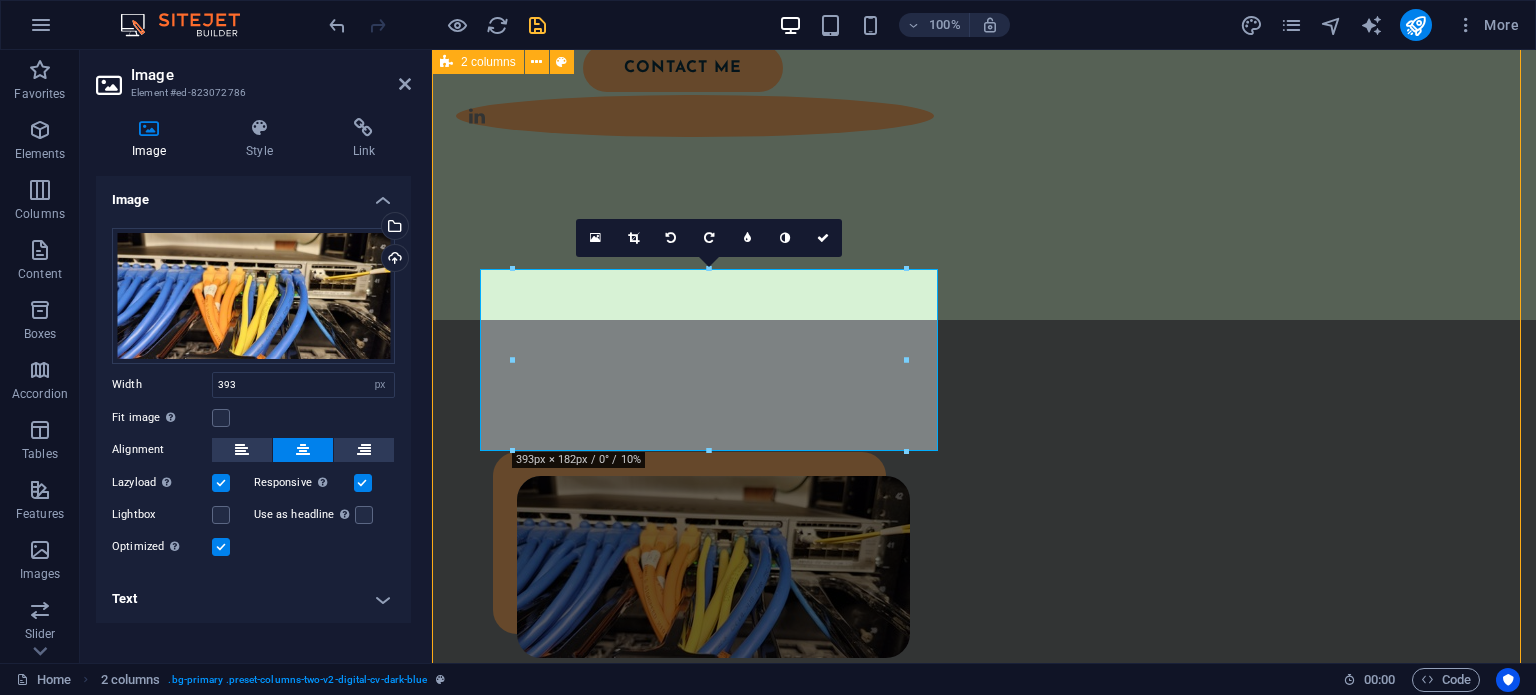 scroll, scrollTop: 954, scrollLeft: 0, axis: vertical 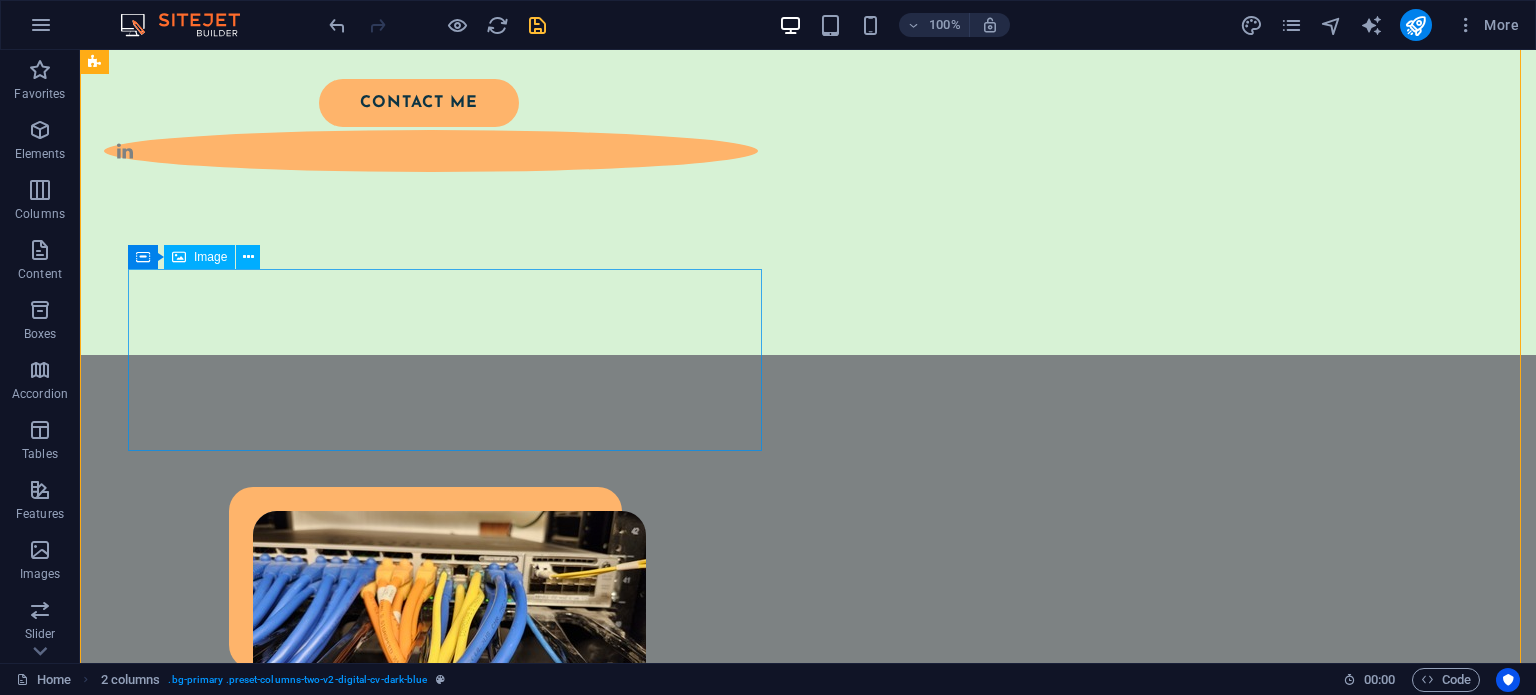 click at bounding box center (449, 602) 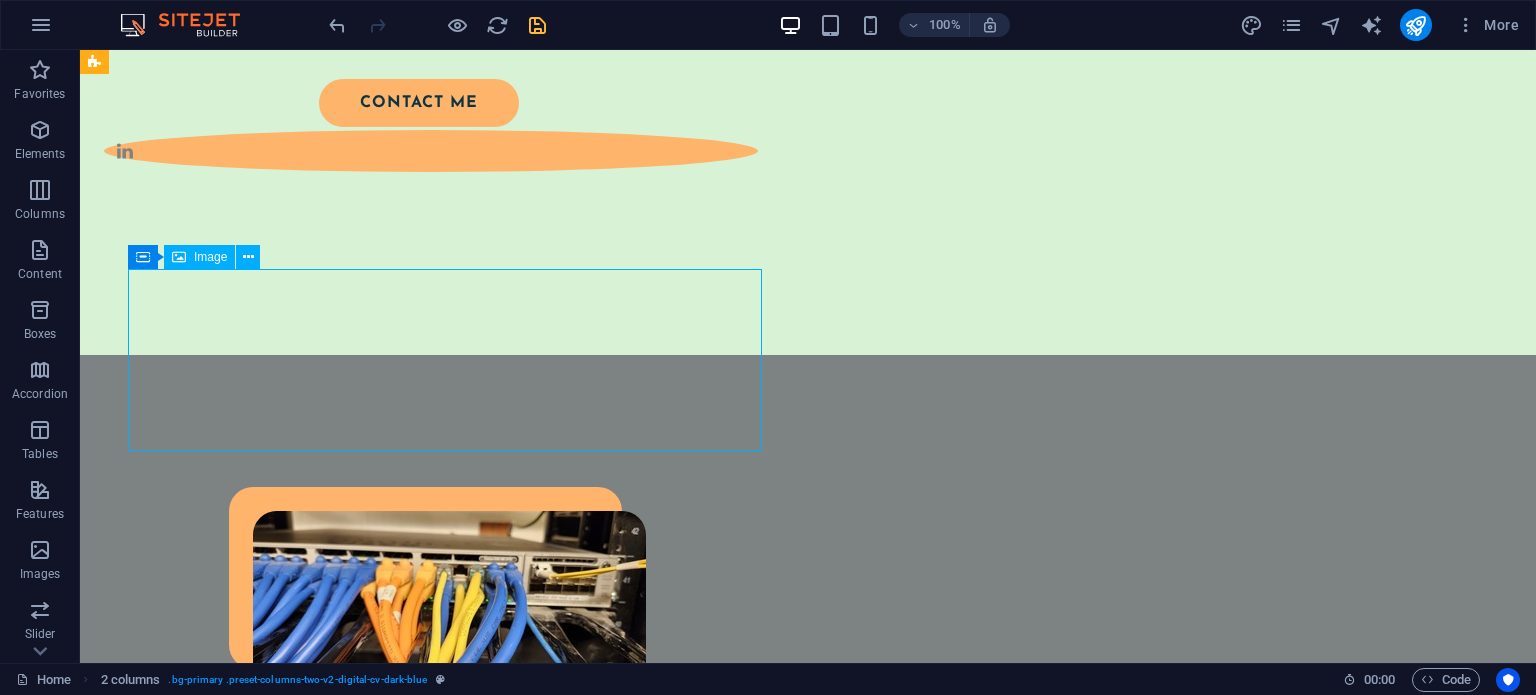 click at bounding box center [449, 602] 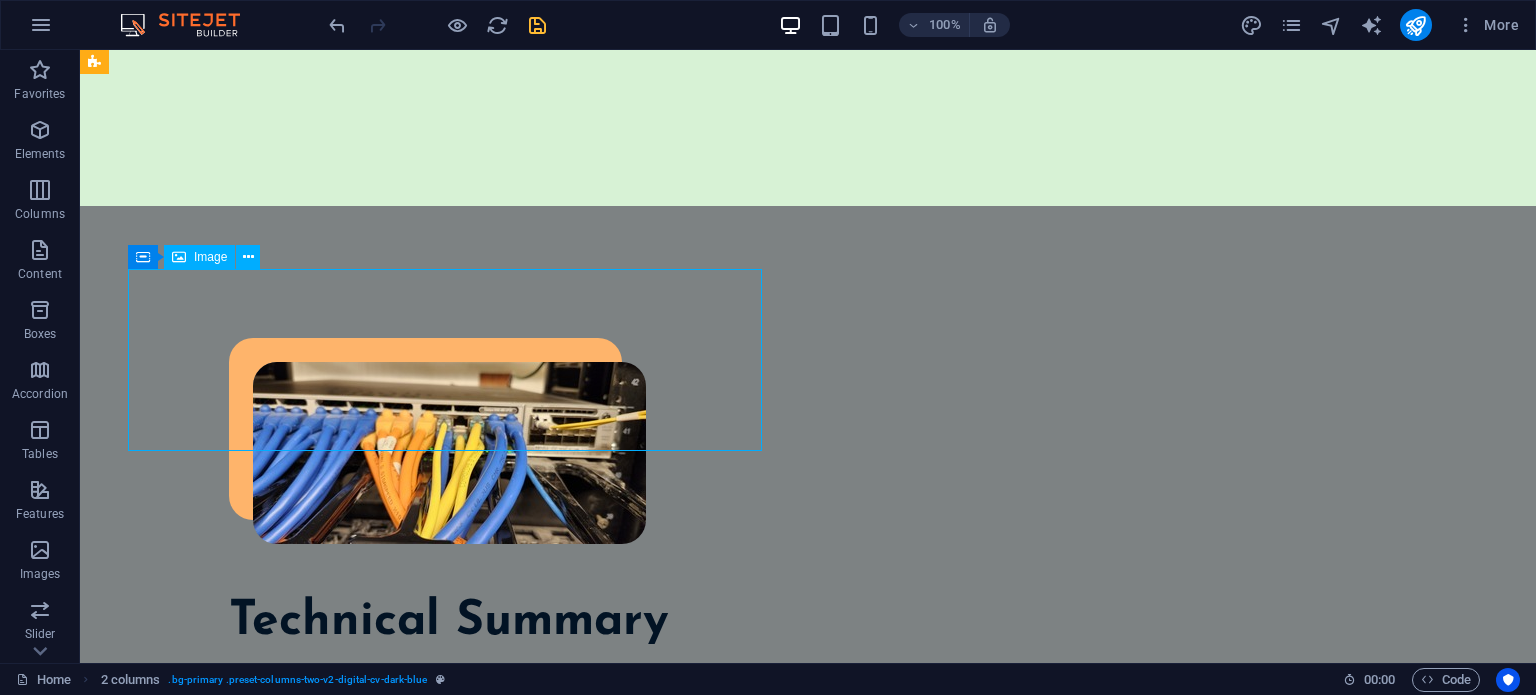 select on "px" 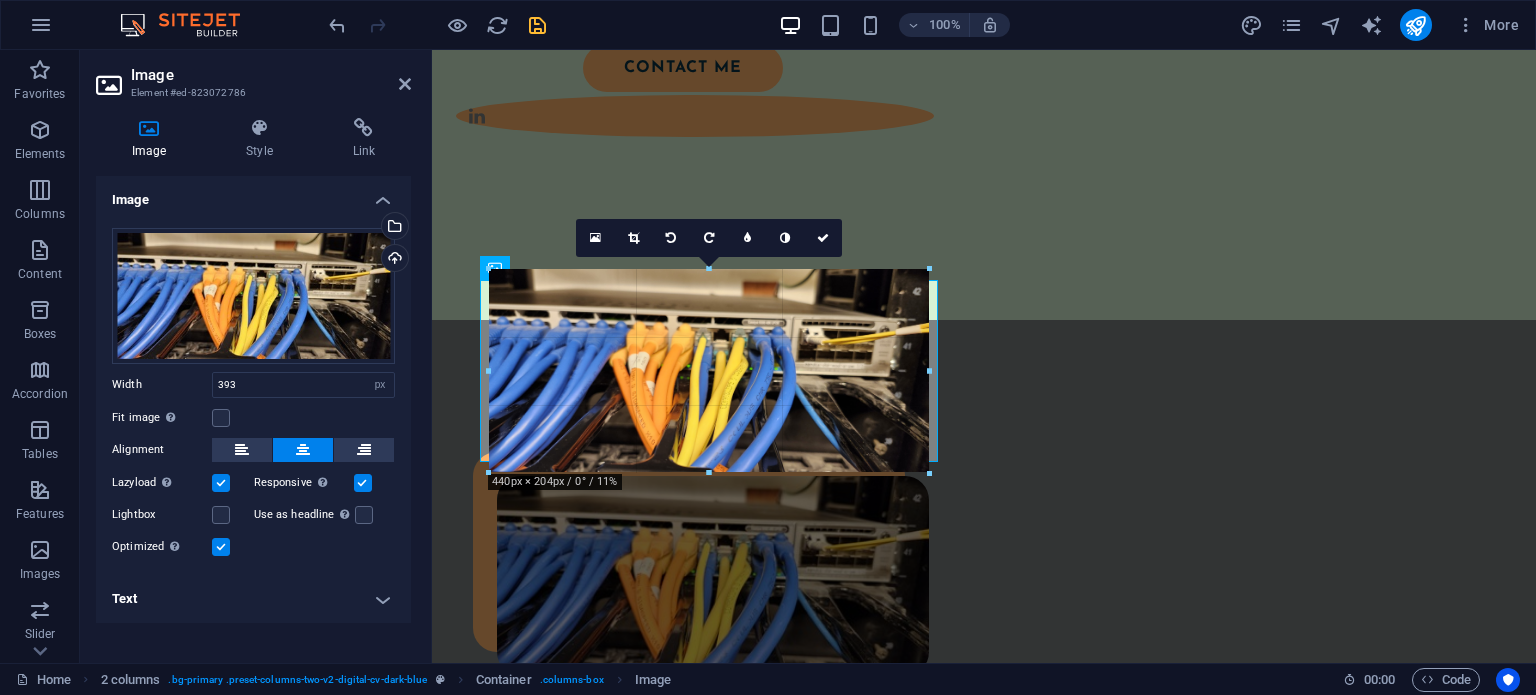 scroll, scrollTop: 1089, scrollLeft: 0, axis: vertical 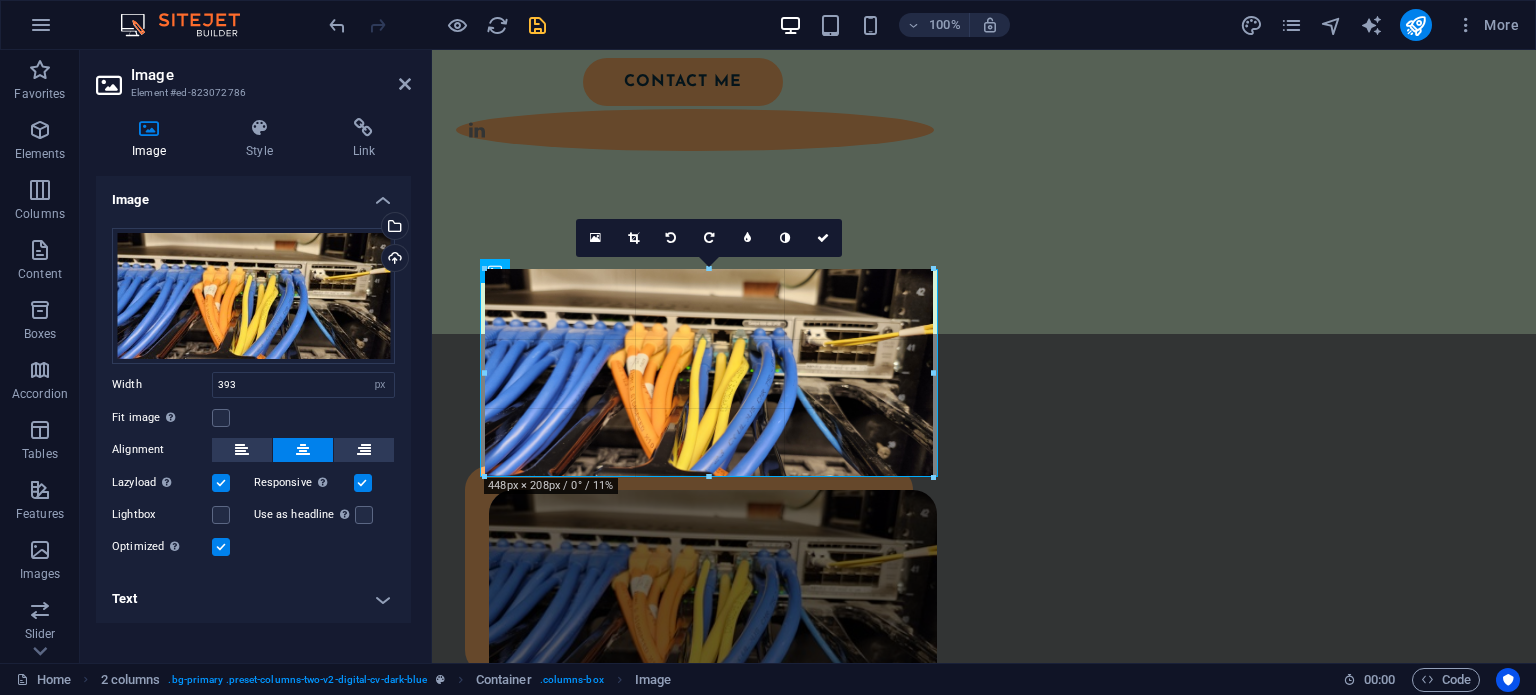 drag, startPoint x: 908, startPoint y: 359, endPoint x: 969, endPoint y: 351, distance: 61.522354 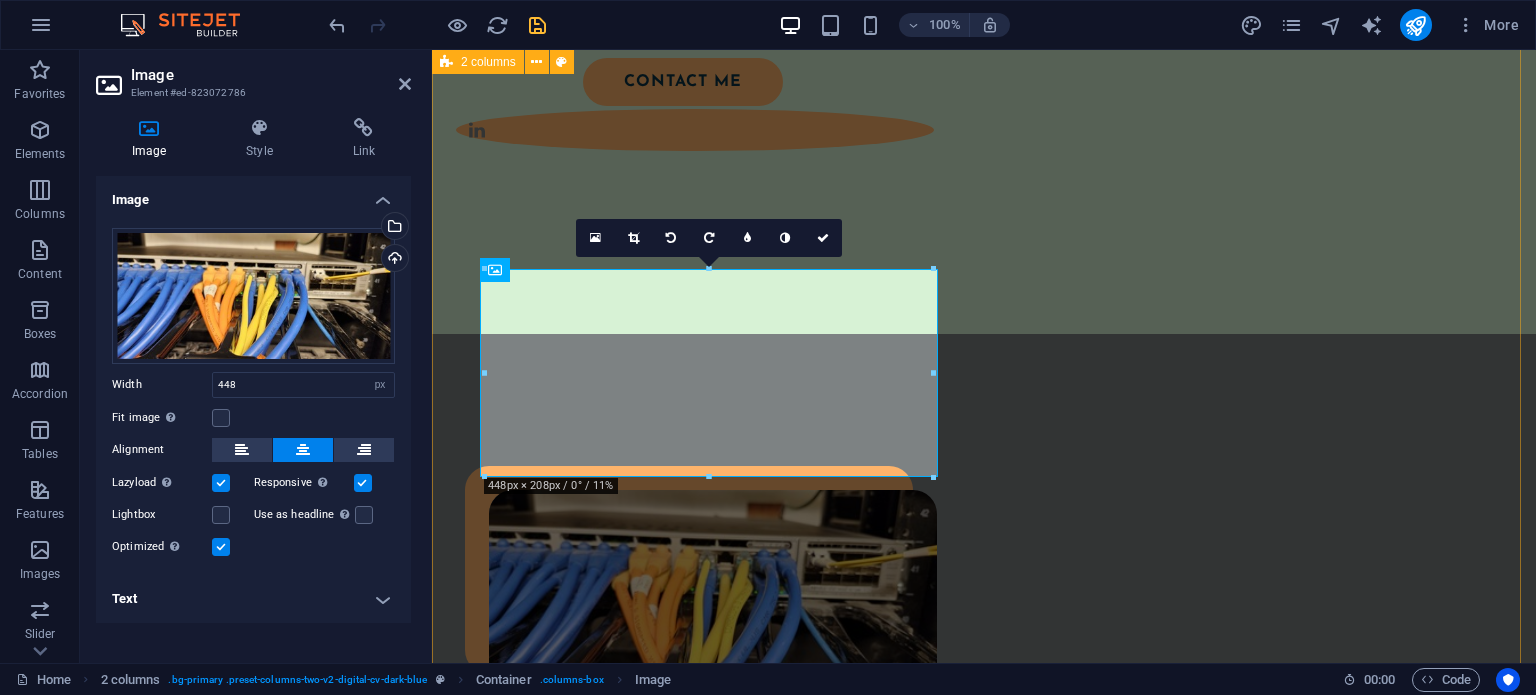 scroll, scrollTop: 1090, scrollLeft: 0, axis: vertical 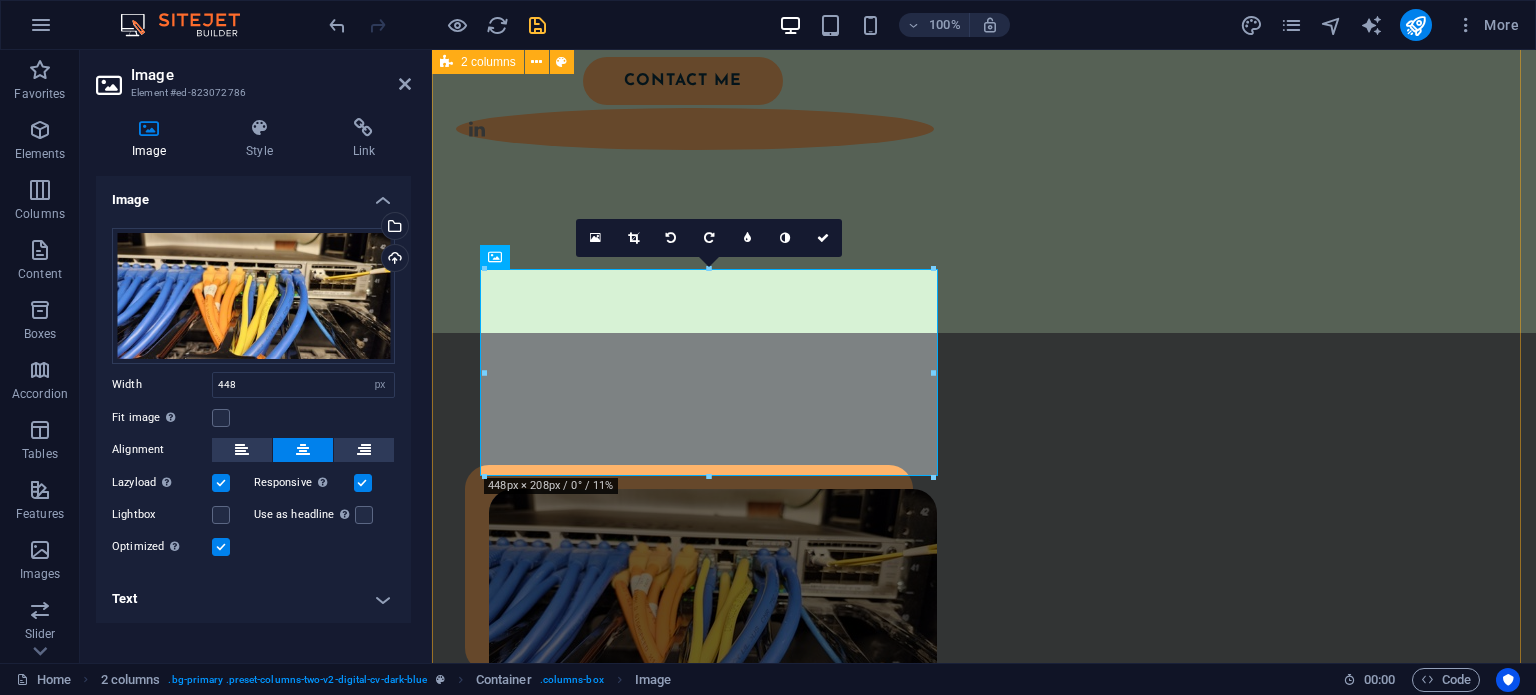 click on "Technical Summary -  **Network Monitoring & Management:** Orion SolarWinds, NetMRI - **Telepresence & Wireless Solutions:** Polycom Telepresence, Aruba Access Points and Controllers - **Network Devices:** Cisco (800, 2700, 2800, 2900, 3600 series), Juniper (MX, QFX, EX4200, SRX240, 650M10i), Nortel (Switches, Contivity 5500/1100/8600), Netgear GS752TP, SonicWall 2600 - **Virtualization & Security Solutions:** vSphere VM, Blue Coat Appliances, Riverbed Appliances, Checkpoint Firewalls, Mag Radius Server - **Networking Protocols & Technologies:** TCP/IP, DHCP, VPN, IPsec, ACL, NAT, SNMP, Switching, Trunking, STP, VTP, EtherChannel, VLAN, AAA, TACACS + RADIUS, Firewall Security Policies - **Routing Protocols:** Static, EIGRP, OSPF, RIP, BGP, IS-IS Download CV" at bounding box center [984, 962] 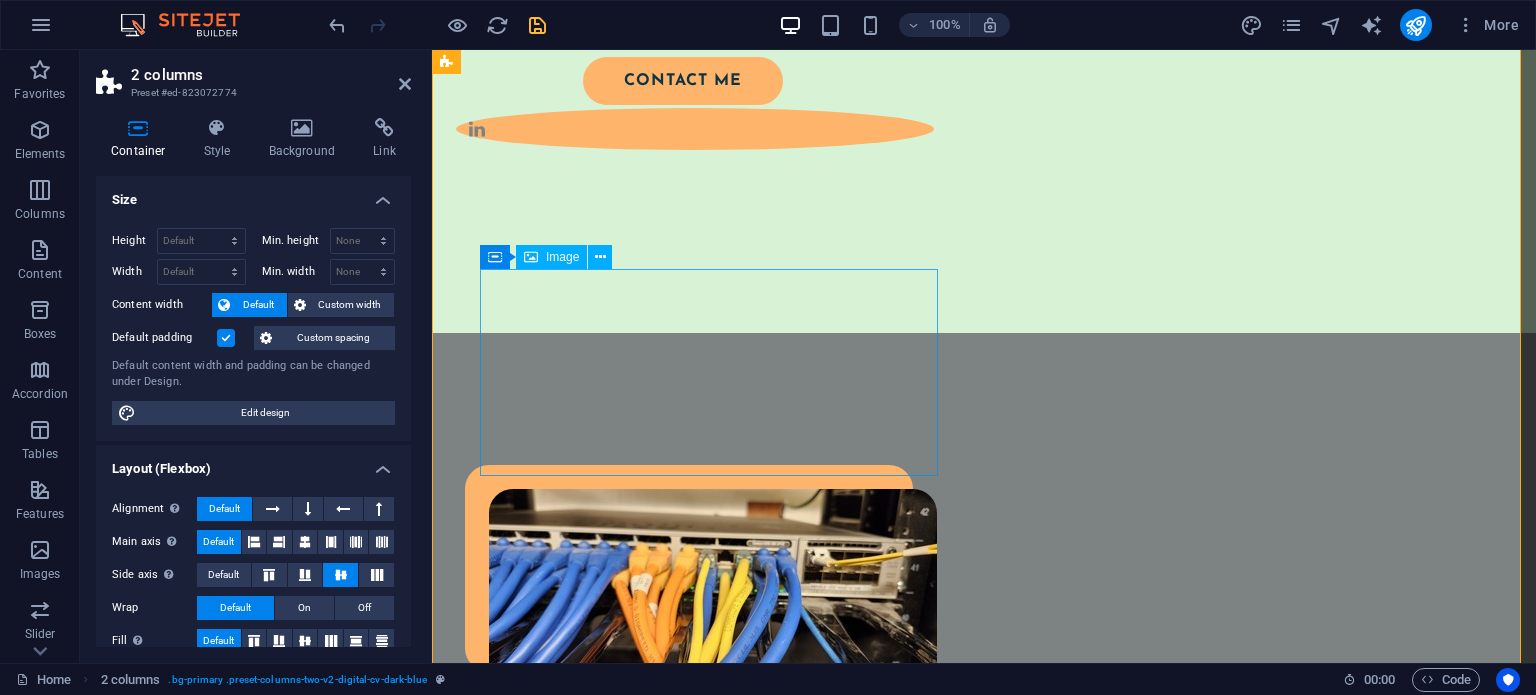 click at bounding box center [713, 592] 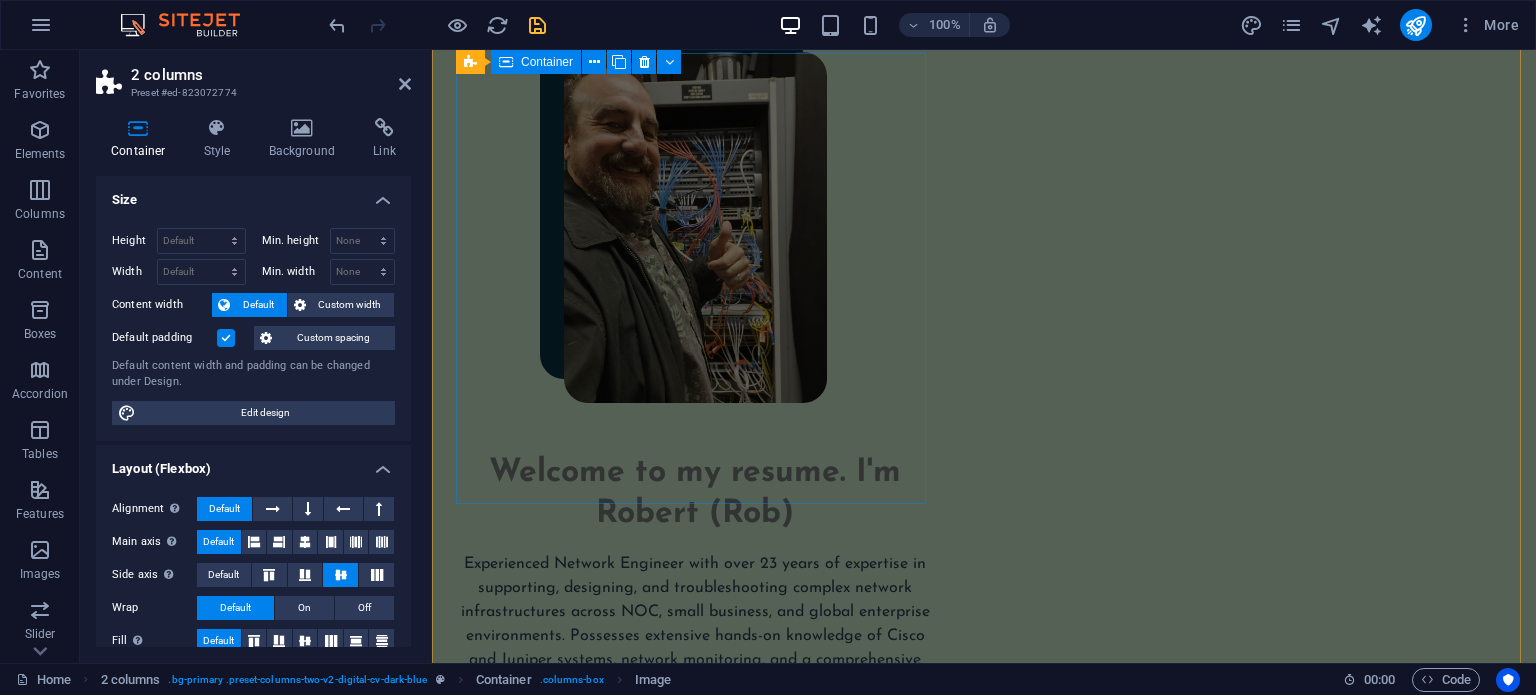 scroll, scrollTop: 290, scrollLeft: 0, axis: vertical 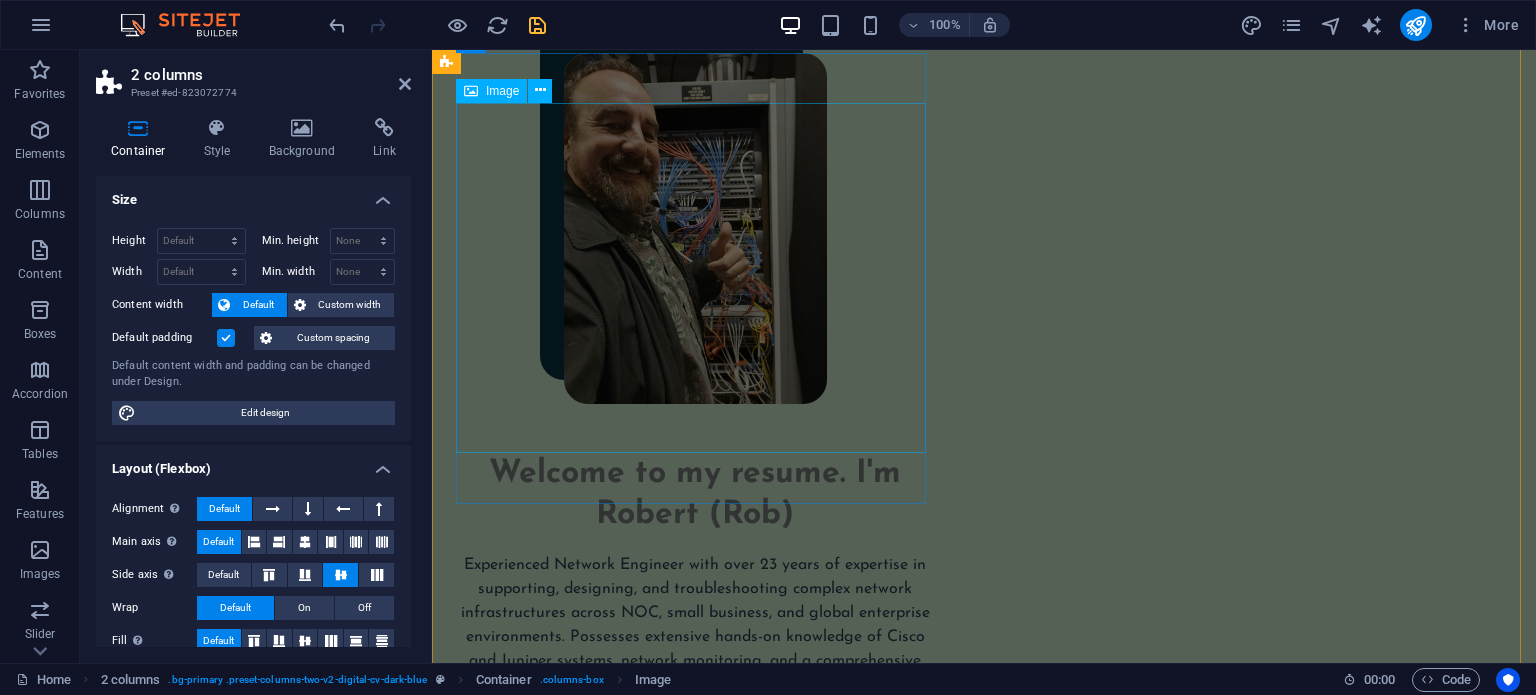 click at bounding box center [695, 228] 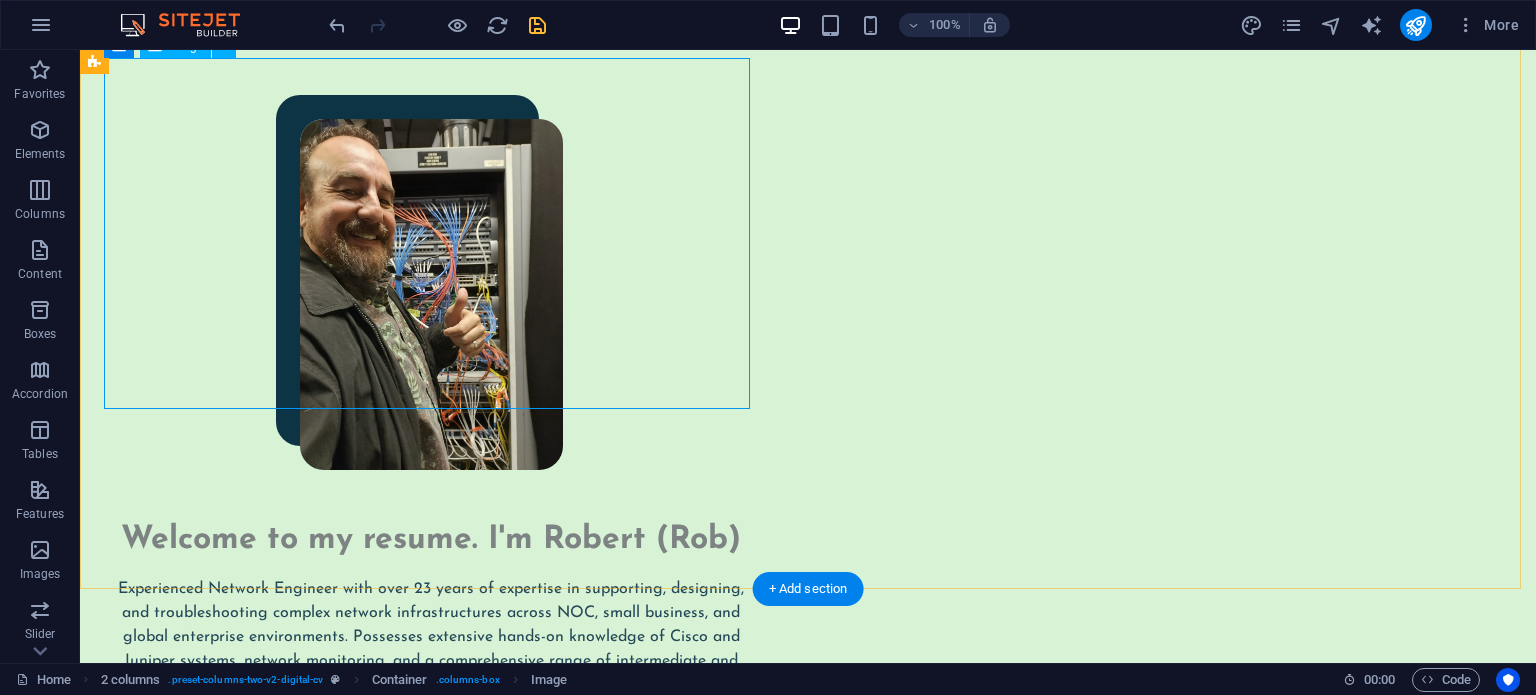 scroll, scrollTop: 190, scrollLeft: 0, axis: vertical 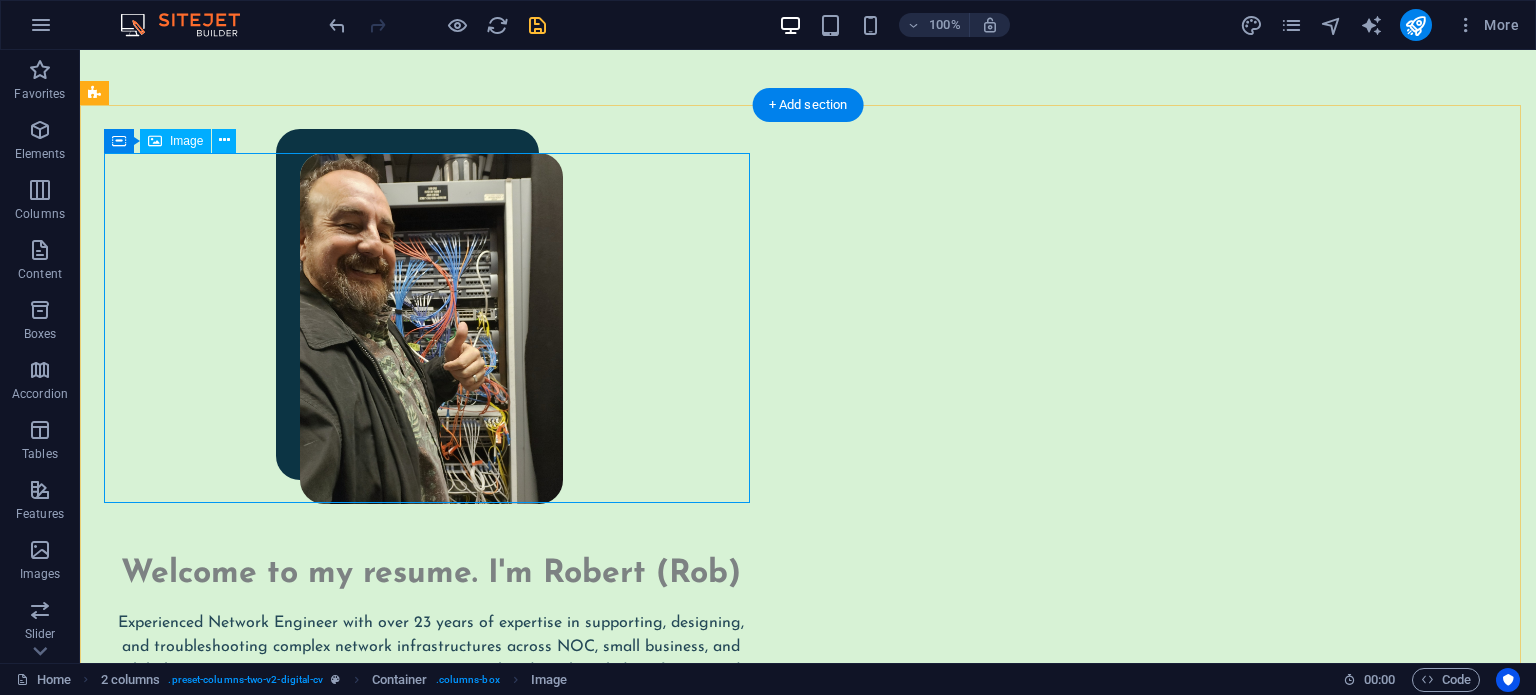 click at bounding box center [431, 328] 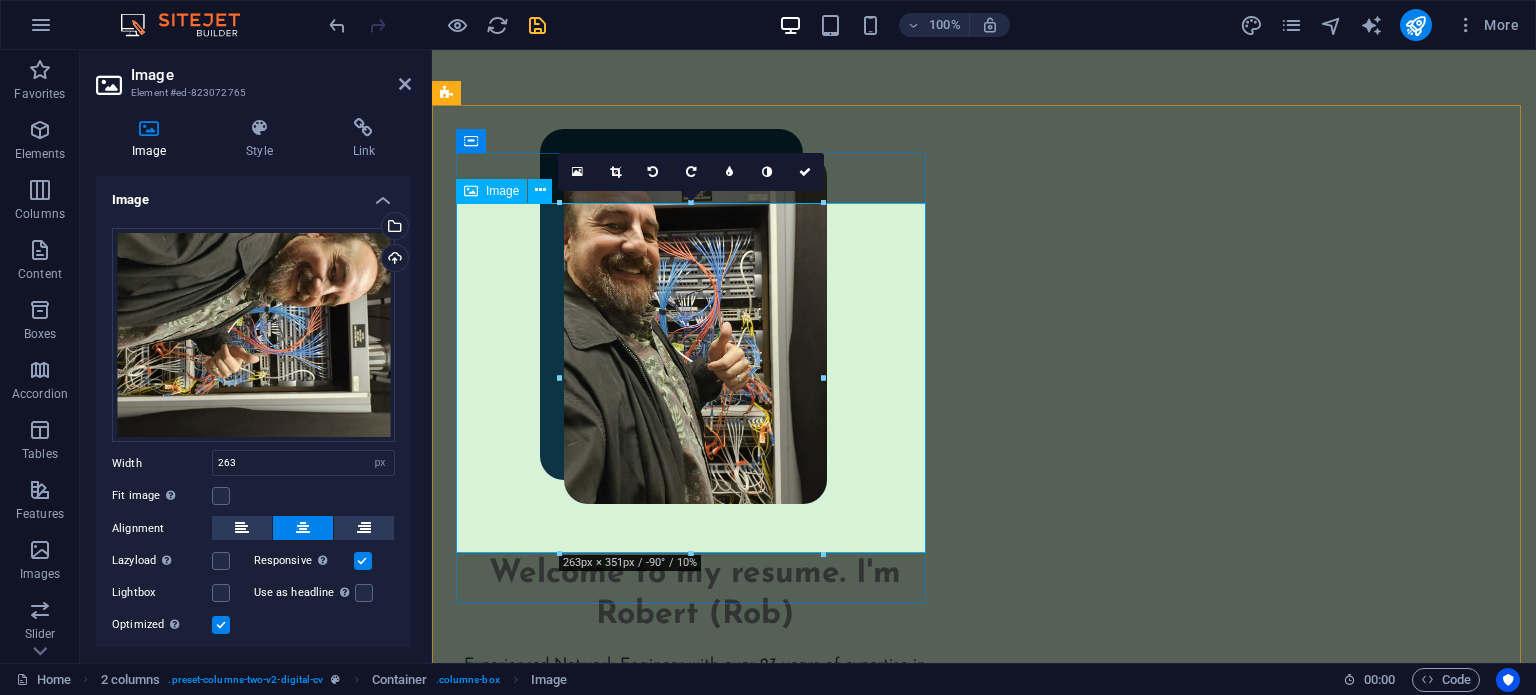drag, startPoint x: 851, startPoint y: 386, endPoint x: 840, endPoint y: 374, distance: 16.27882 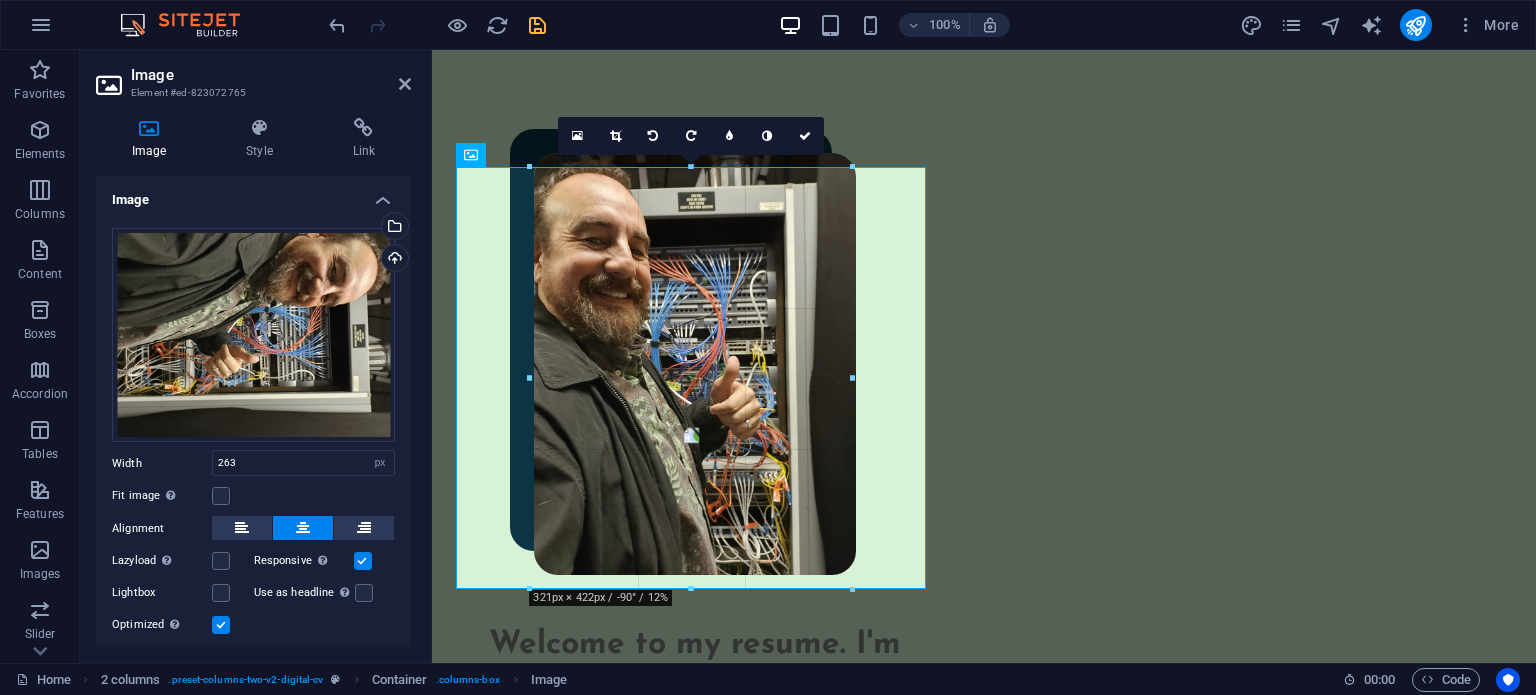 drag, startPoint x: 816, startPoint y: 375, endPoint x: 452, endPoint y: 322, distance: 367.8383 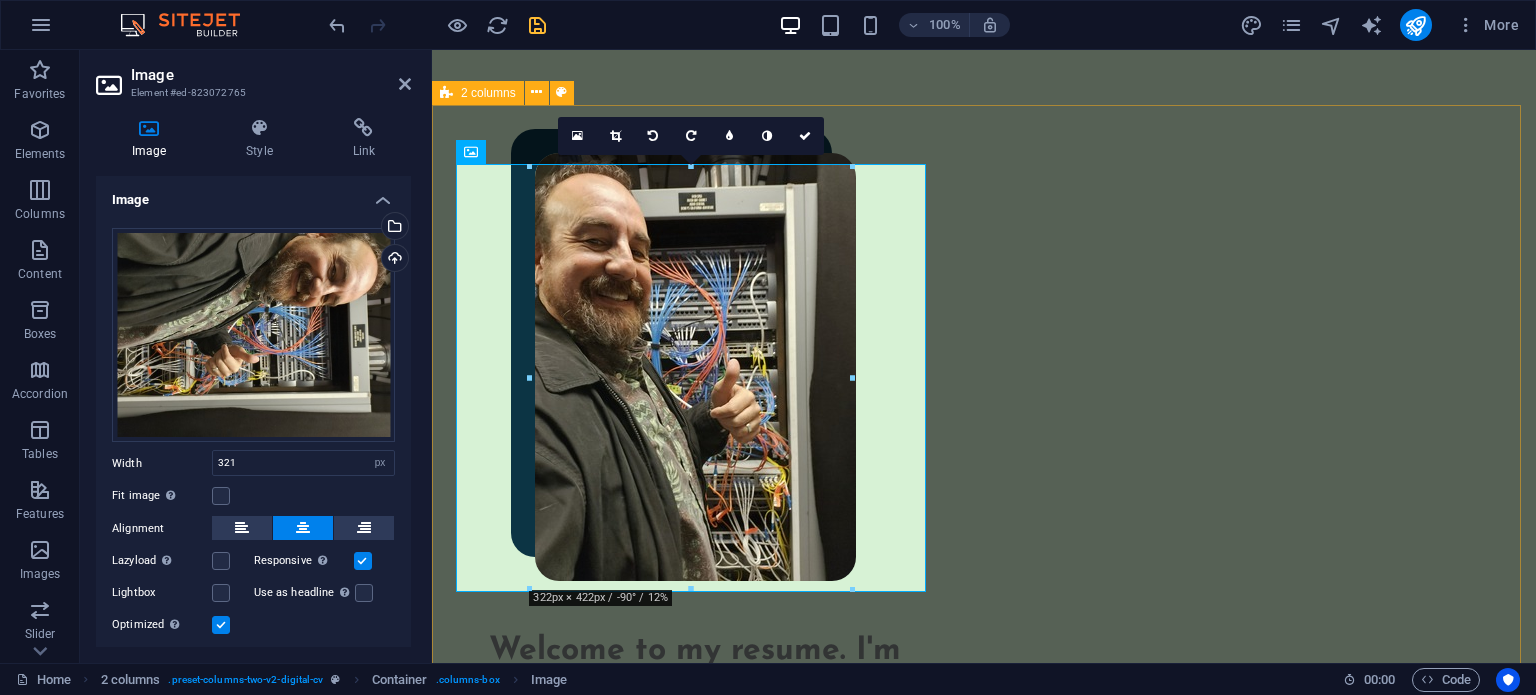 click on "Welcome to my resume. I'm Robert (Rob) Experienced Network Engineer with over 23 years of expertise in supporting, designing, and troubleshooting complex network infrastructures across NOC, small business, and global enterprise environments. Possesses extensive hands-on knowledge of Cisco and Juniper systems, network monitoring, and a comprehensive range of intermediate and advanced routing protocols, including BGP, OSPF, MPLS, EIGRP, and IS-IS. Demonstrated ability to lead projects, mentor junior engineers, and implement enhancements that improve network performance and reliability. Strong documentation and process-oriented mindset, complemented by excellent communication skills. contact me" at bounding box center (984, 707) 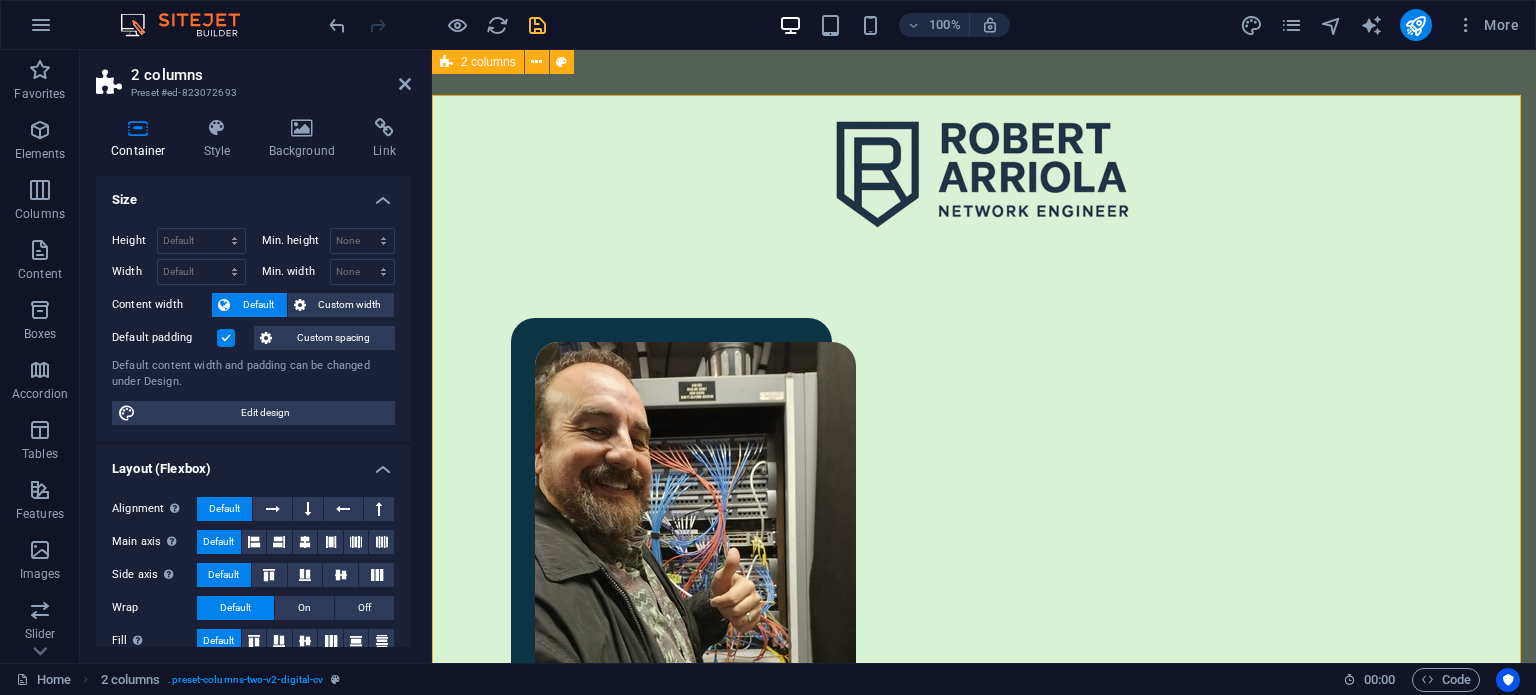 scroll, scrollTop: 0, scrollLeft: 0, axis: both 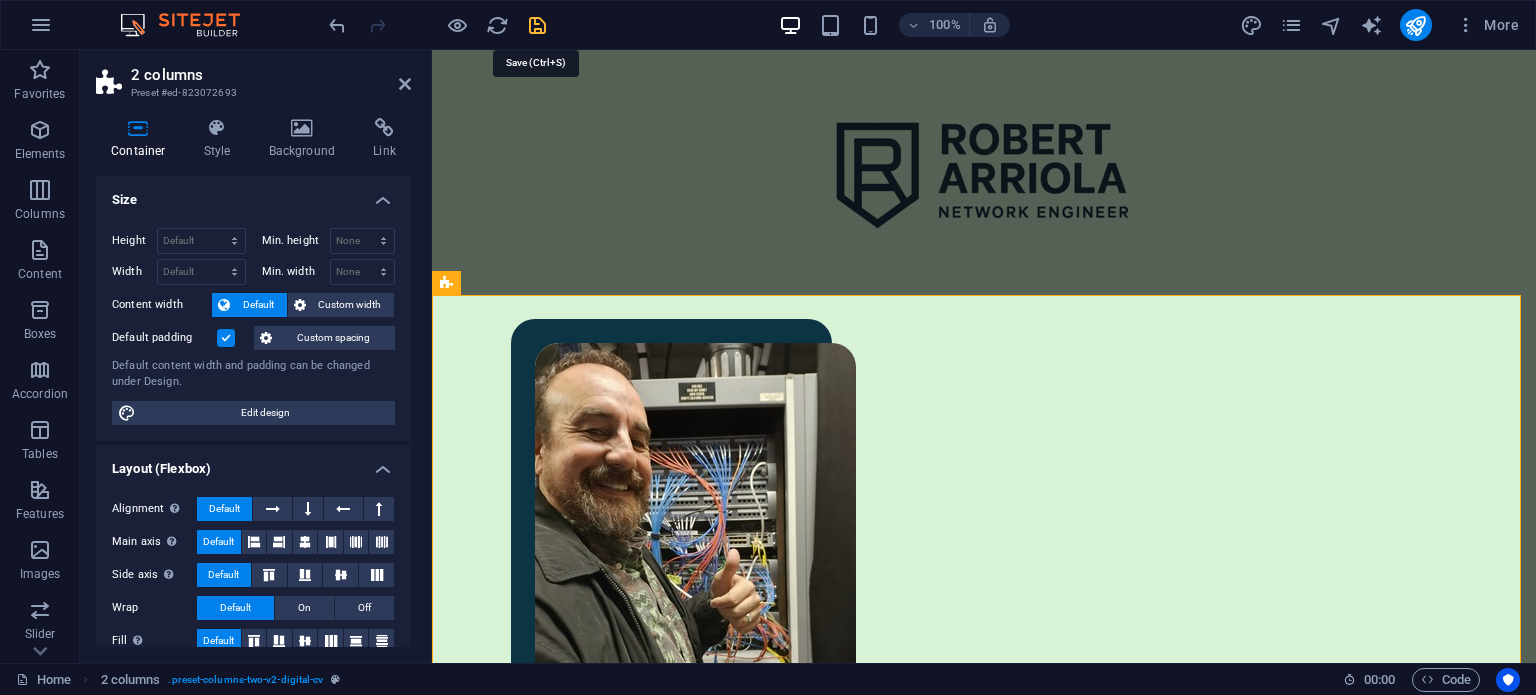 click at bounding box center [537, 25] 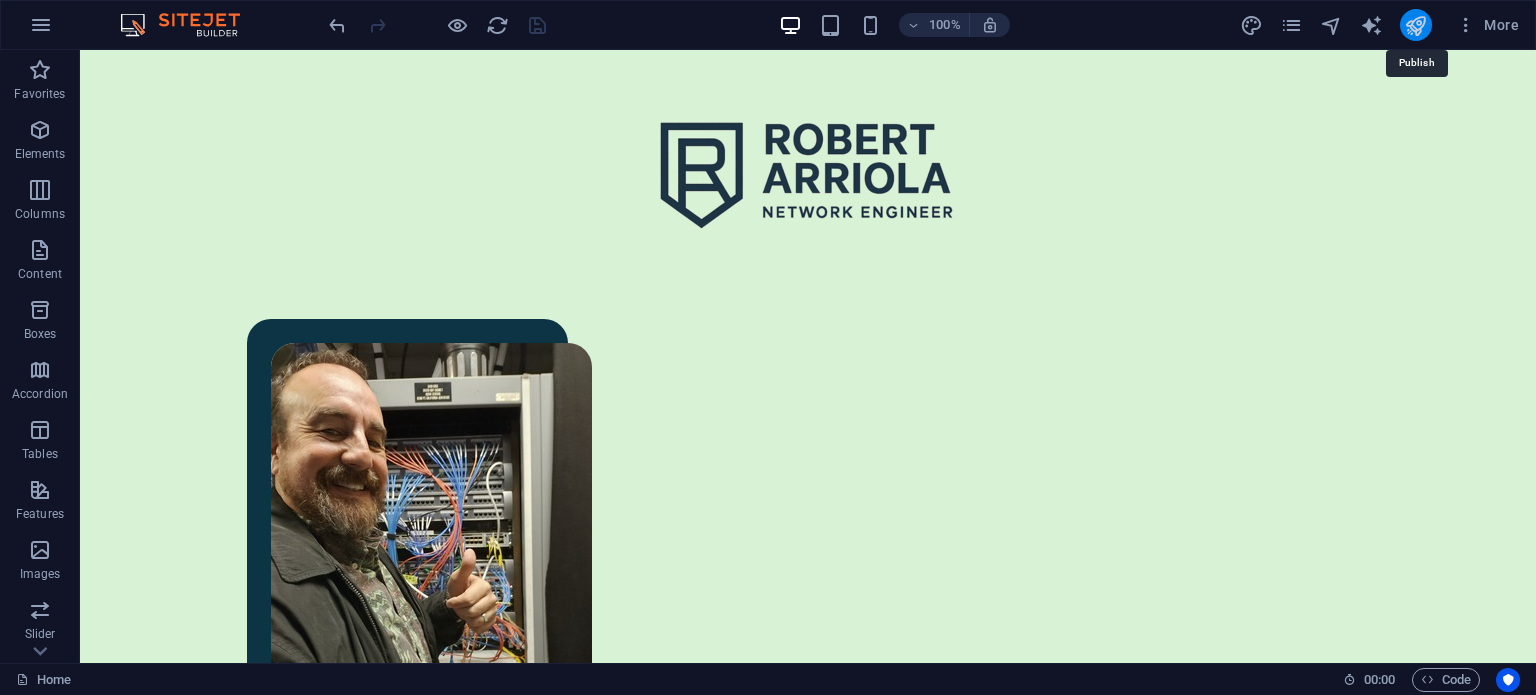 click at bounding box center (1415, 25) 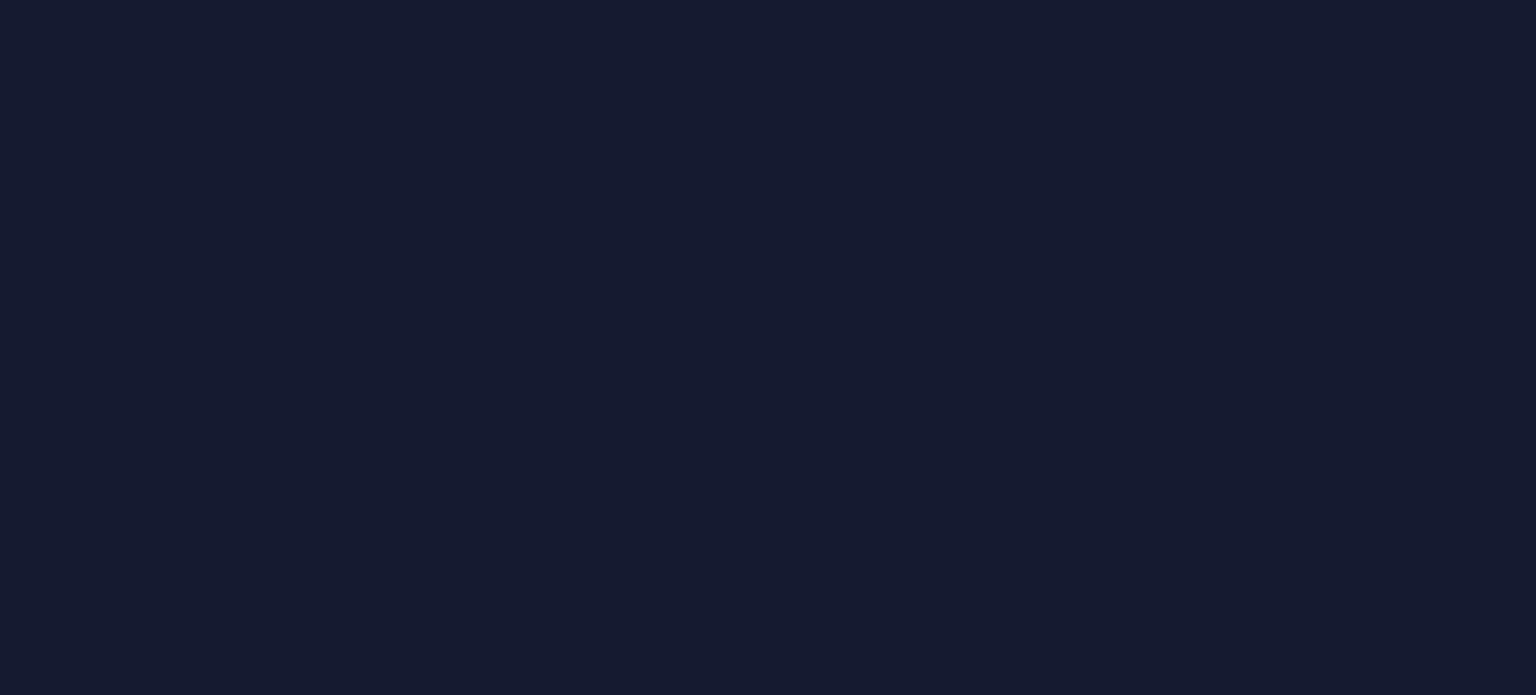 scroll, scrollTop: 0, scrollLeft: 0, axis: both 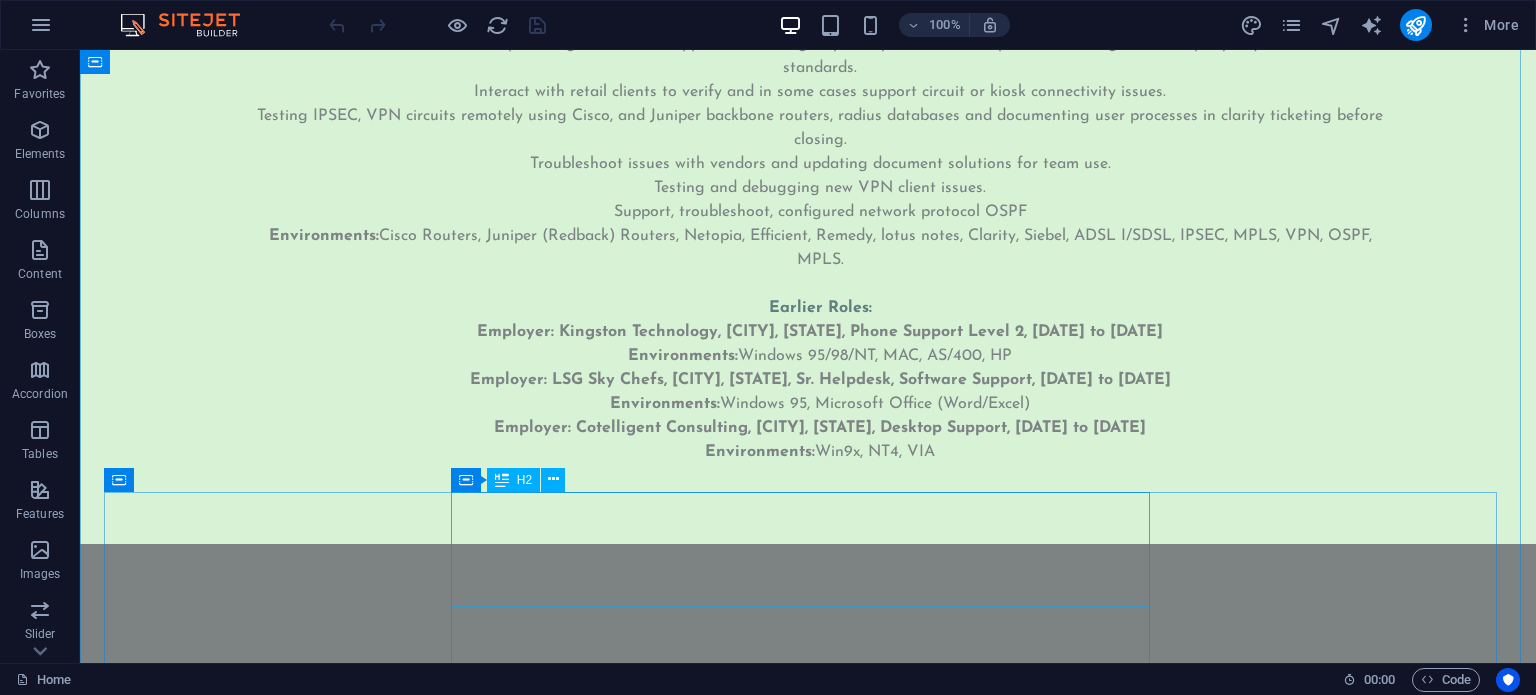 click on "Aug 1 2025 Open to new opportunities" at bounding box center [481, 1309] 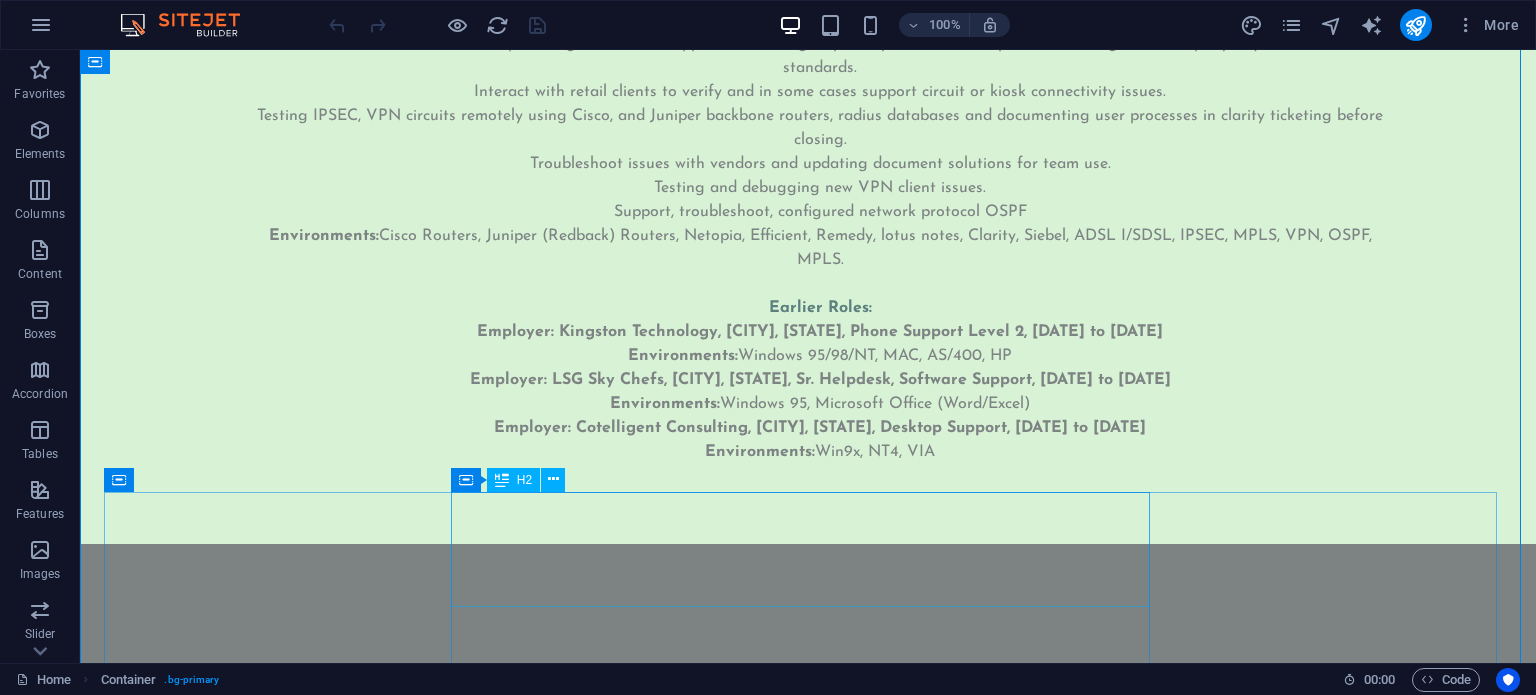 click on "Aug 1 2025 Open to new opportunities" at bounding box center (481, 1309) 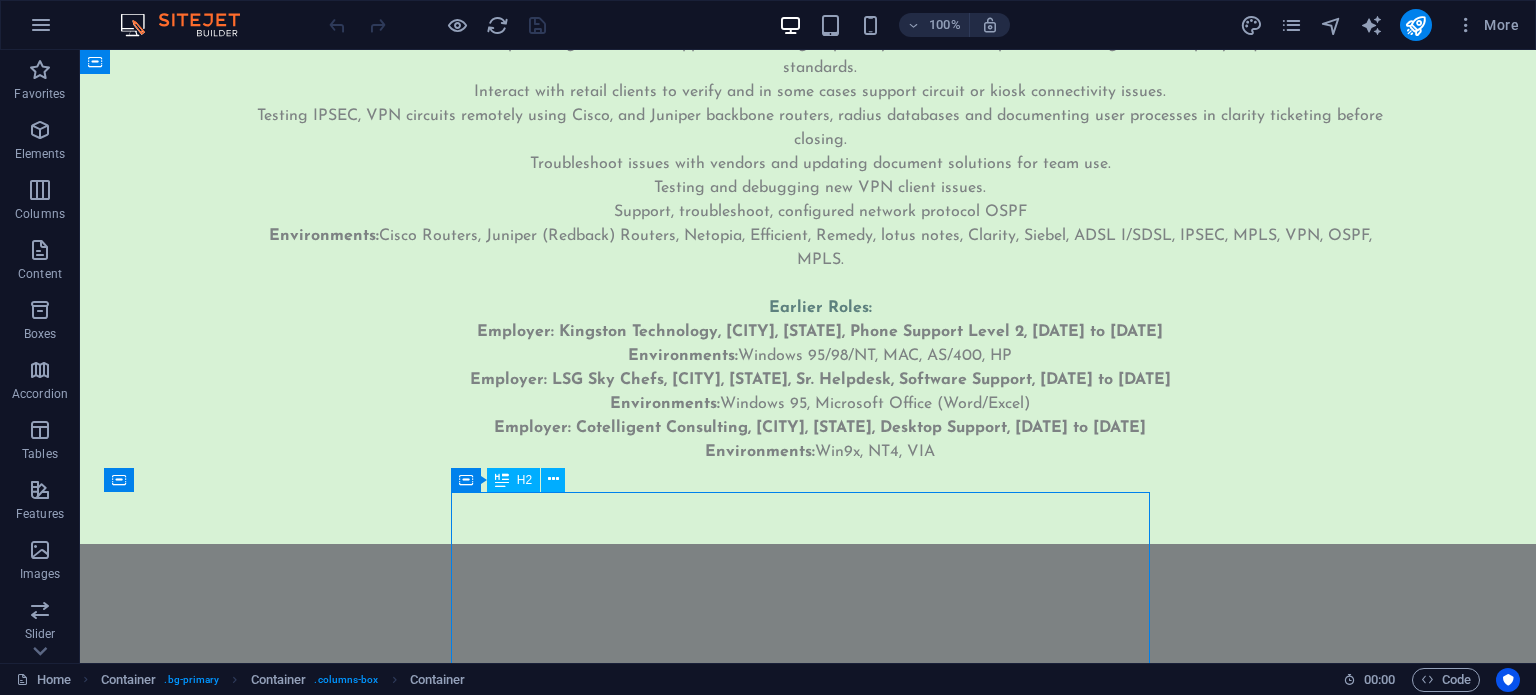 click on "Aug 1 2025 Open to new opportunities" at bounding box center (481, 1309) 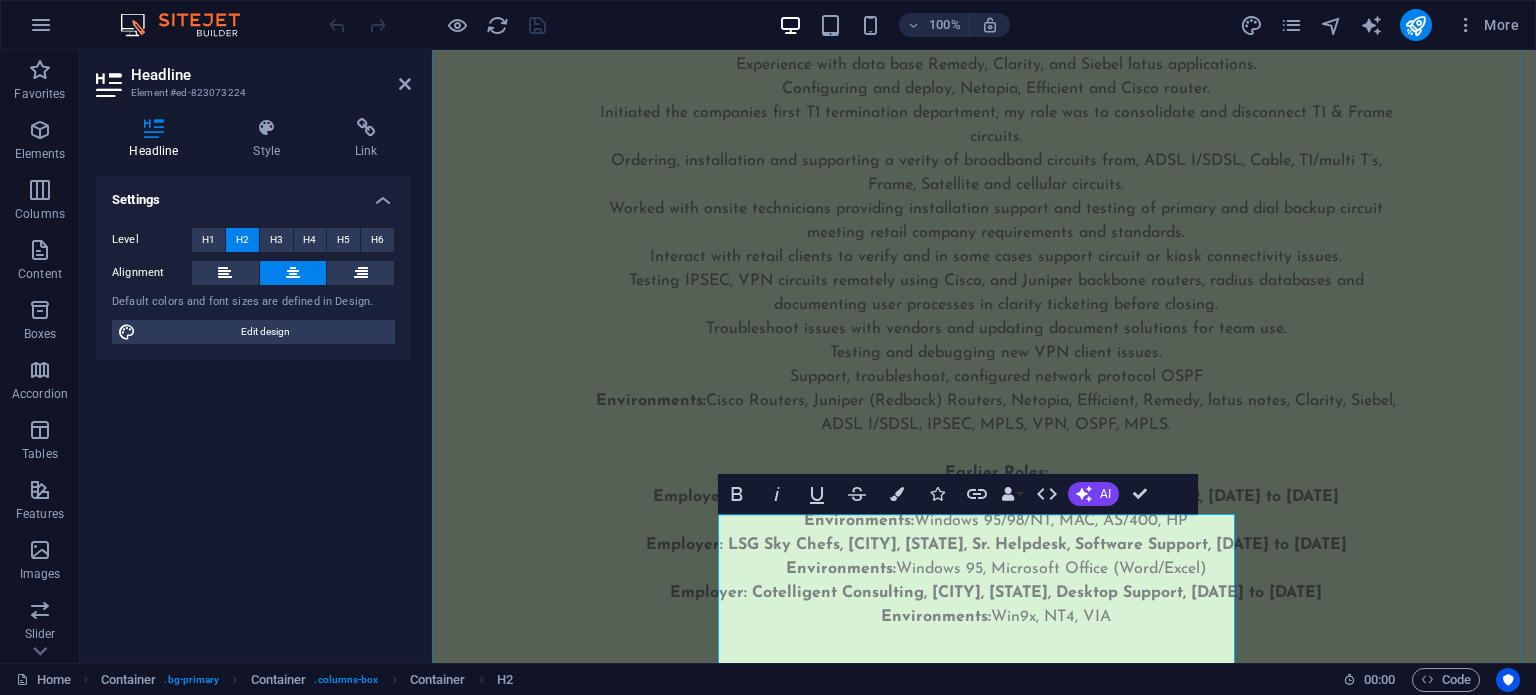 scroll, scrollTop: 7567, scrollLeft: 0, axis: vertical 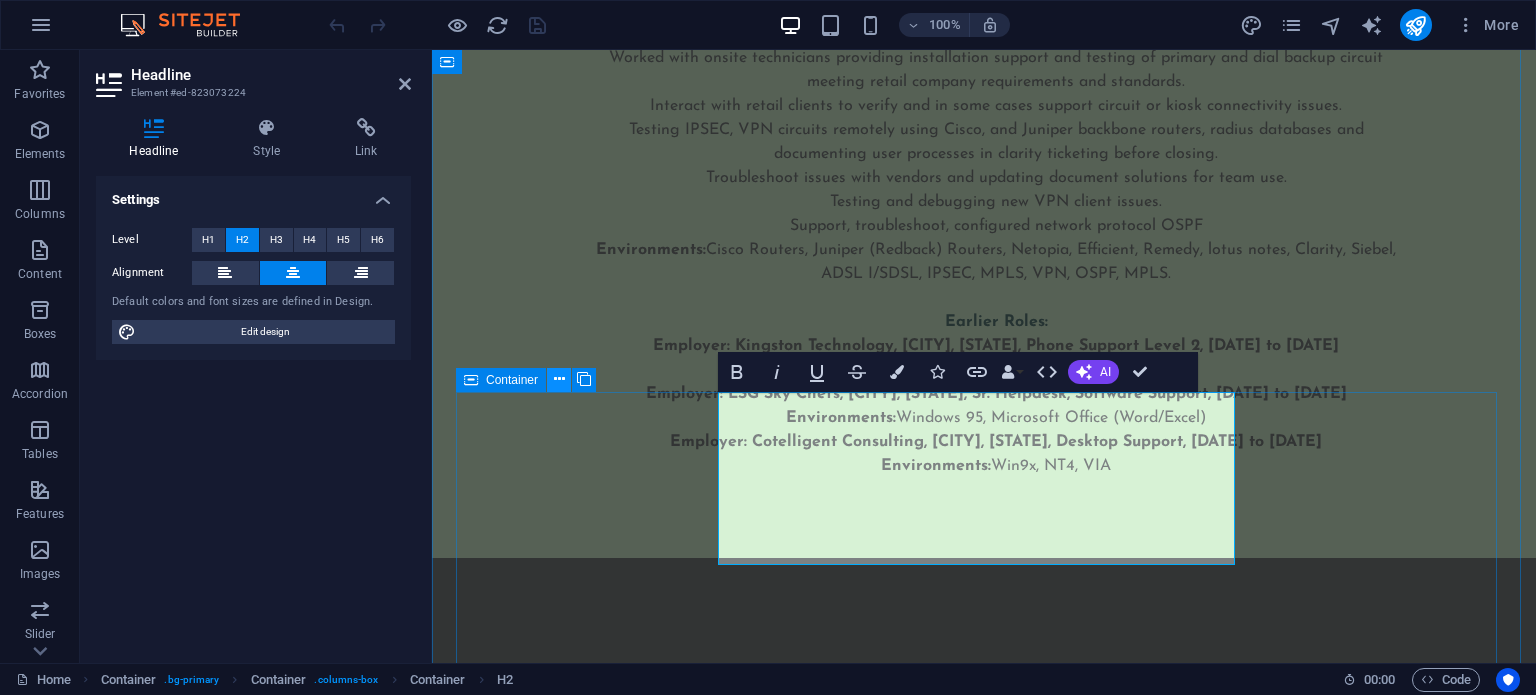 click at bounding box center [559, 379] 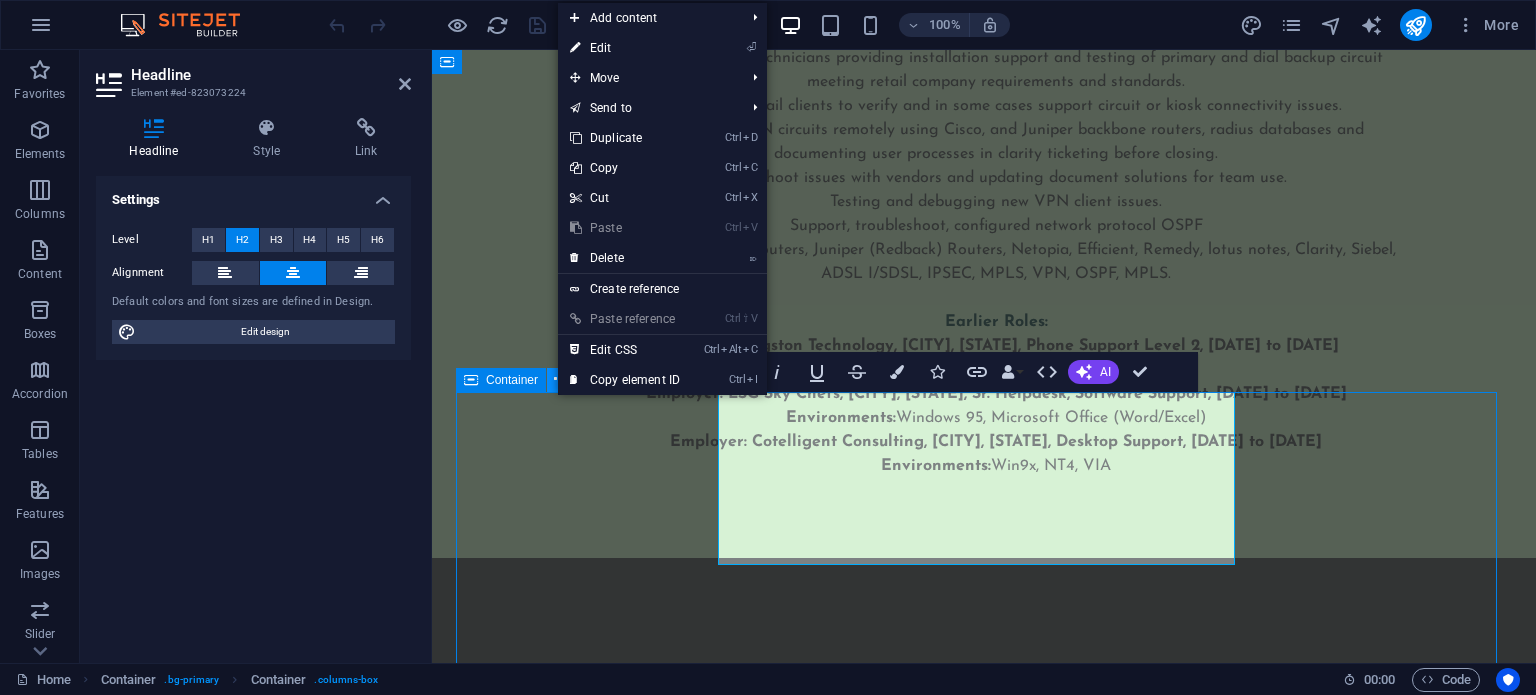 scroll, scrollTop: 6800, scrollLeft: 0, axis: vertical 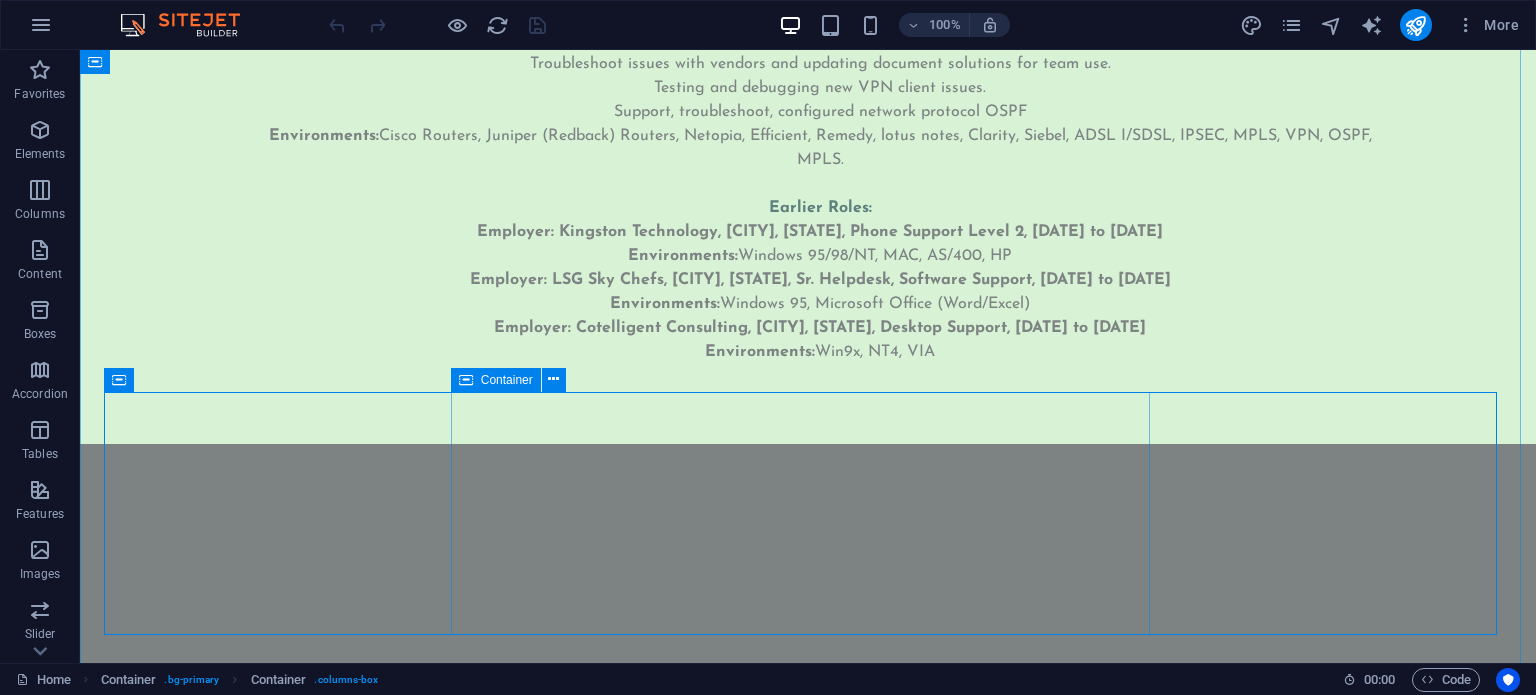 click at bounding box center (466, 380) 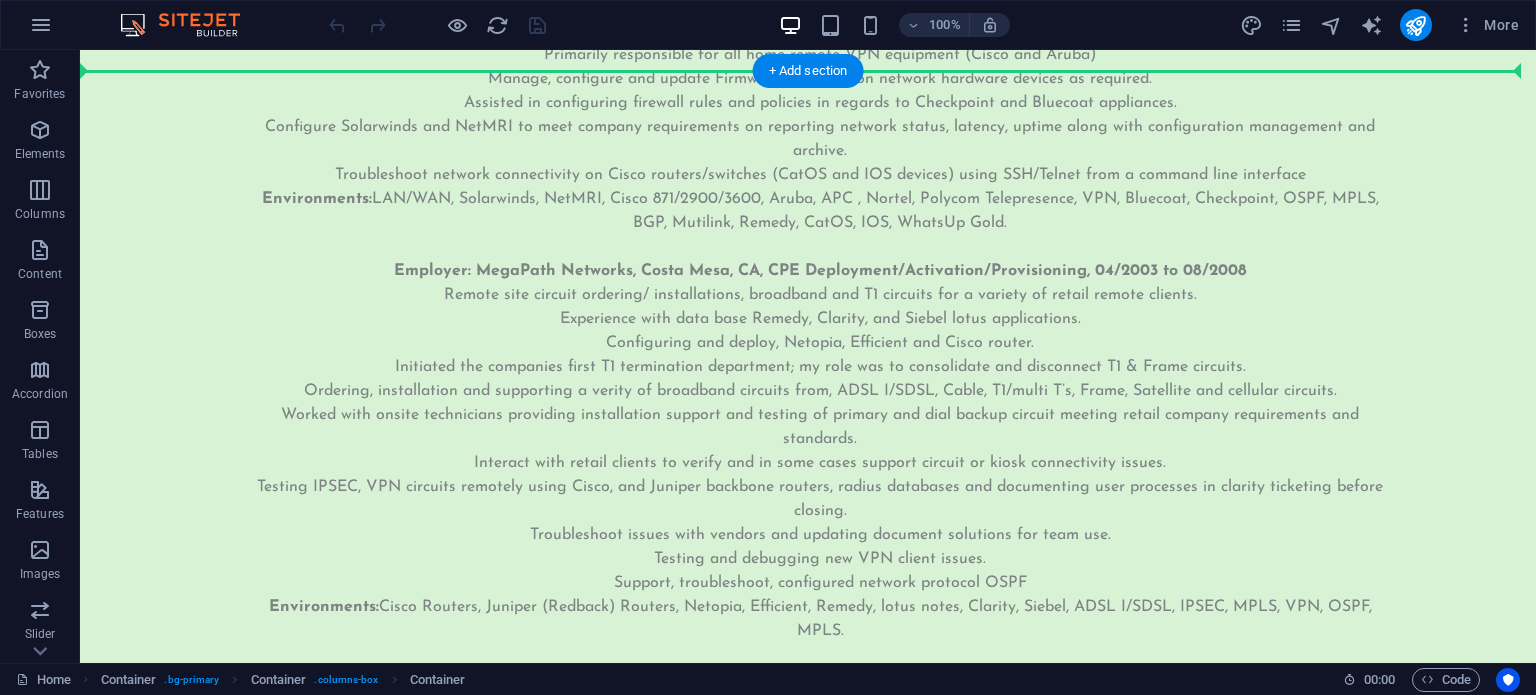 scroll, scrollTop: 6285, scrollLeft: 0, axis: vertical 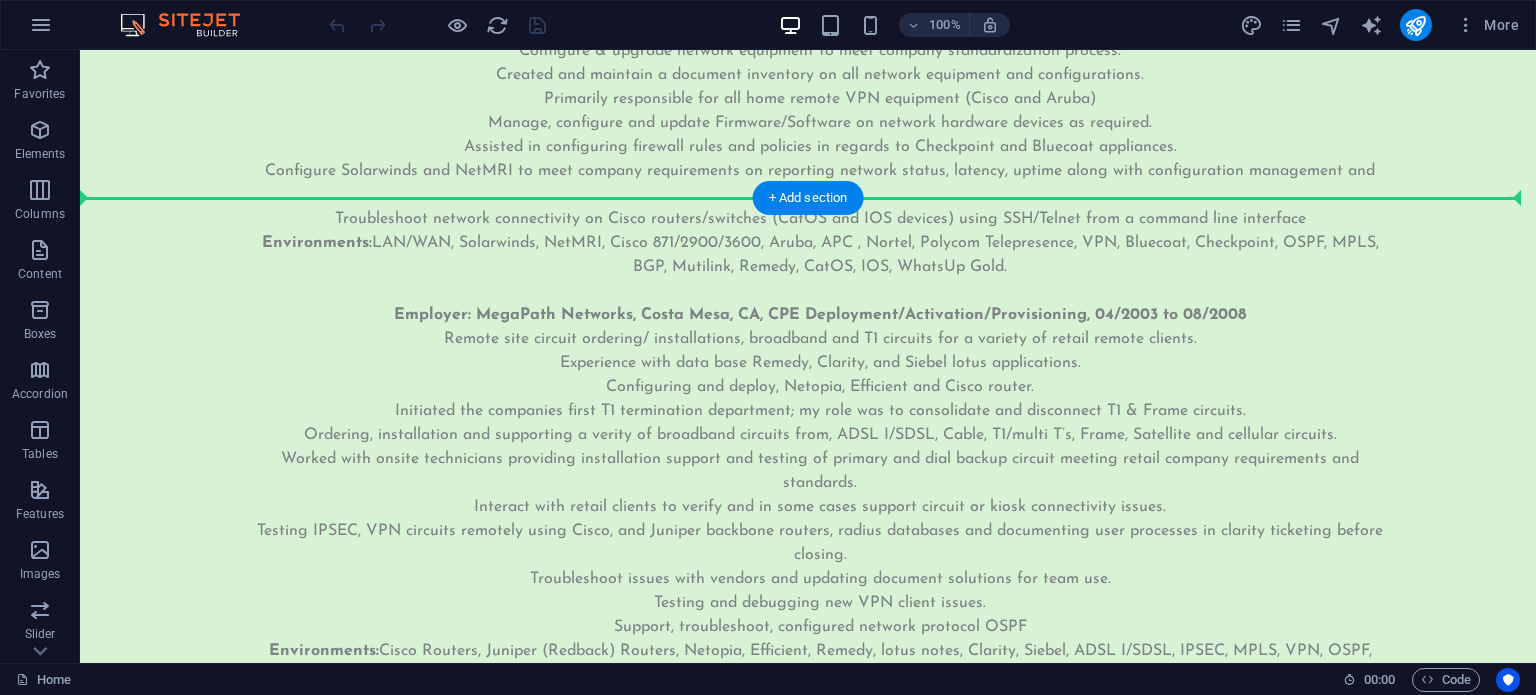 drag, startPoint x: 537, startPoint y: 429, endPoint x: 465, endPoint y: 315, distance: 134.83324 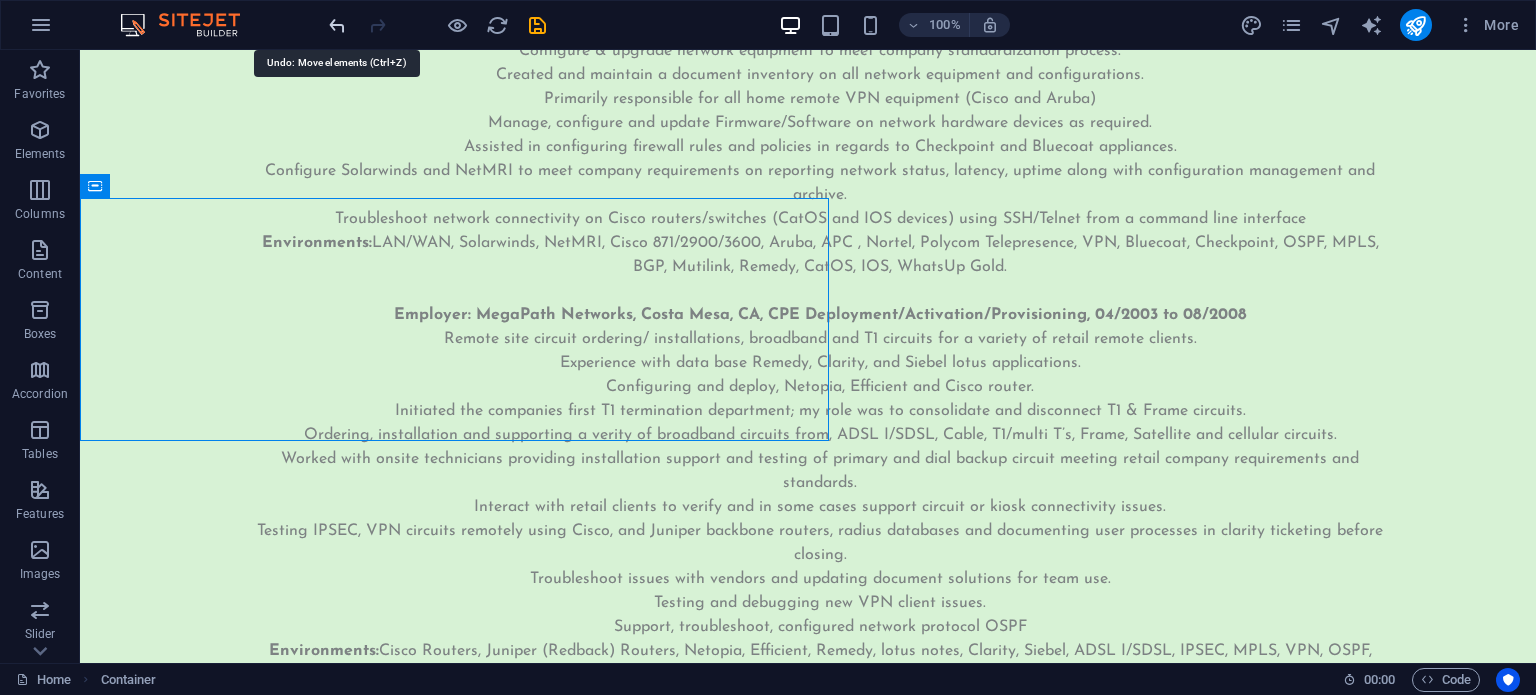 click at bounding box center [337, 25] 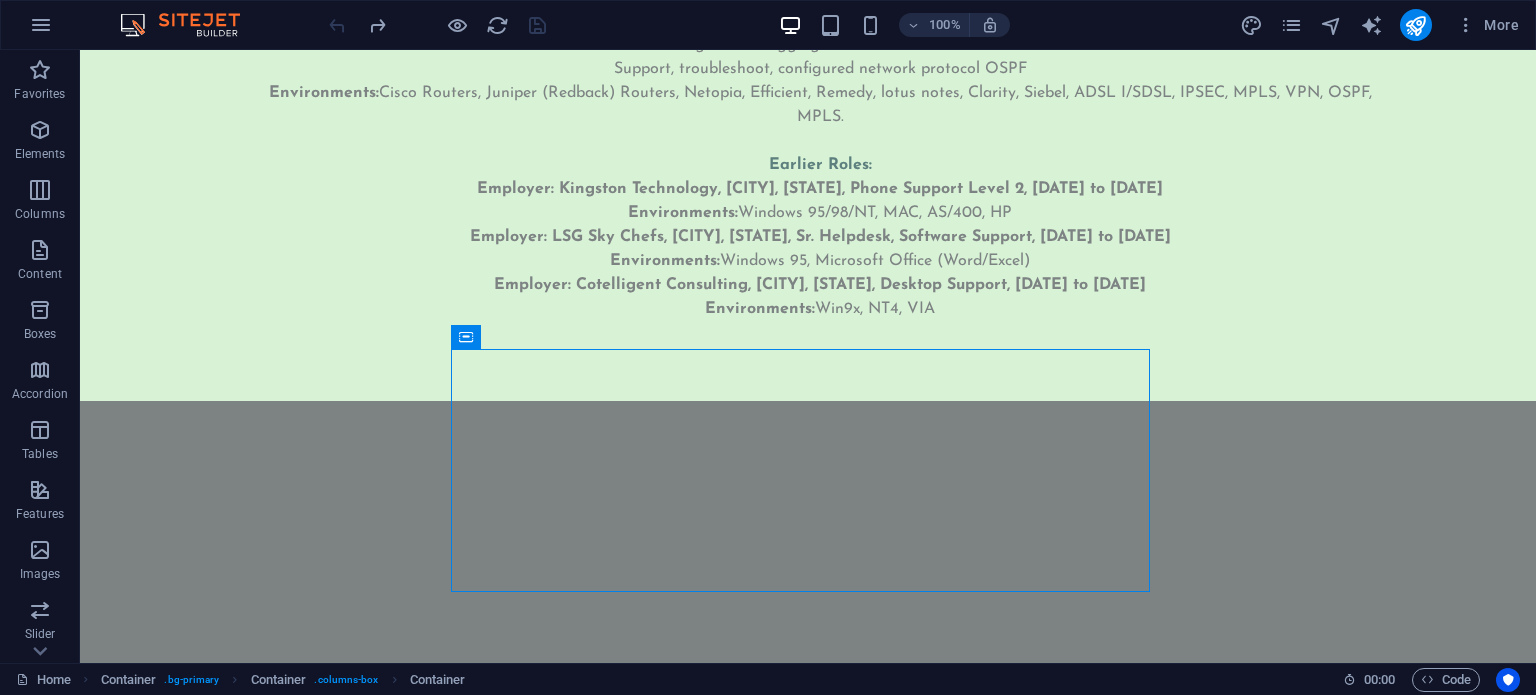 scroll, scrollTop: 6956, scrollLeft: 0, axis: vertical 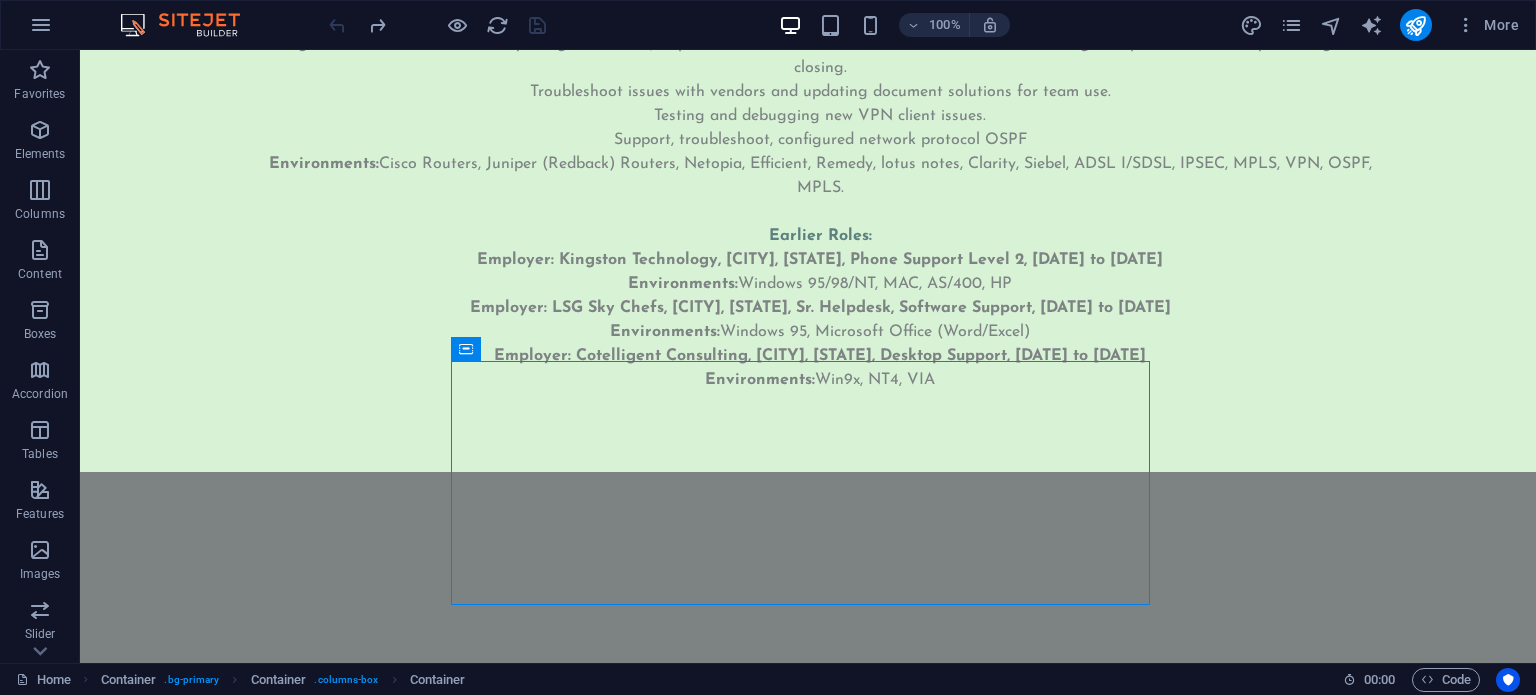 drag, startPoint x: 543, startPoint y: 275, endPoint x: 692, endPoint y: 124, distance: 212.13675 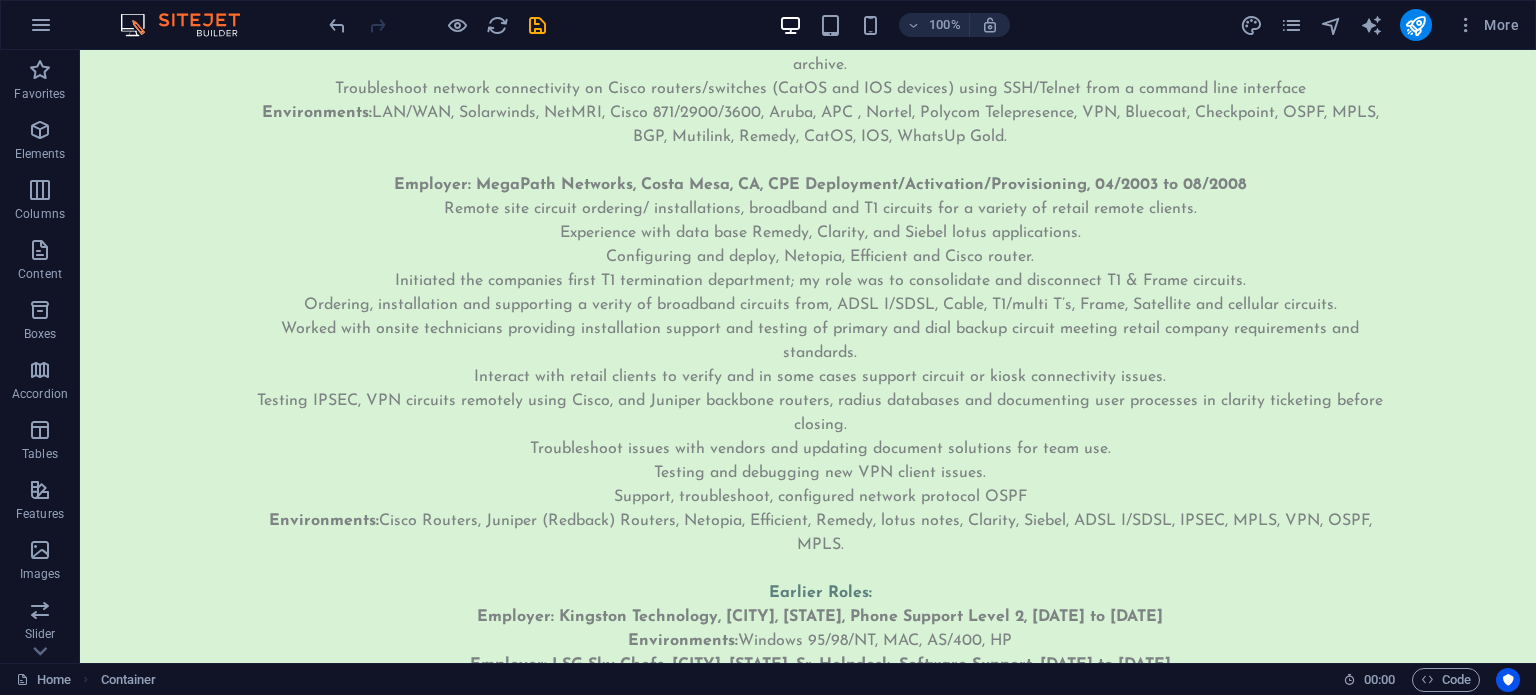 scroll, scrollTop: 6248, scrollLeft: 0, axis: vertical 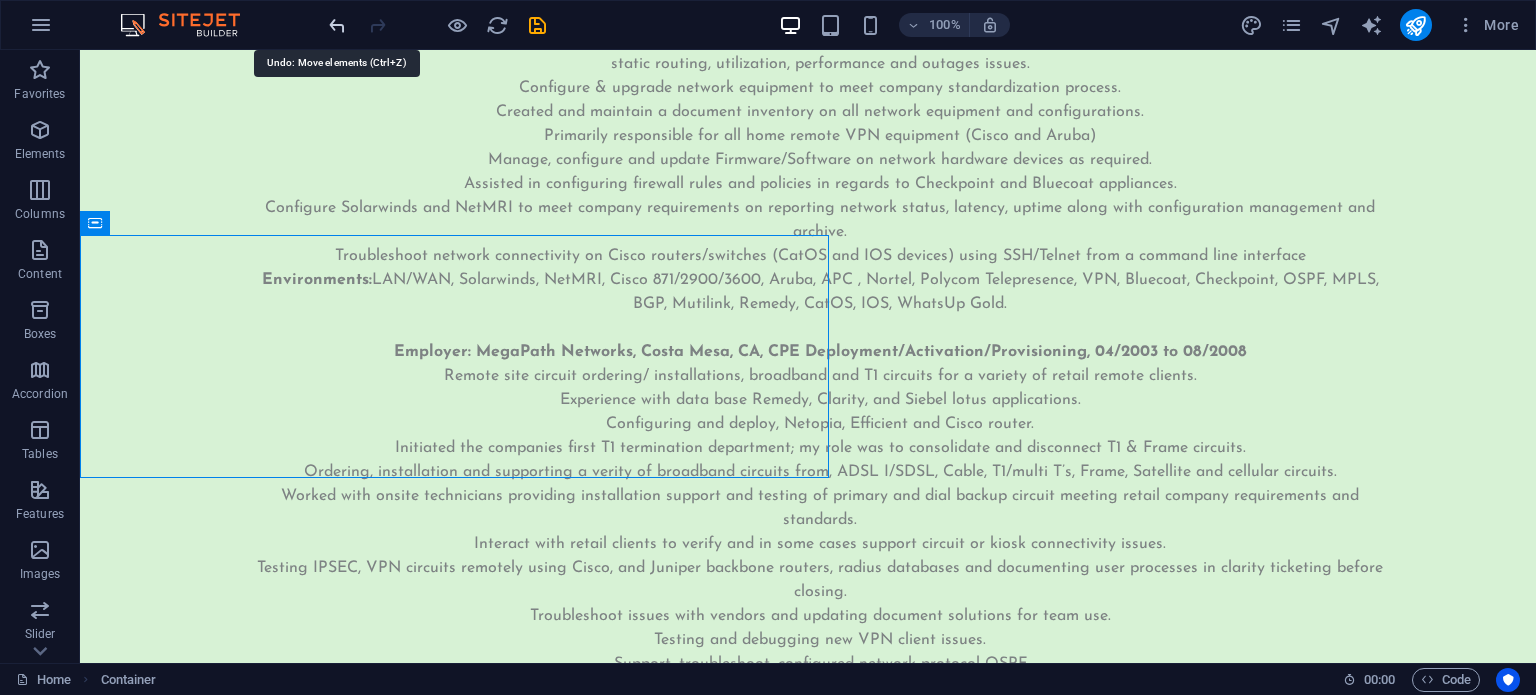 click at bounding box center [337, 25] 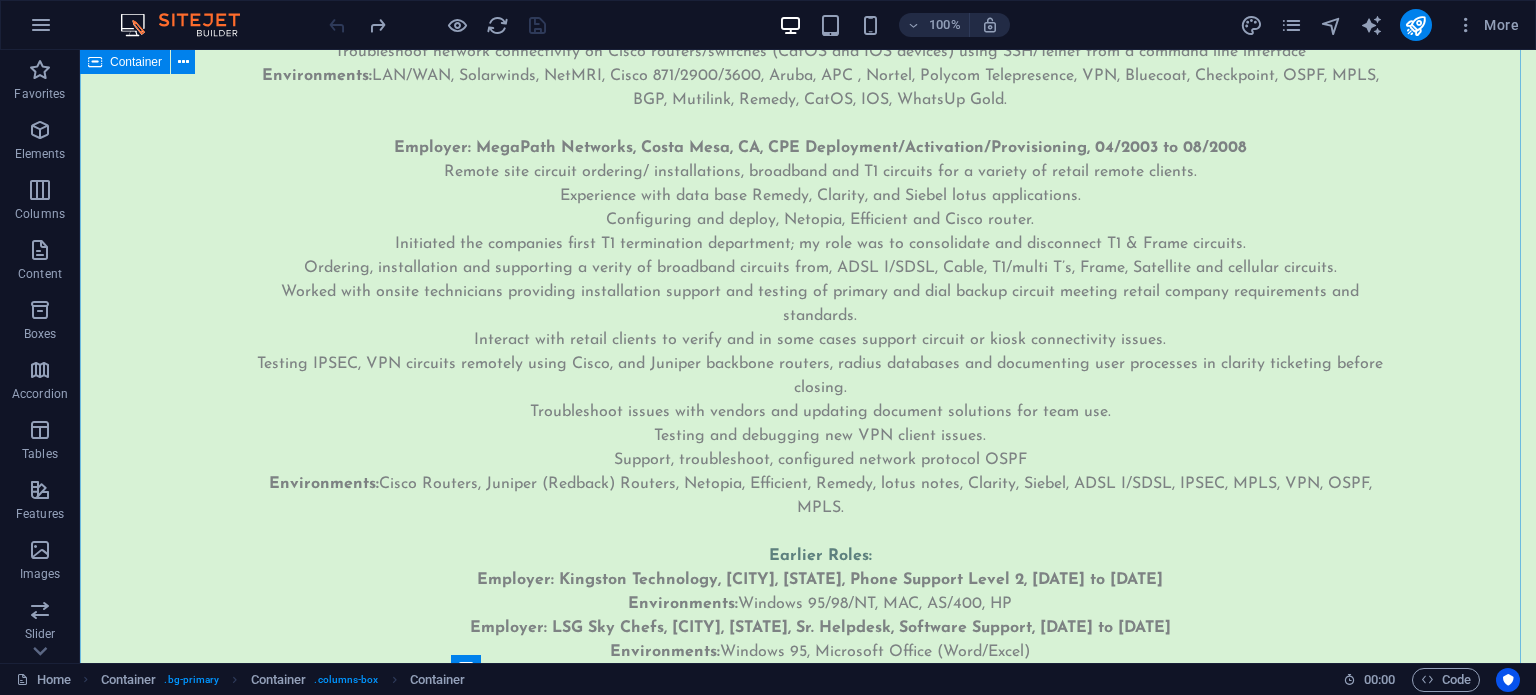 scroll, scrollTop: 6356, scrollLeft: 0, axis: vertical 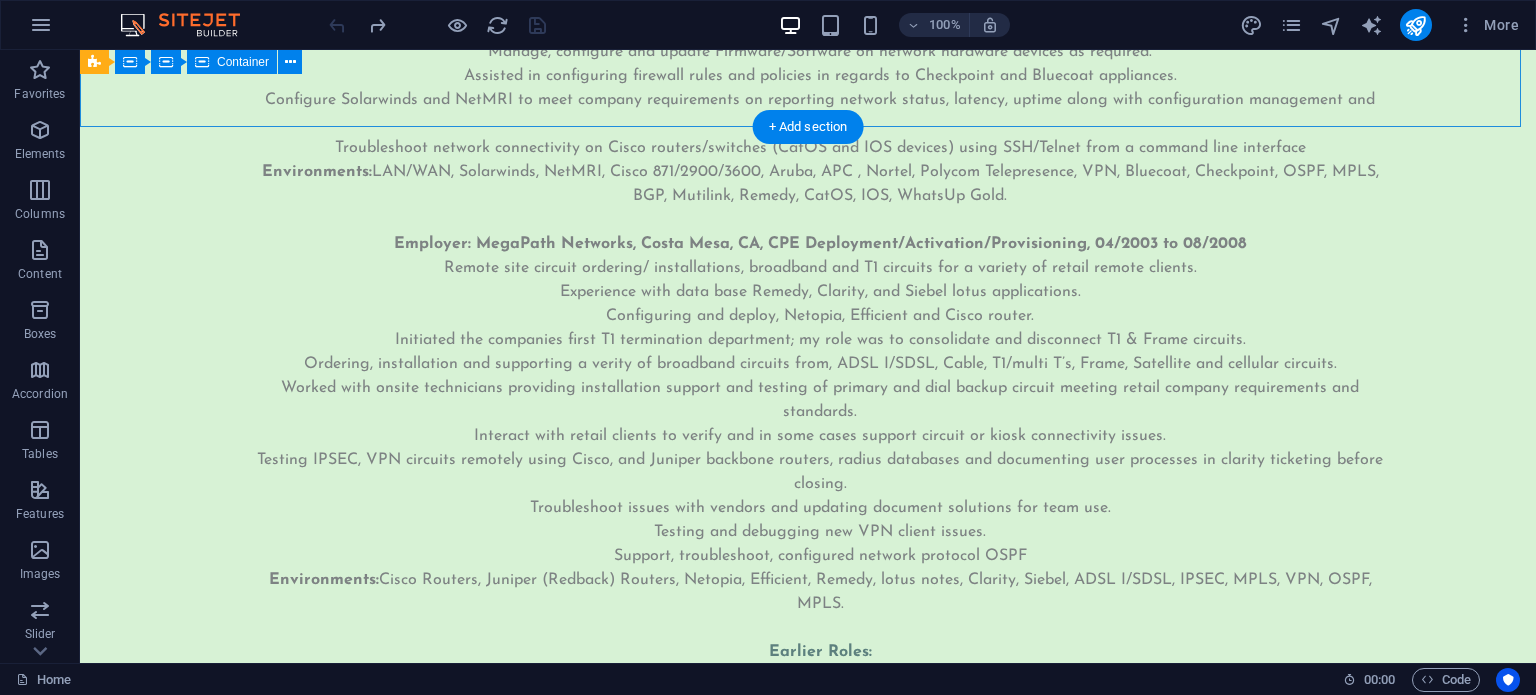 click on "My experience so far WORK Employer: Consultant, [CITY], [STATE] [DATE] to Present Designed, installed, and support Cisco Meraki infrastructure business network Insightful Minds Deliver ongoing support, troubleshooting, and documentation.     Employer: Atos/Capgemini Disney [CITY], [STATE], Network Engineer II, [DATE] to Present Responsible for the success of regional network services at Disneyland park and Disney California Adventure. Improve productivity through in-depth new product evaluations and develop resolutions to network issues during implementation. Maintain product and service quality by assisting in the development and documentation of technical standards. Ensure a successful project completion by documenting and implementing approved procedure methods. Increase network capabilities through the design of protocol compatibility standards, network enhancements and implementation and improvement recommendations. Assist on-site engineers with equipment upgrade, installation, and configuration." at bounding box center (808, -1152) 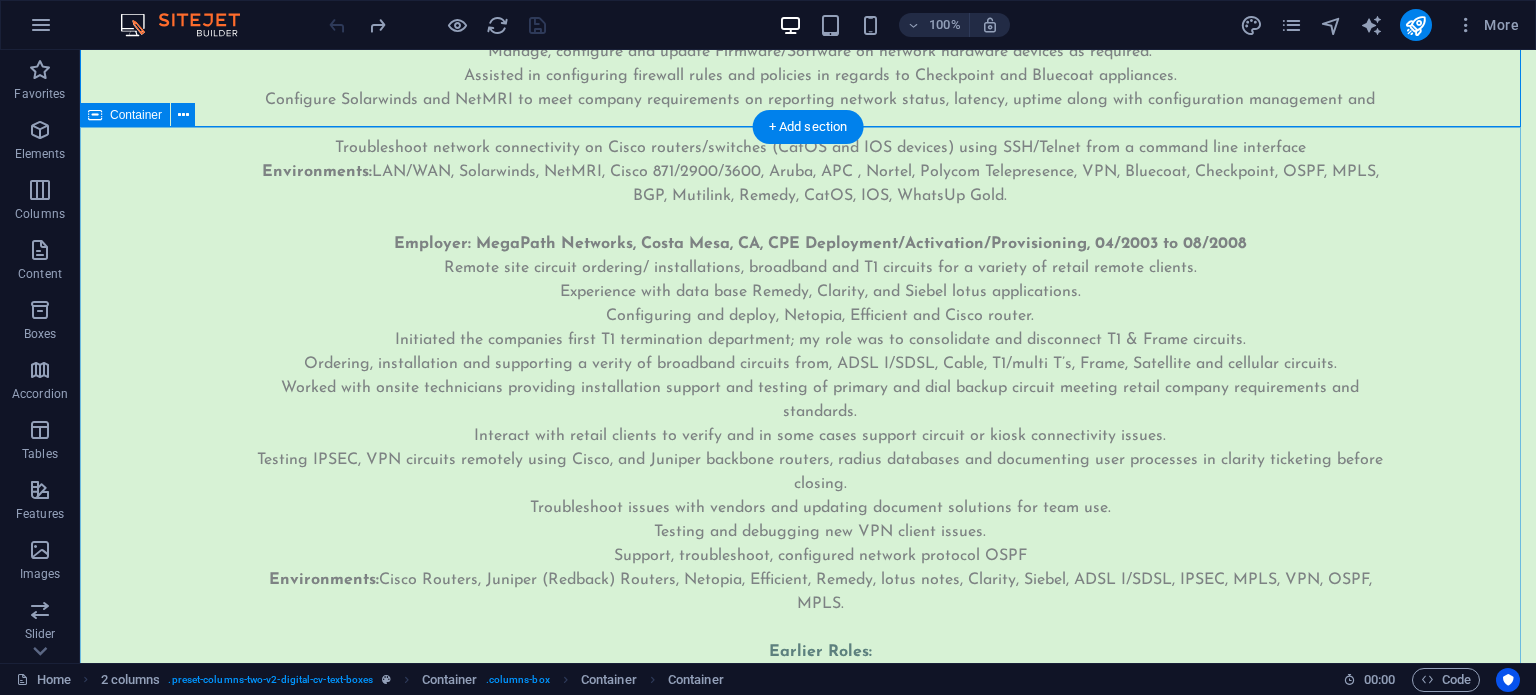 click on "Aug 1 2025 Open to new opportunities Lorem ipsum dolor sit amet, consectetur adipiscing elit, sed do eiusmod tempor incididunt ut labore et dolore magna aliqua. Networking "Utilize Visio to document and maintain Layer 1 network topology, supporting port patching, fiber optic testing, and physical layer troubleshooting to ensure infrastructure accuracy and uptime." Switching "Design, configure, and troubleshoot VLANs, trunking (802.1Q), and switch port settings on Catalyst and Nexus platforms to optimize traffic segmentation and network performance." Routing and WIFI Routing: Extensive hands-on experience with advanced routing protocols including BGP, OSPF, EIGRP, IS-IS, MPLS, static and floating static routes. Skilled in configuring and troubleshooting routing across Cisco ASR, Catalyst, and Nexus platforms, as well as Juniper MX and SRX series. Proven ability to optimize network performance and ensure high availability in enterprise and service provider environments. Wi-Fi:" at bounding box center (808, 2671) 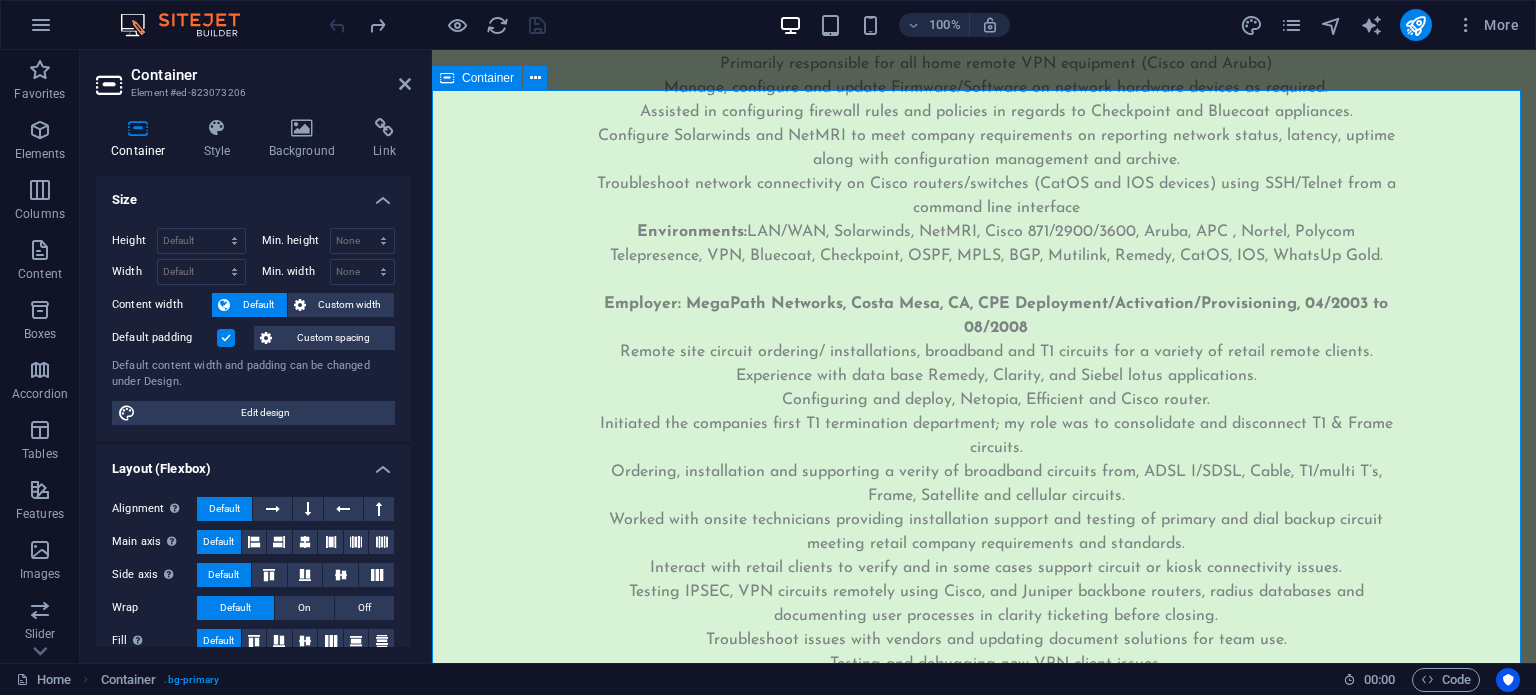 scroll, scrollTop: 7068, scrollLeft: 0, axis: vertical 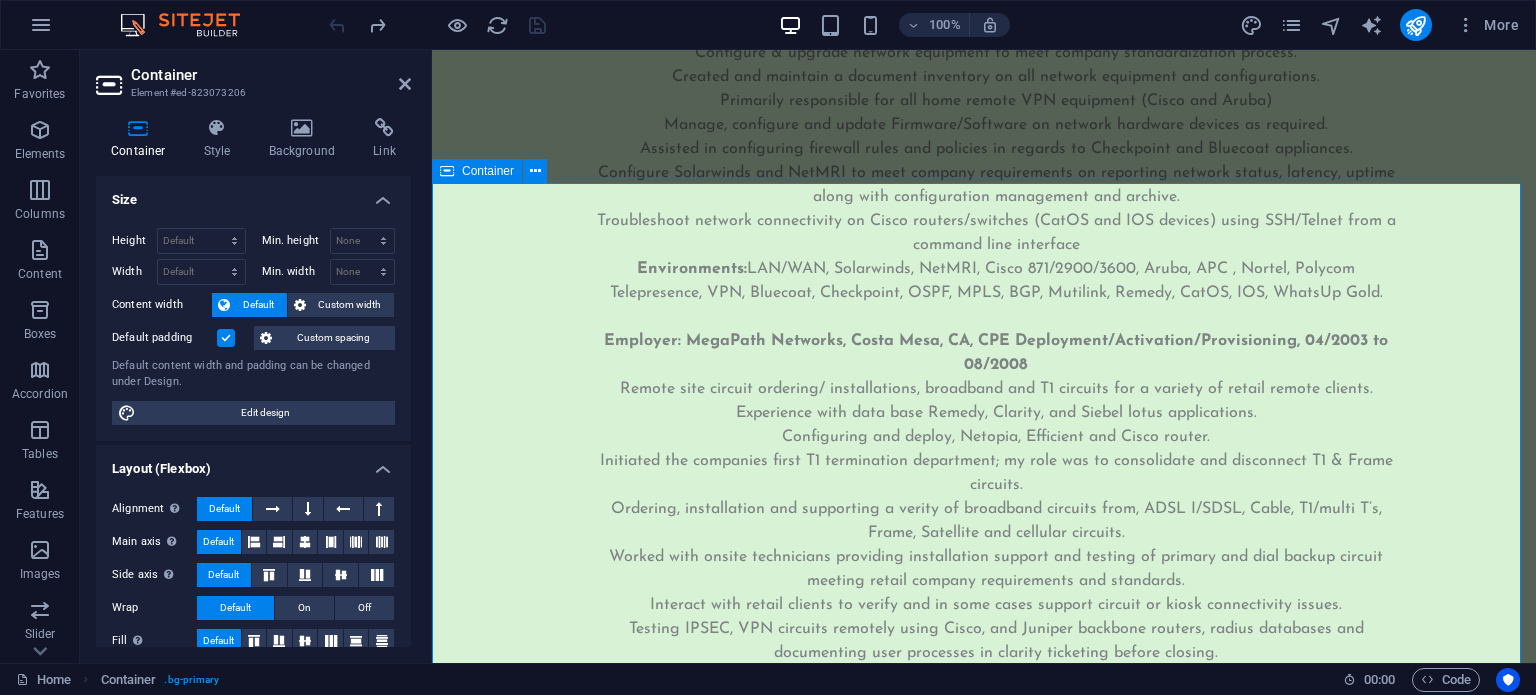 click on "Container" at bounding box center (488, 171) 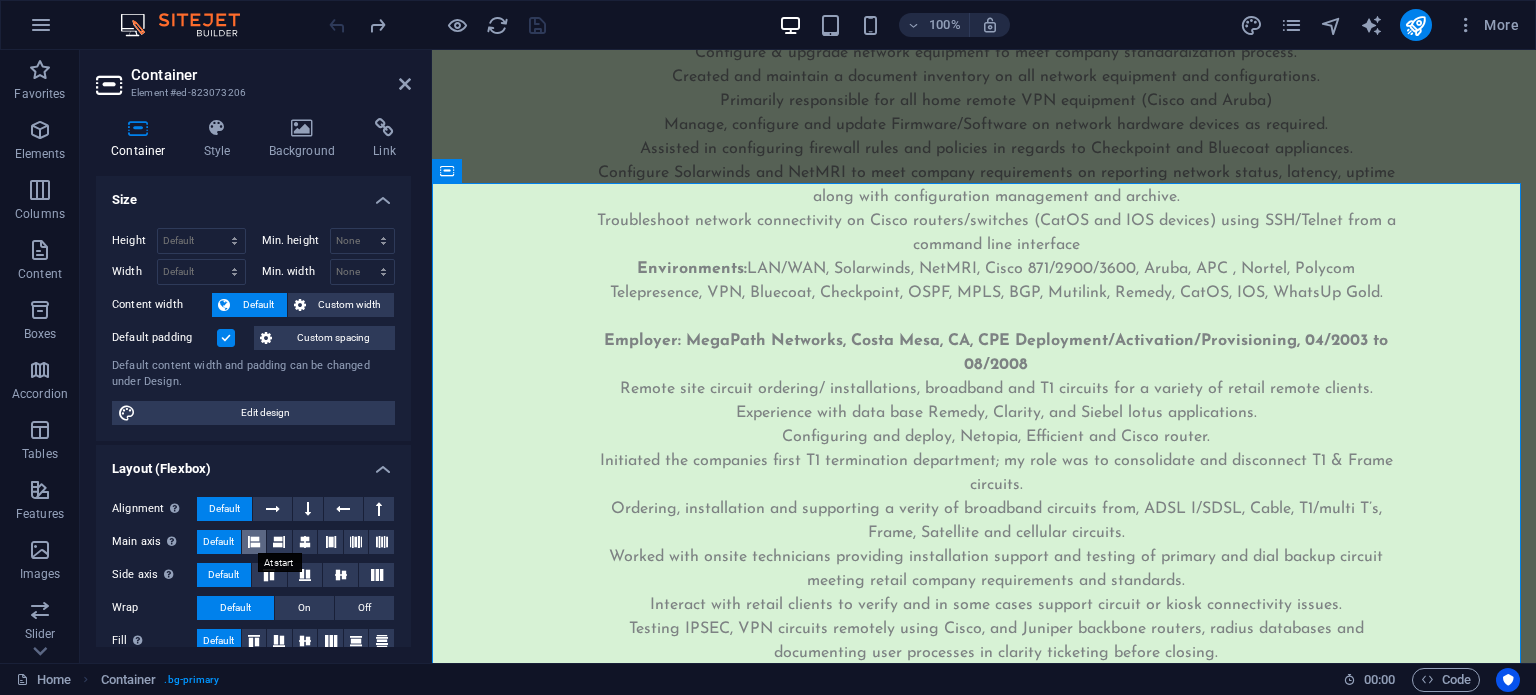 click at bounding box center [254, 542] 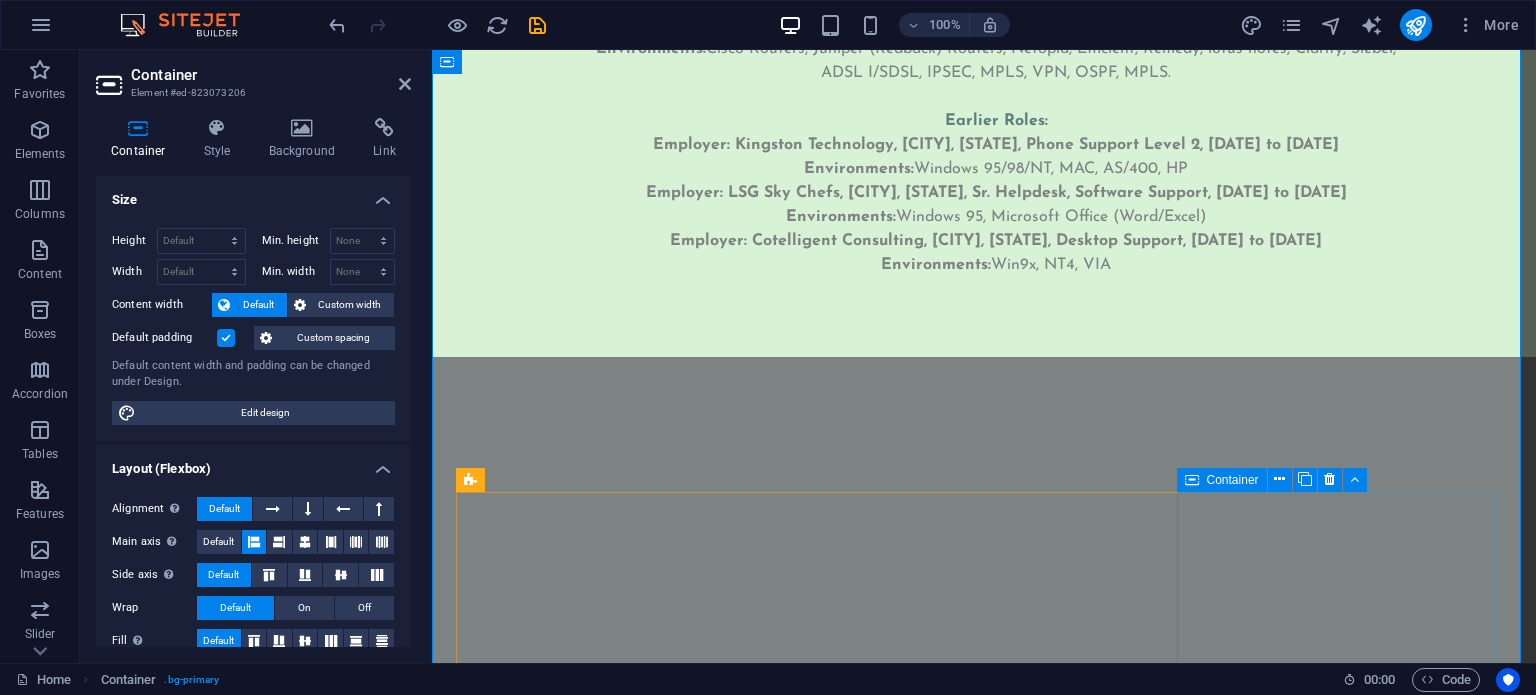 scroll, scrollTop: 7468, scrollLeft: 0, axis: vertical 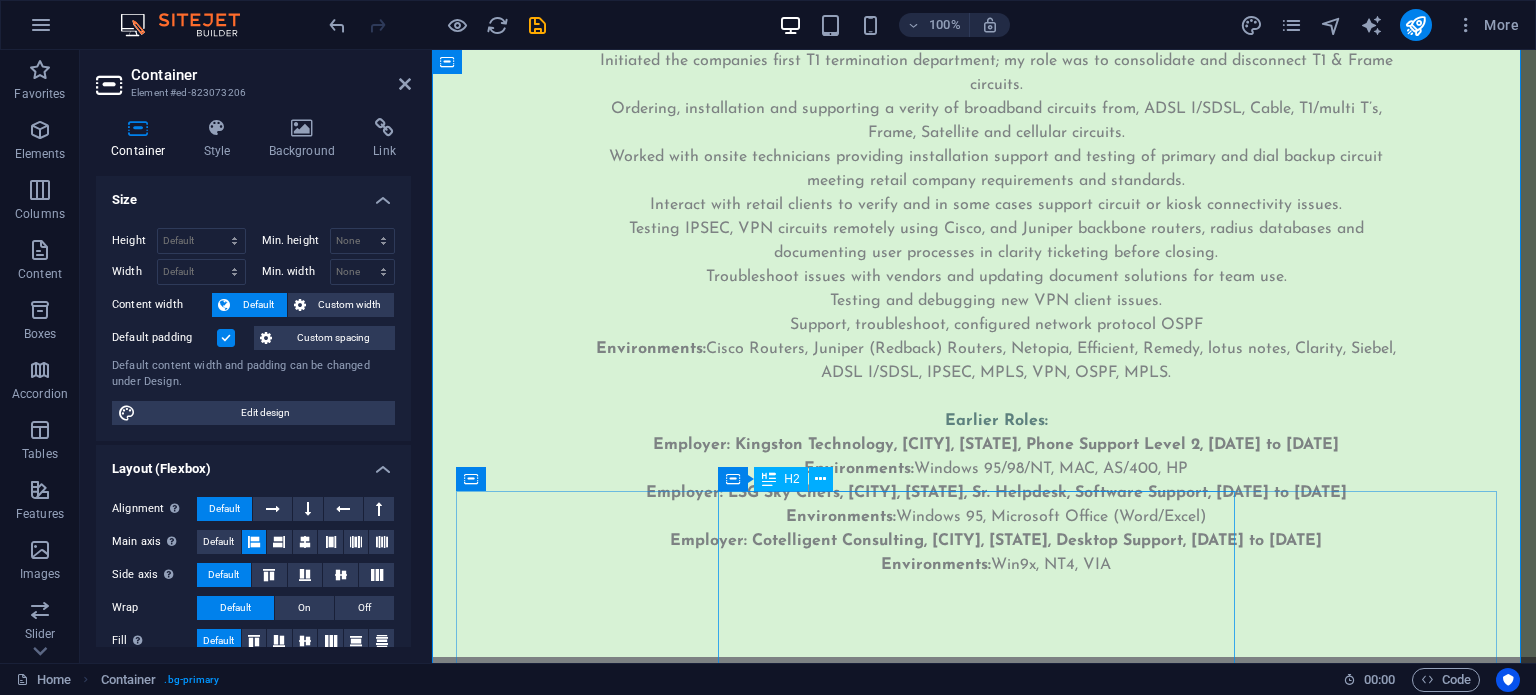 click on "Aug 1 2025 Open to new opportunities" at bounding box center (742, 1451) 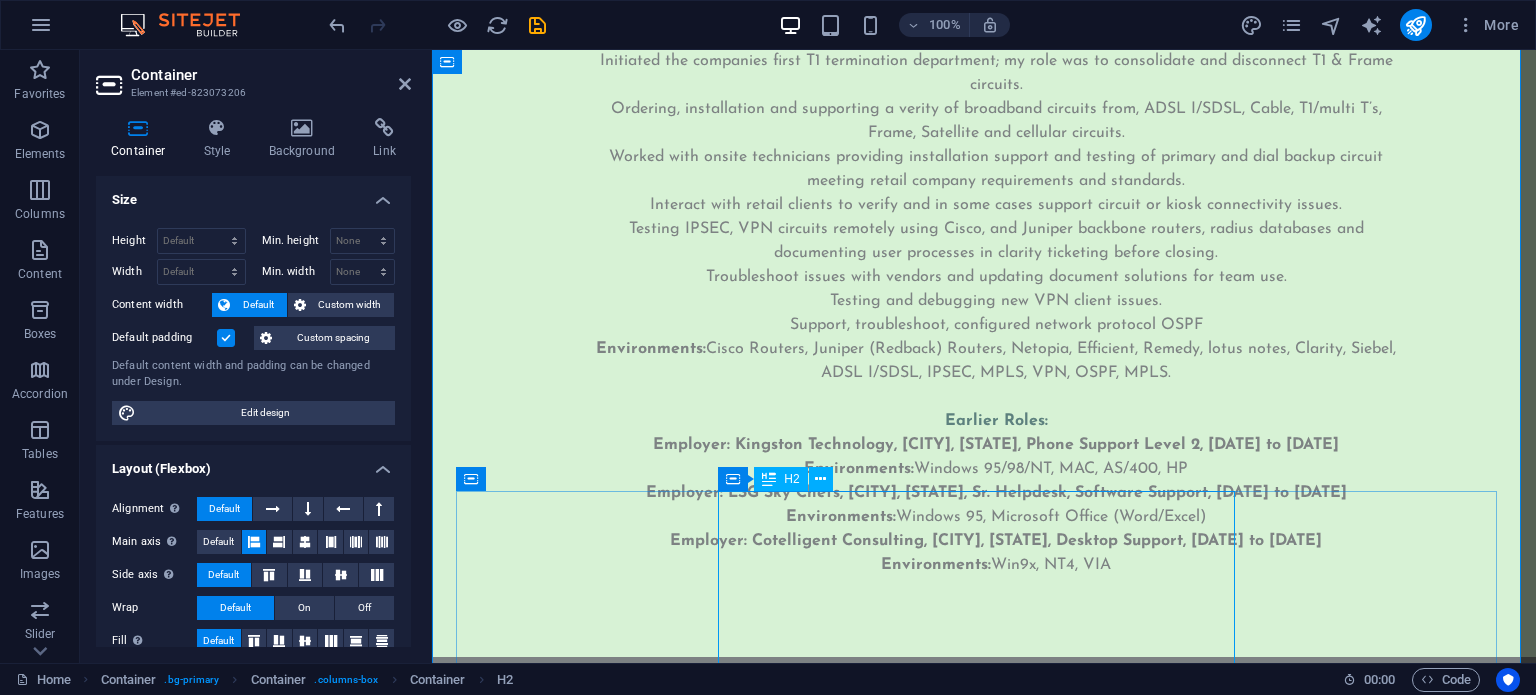 click on "Aug 1 2025 Open to new opportunities" at bounding box center [742, 1451] 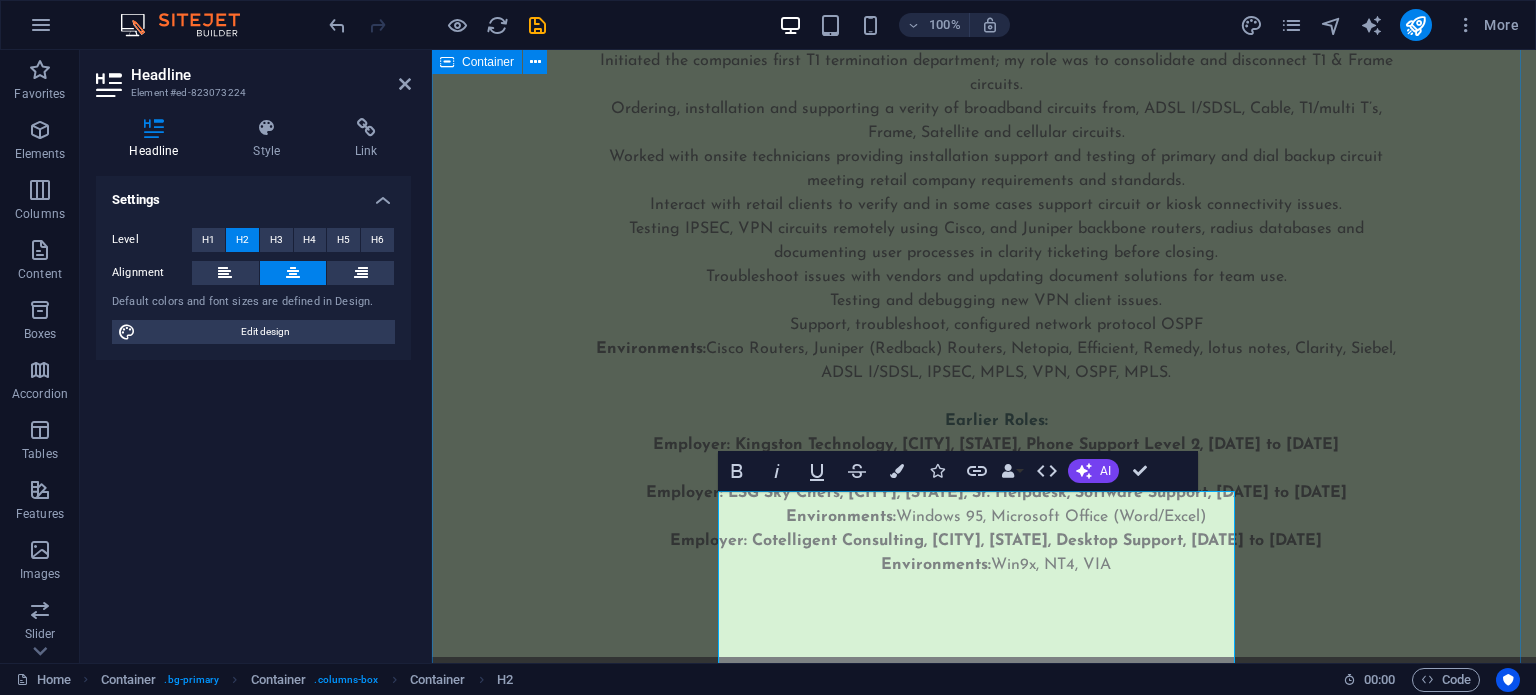click on "Aug 1 2025 Open to new opportunities Lorem ipsum dolor sit amet, consectetur adipiscing elit, sed do eiusmod tempor incididunt ut labore et dolore magna aliqua. Networking "Utilize Visio to document and maintain Layer 1 network topology, supporting port patching, fiber optic testing, and physical layer troubleshooting to ensure infrastructure accuracy and uptime." Switching "Design, configure, and troubleshoot VLANs, trunking (802.1Q), and switch port settings on Catalyst and Nexus platforms to optimize traffic segmentation and network performance." Routing and WIFI Routing: Extensive hands-on experience with advanced routing protocols including BGP, OSPF, EIGRP, IS-IS, MPLS, static and floating static routes. Skilled in configuring and troubleshooting routing across Cisco ASR, Catalyst, and Nexus platforms, as well as Juniper MX and SRX series. Proven ability to optimize network performance and ensure high availability in enterprise and service provider environments. Wi-Fi:" at bounding box center (984, 2716) 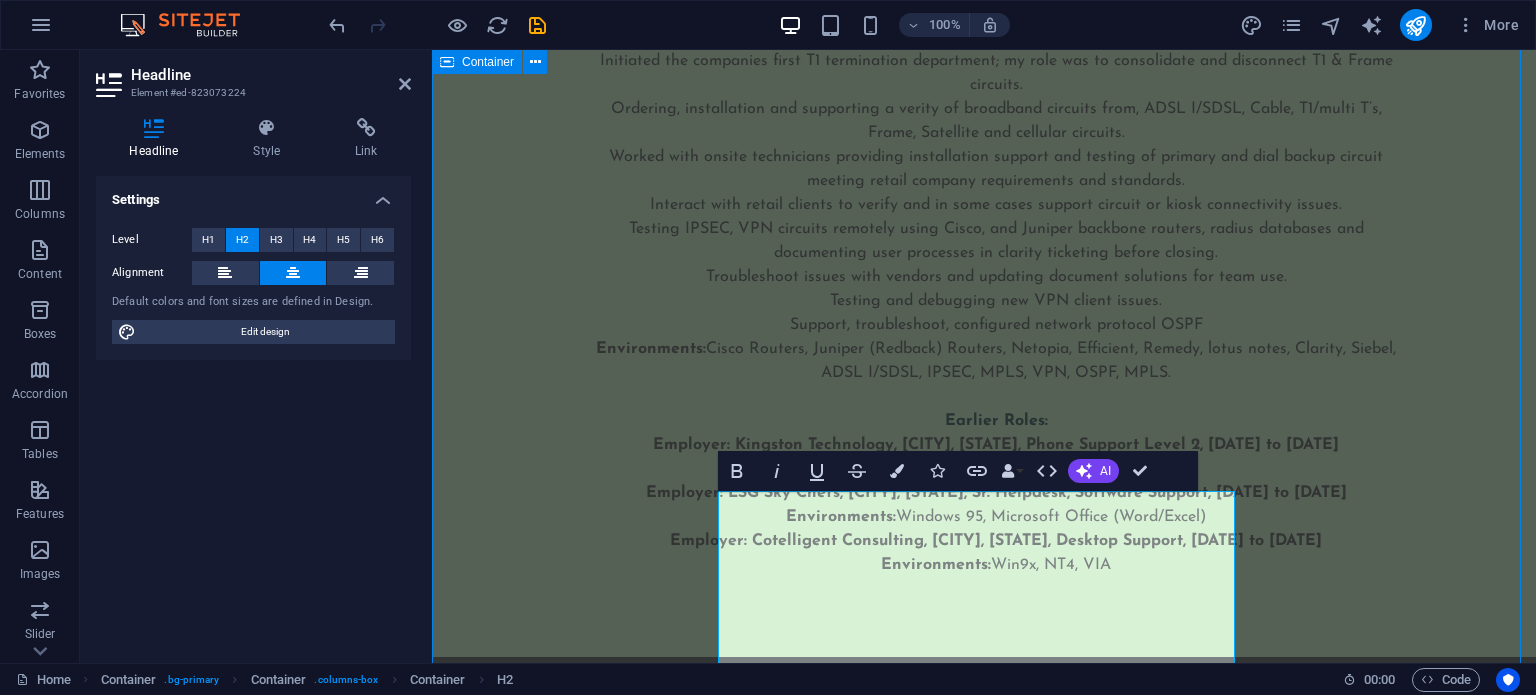 click on "Aug 1 2025 Open to new opportunities Lorem ipsum dolor sit amet, consectetur adipiscing elit, sed do eiusmod tempor incididunt ut labore et dolore magna aliqua. Networking "Utilize Visio to document and maintain Layer 1 network topology, supporting port patching, fiber optic testing, and physical layer troubleshooting to ensure infrastructure accuracy and uptime." Switching "Design, configure, and troubleshoot VLANs, trunking (802.1Q), and switch port settings on Catalyst and Nexus platforms to optimize traffic segmentation and network performance." Routing and WIFI Routing: Extensive hands-on experience with advanced routing protocols including BGP, OSPF, EIGRP, IS-IS, MPLS, static and floating static routes. Skilled in configuring and troubleshooting routing across Cisco ASR, Catalyst, and Nexus platforms, as well as Juniper MX and SRX series. Proven ability to optimize network performance and ensure high availability in enterprise and service provider environments. Wi-Fi:" at bounding box center (984, 2716) 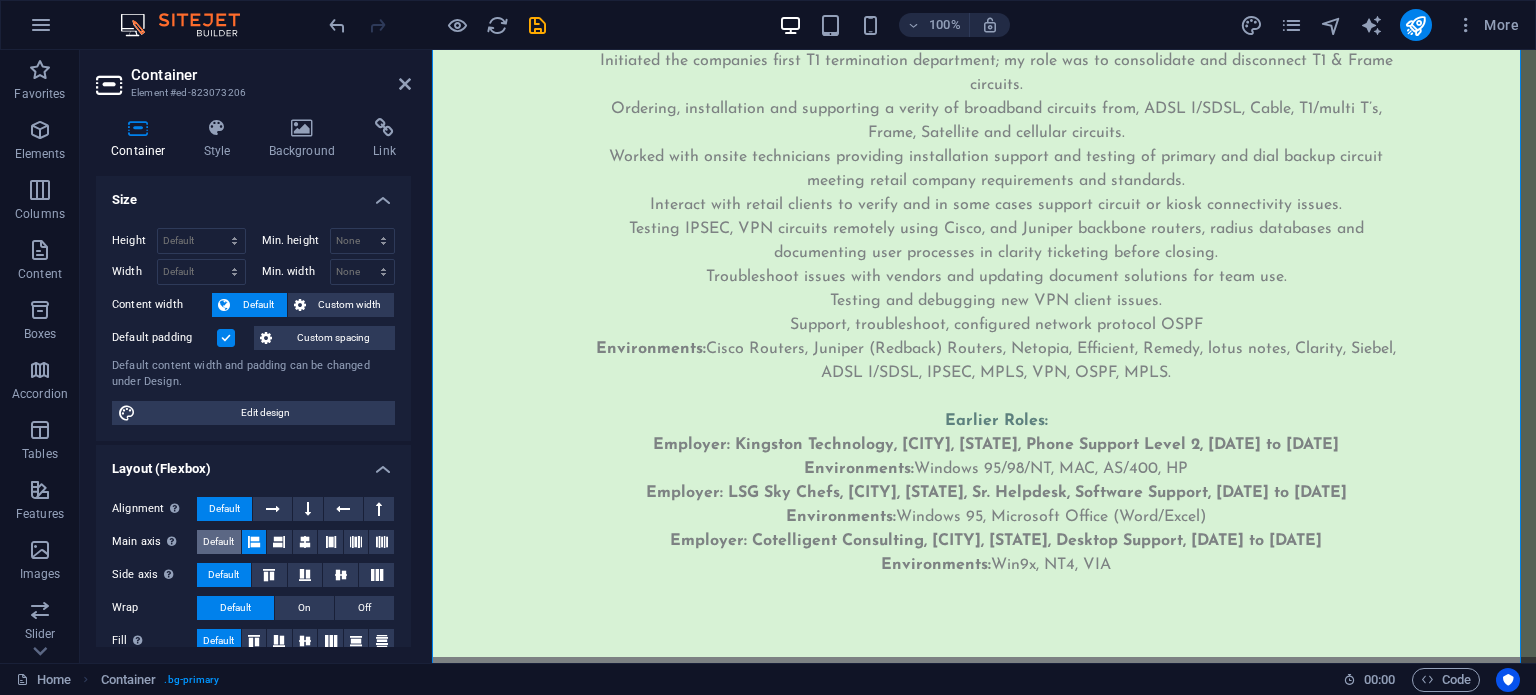 click on "Default" at bounding box center [218, 542] 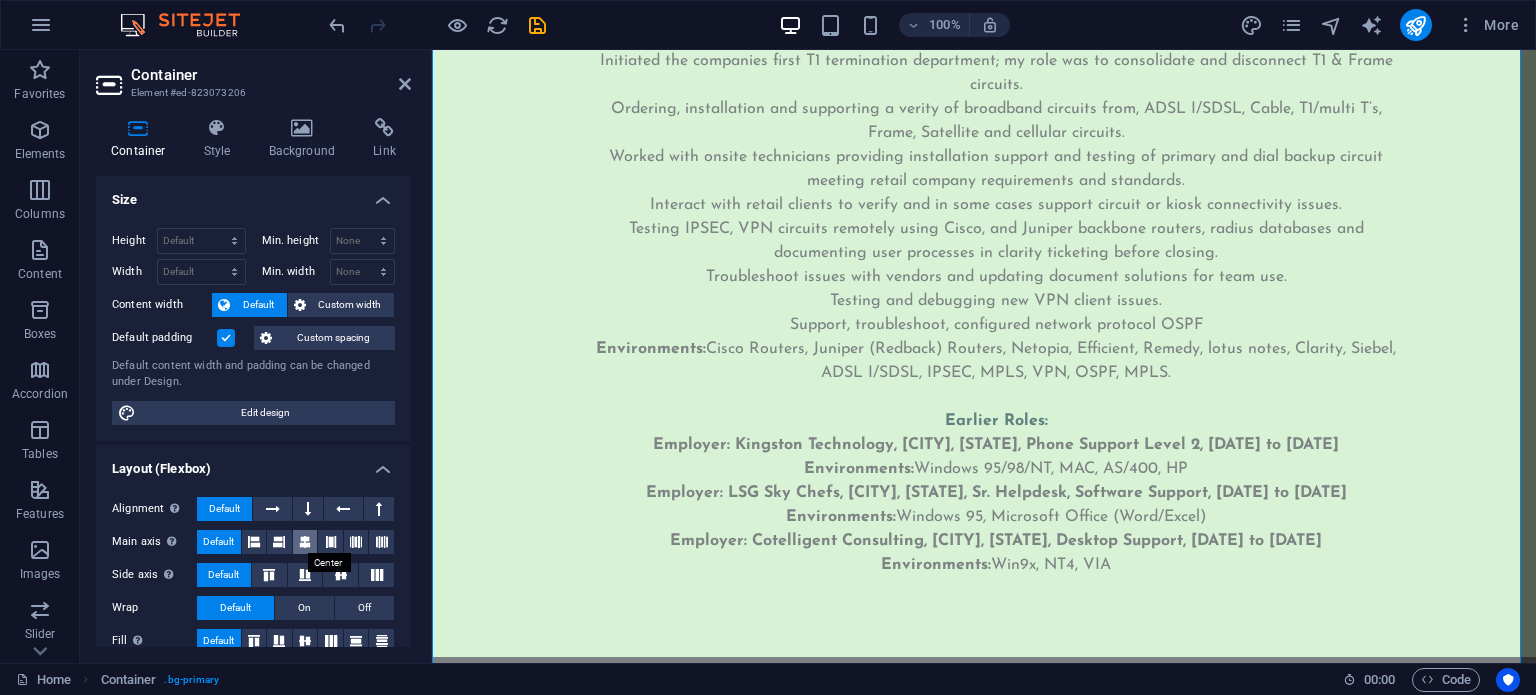 click at bounding box center (305, 542) 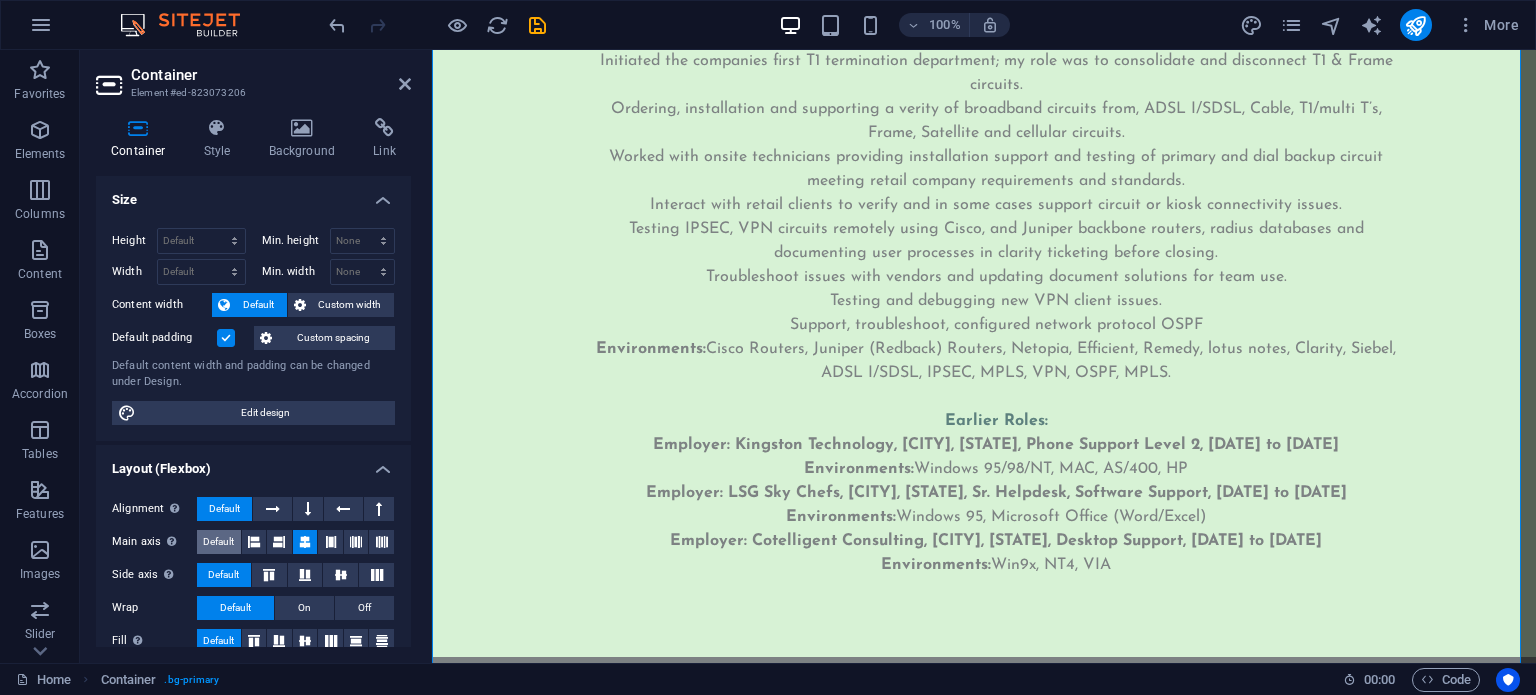 click on "Default" at bounding box center [218, 542] 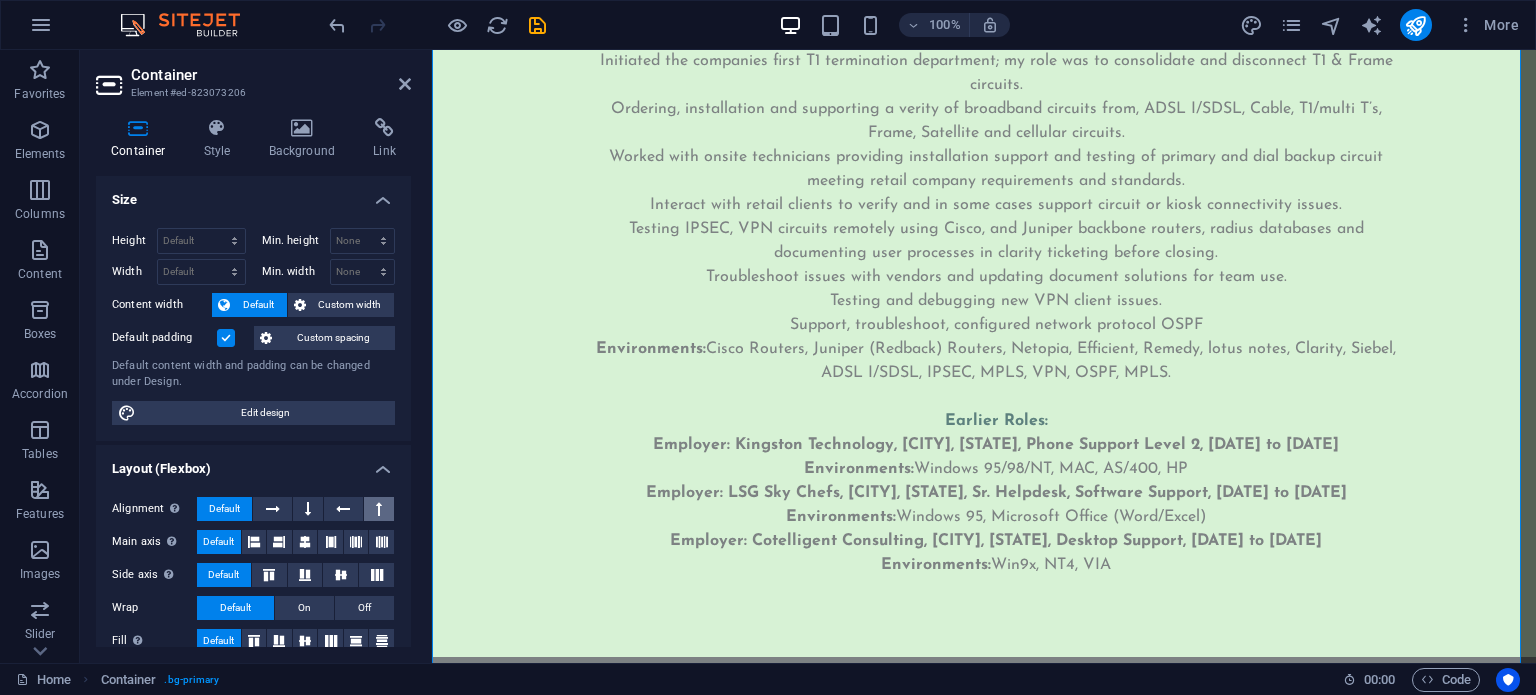click at bounding box center (379, 509) 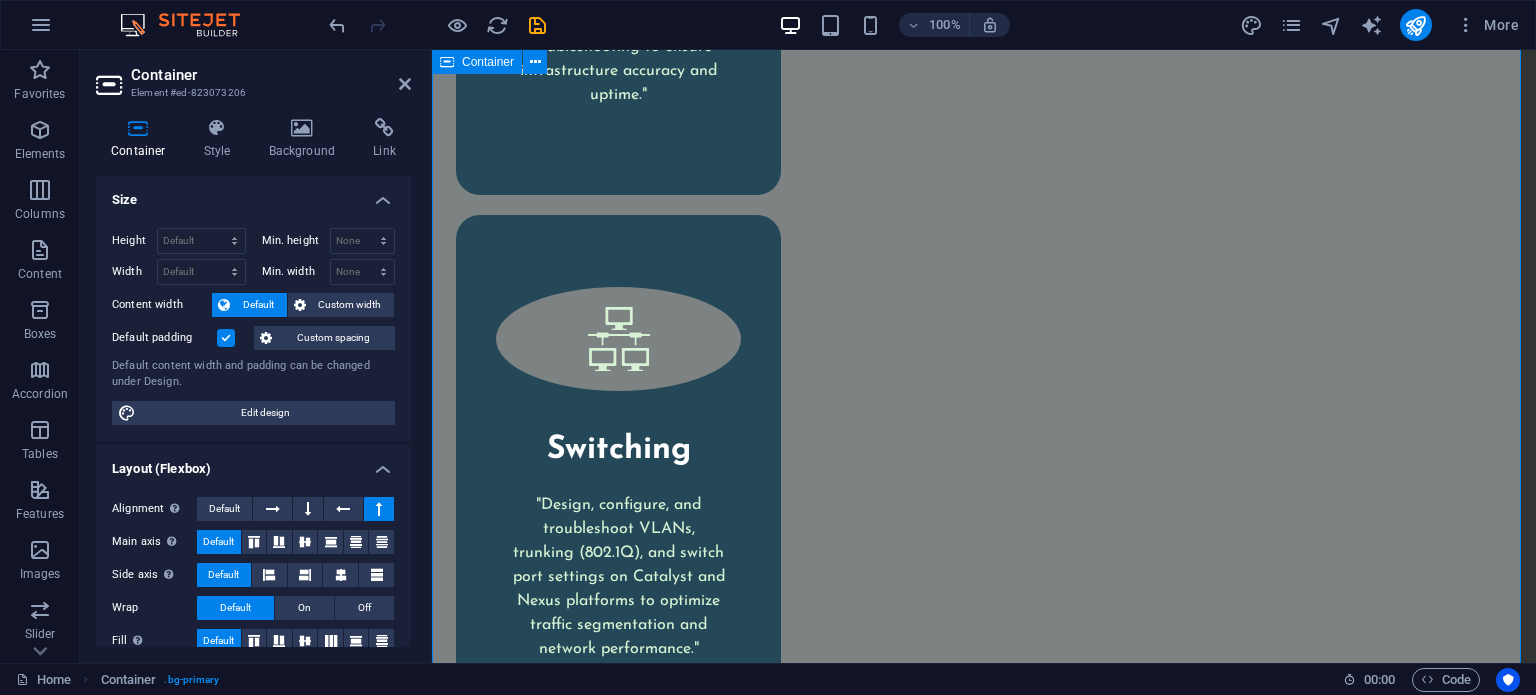 scroll, scrollTop: 9898, scrollLeft: 0, axis: vertical 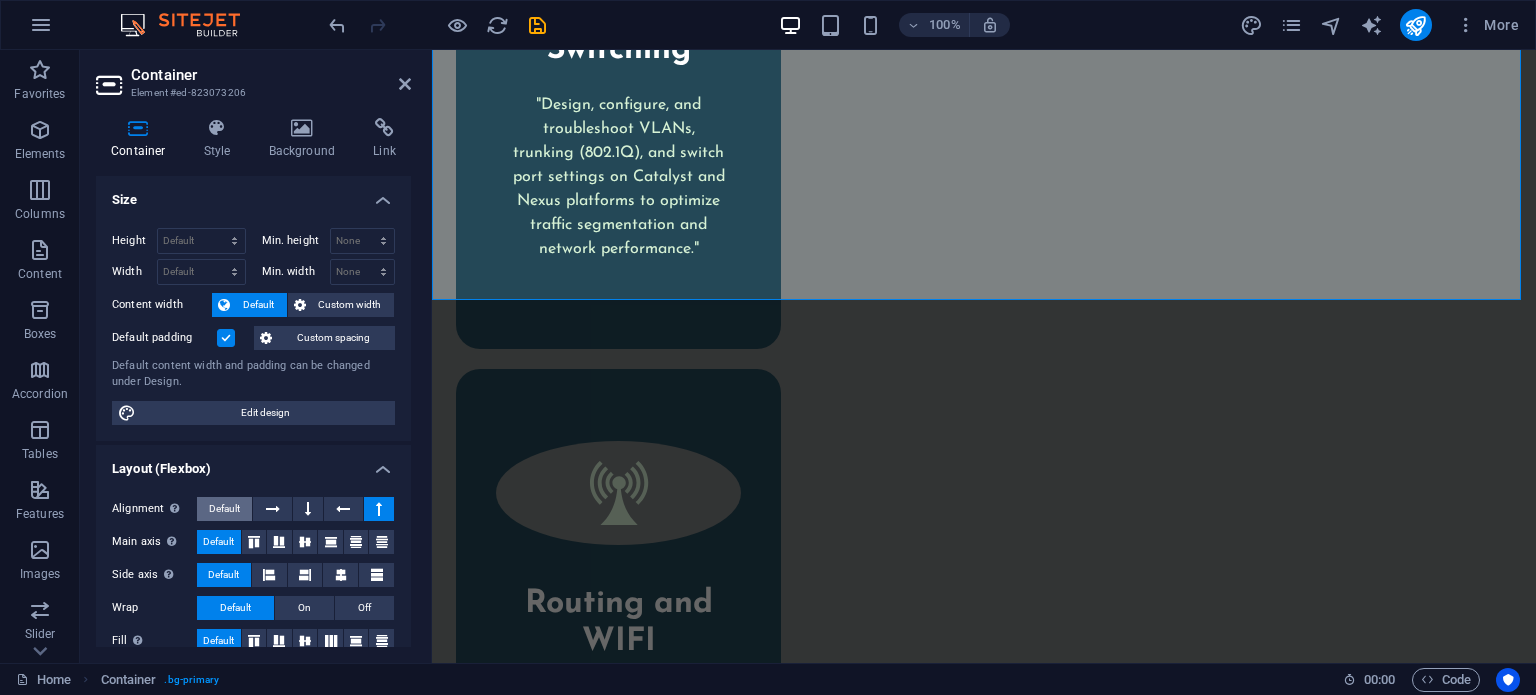 click on "Default" at bounding box center (224, 509) 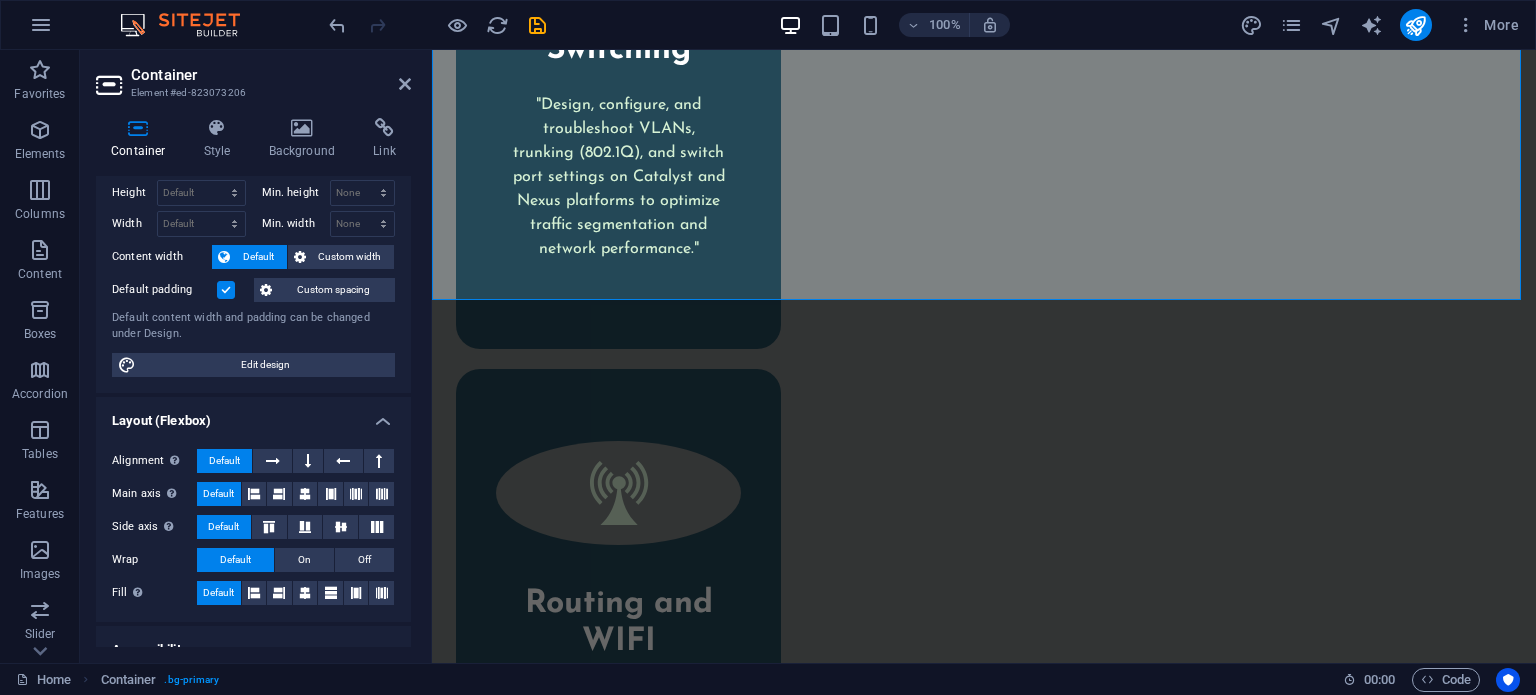 scroll, scrollTop: 0, scrollLeft: 0, axis: both 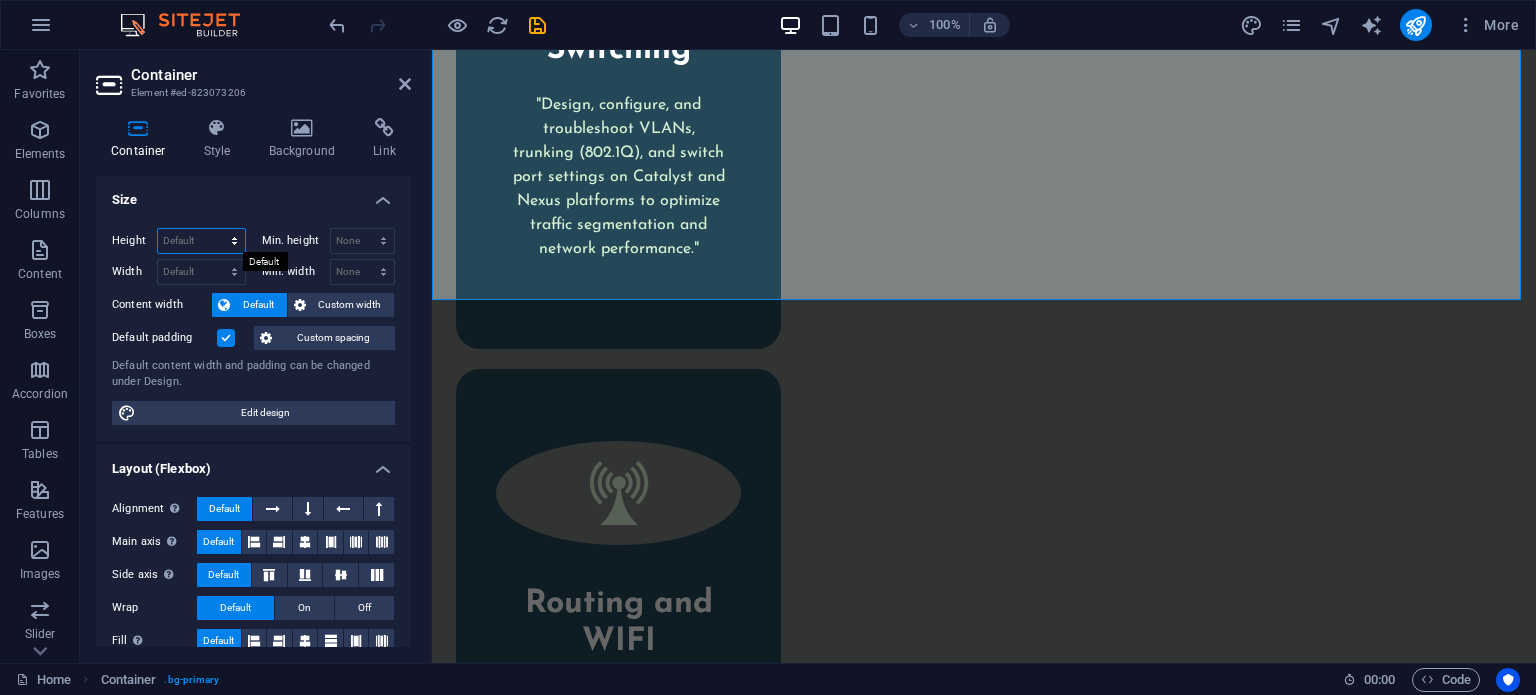click on "Default px rem % vh vw" at bounding box center [201, 241] 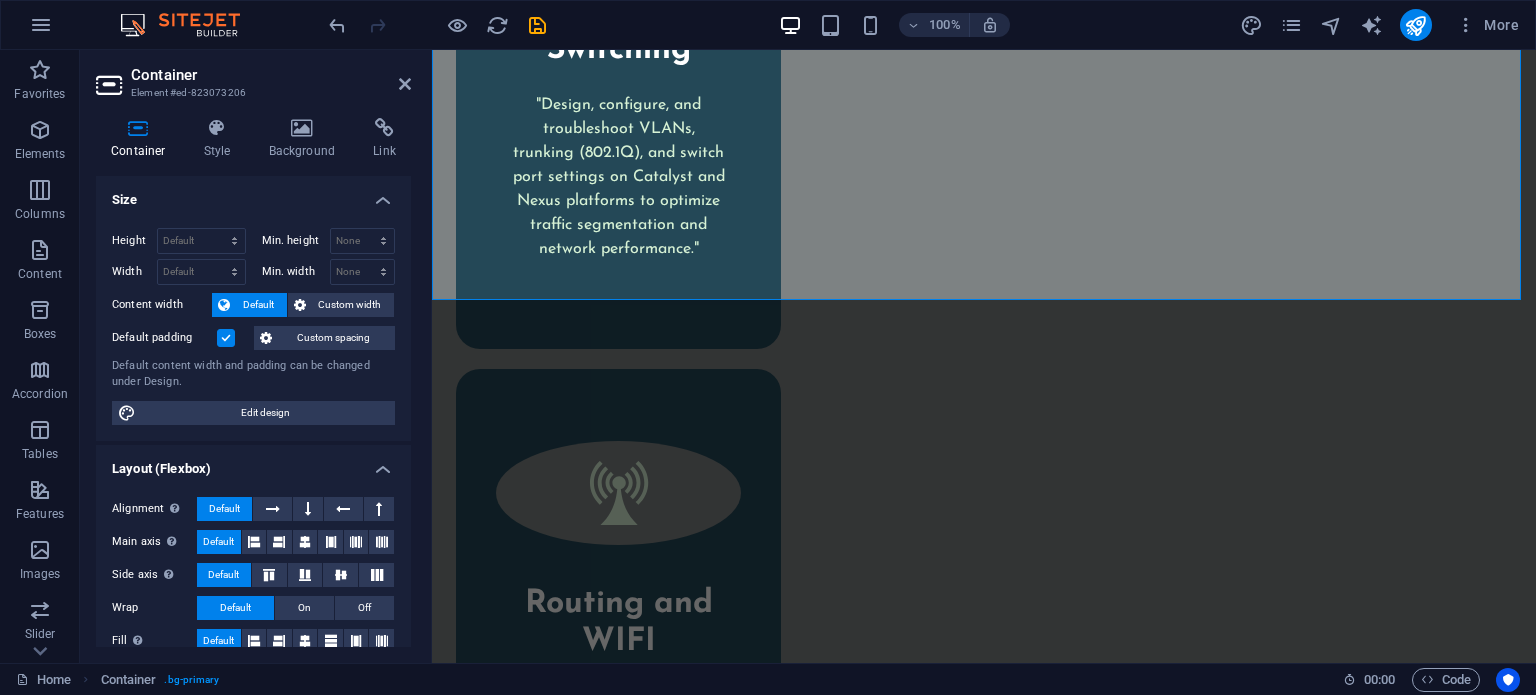 click on "Size" at bounding box center (253, 194) 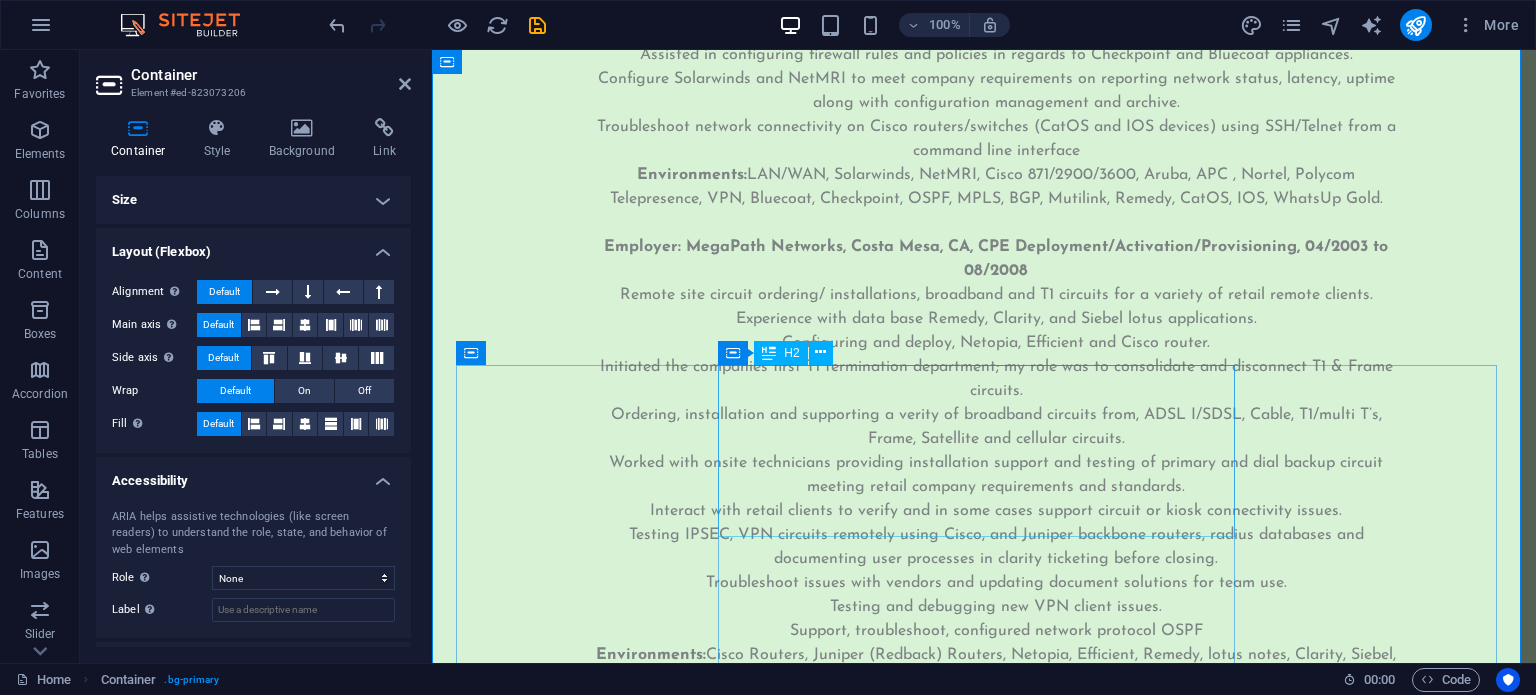 scroll, scrollTop: 6998, scrollLeft: 0, axis: vertical 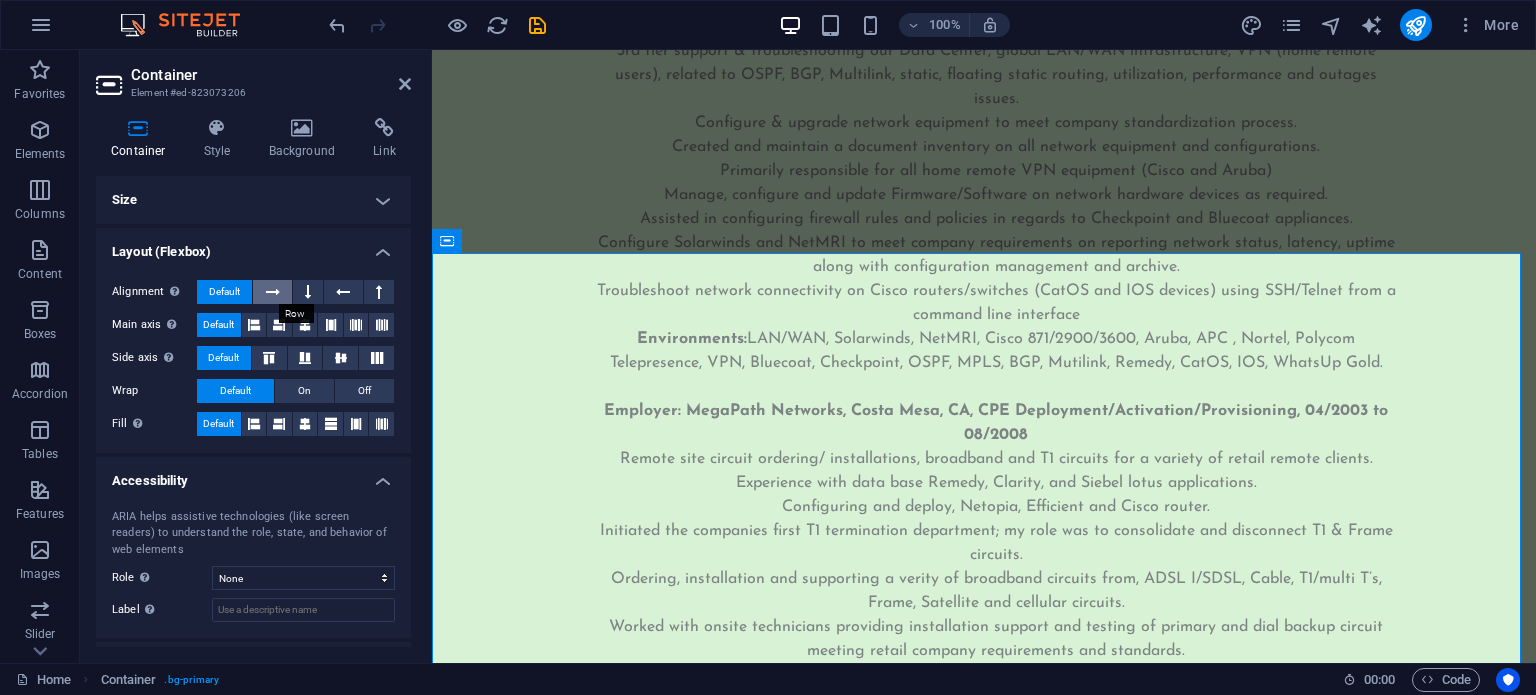 click at bounding box center [272, 292] 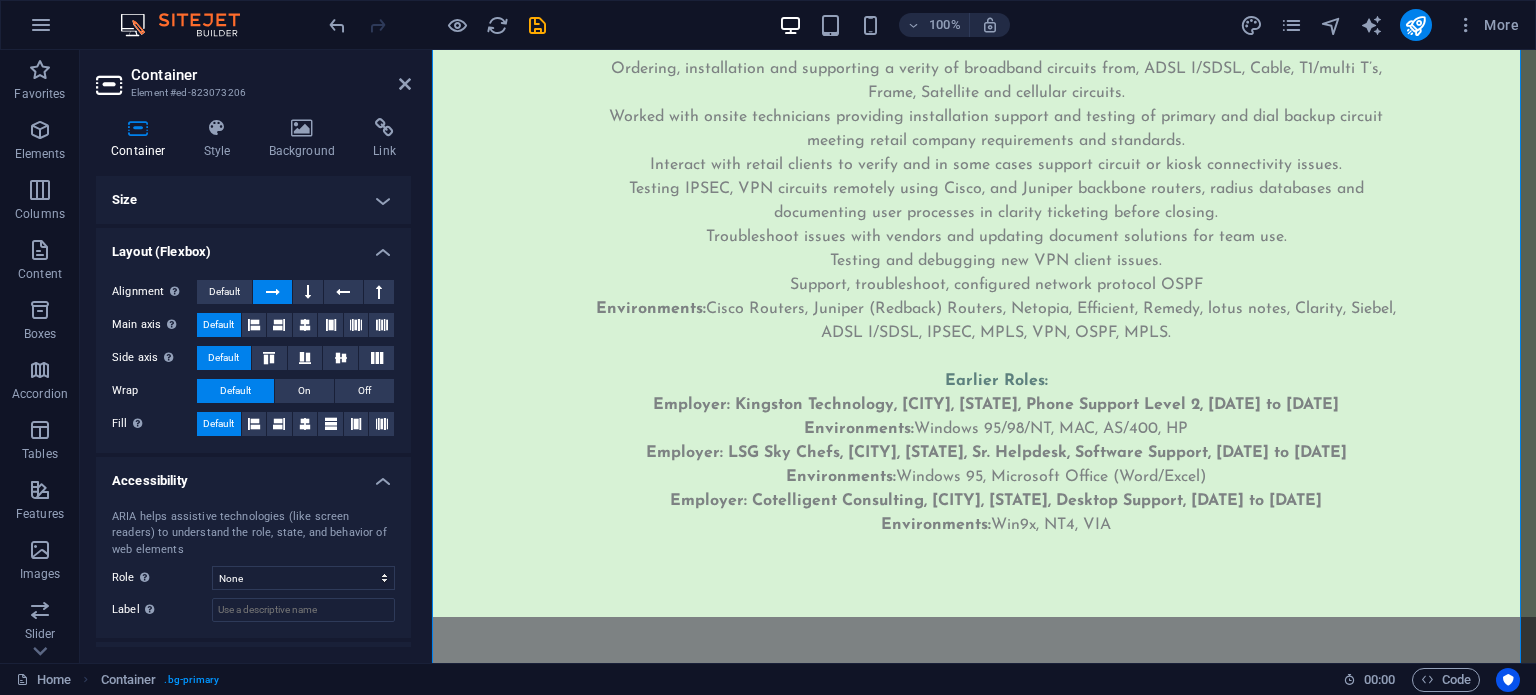 scroll, scrollTop: 7498, scrollLeft: 0, axis: vertical 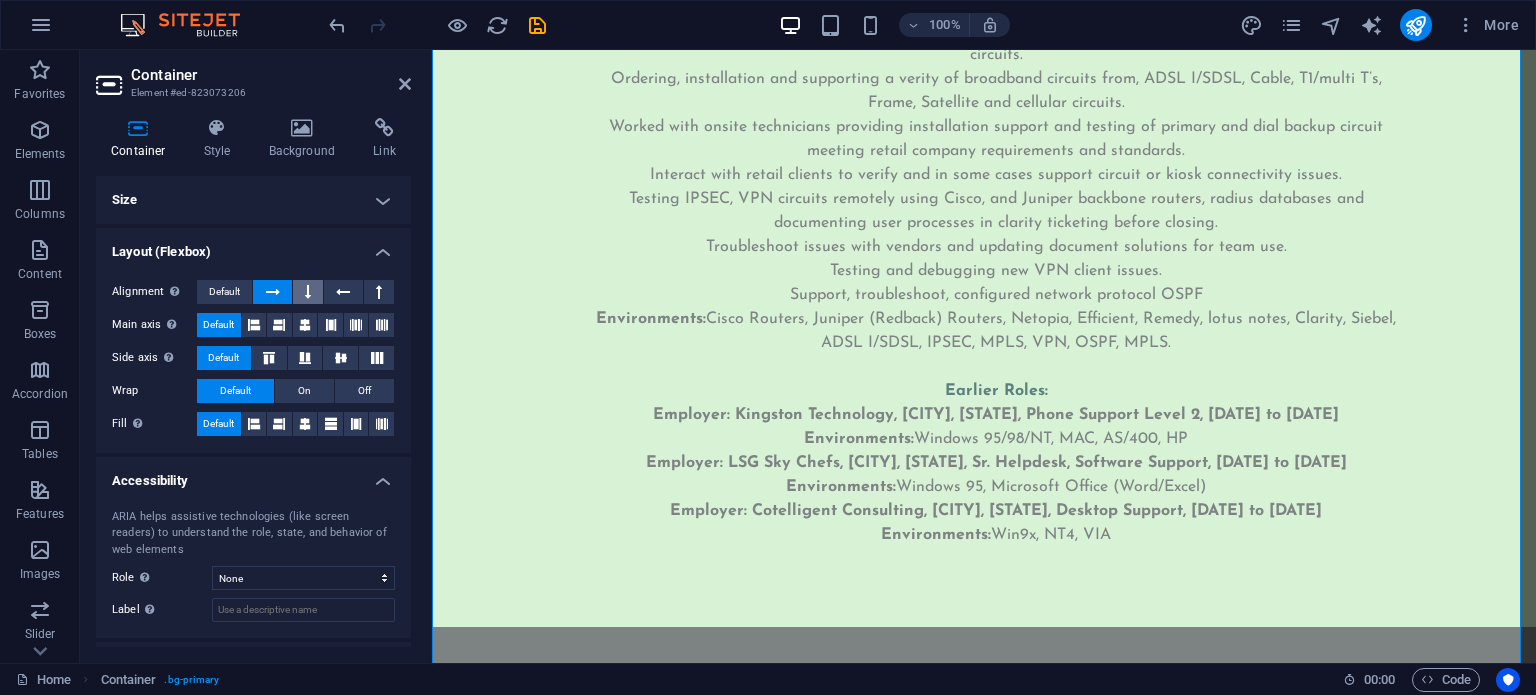 click at bounding box center (308, 292) 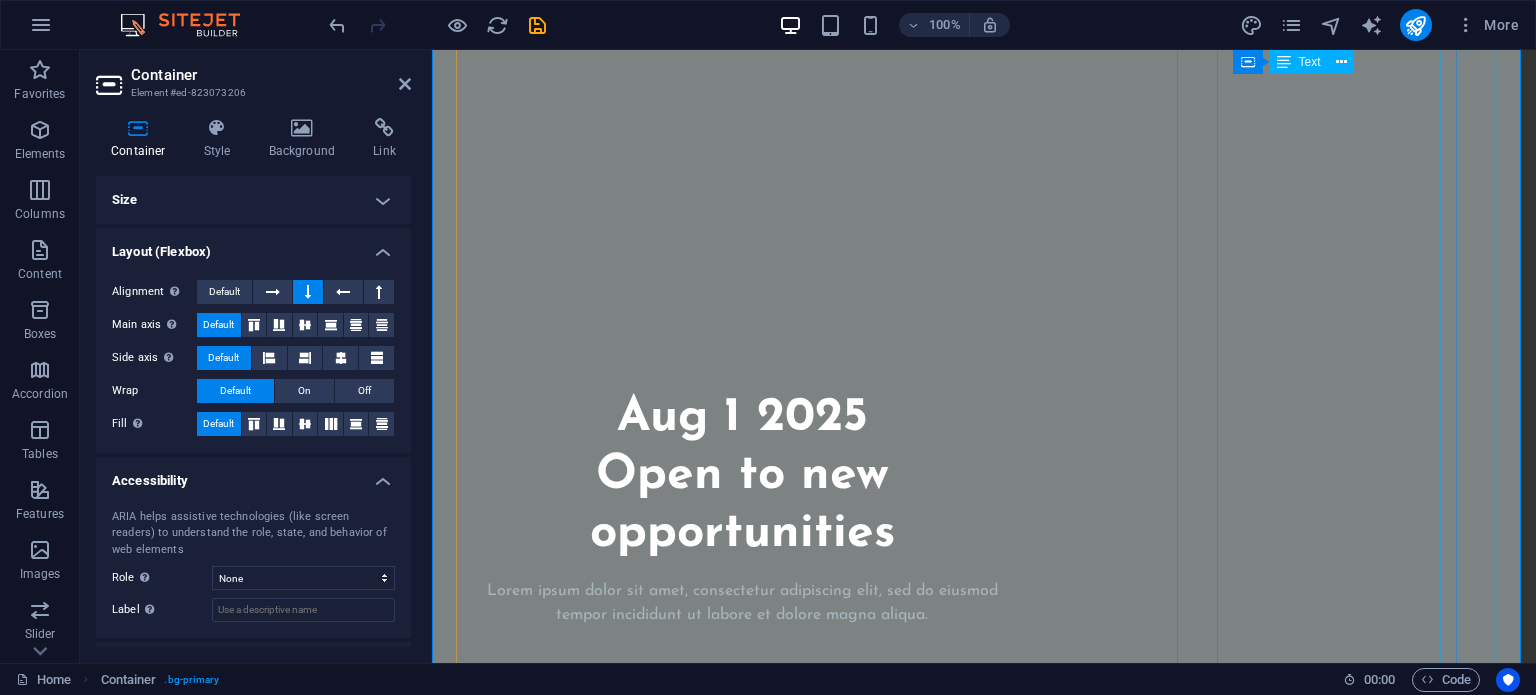 scroll, scrollTop: 8312, scrollLeft: 0, axis: vertical 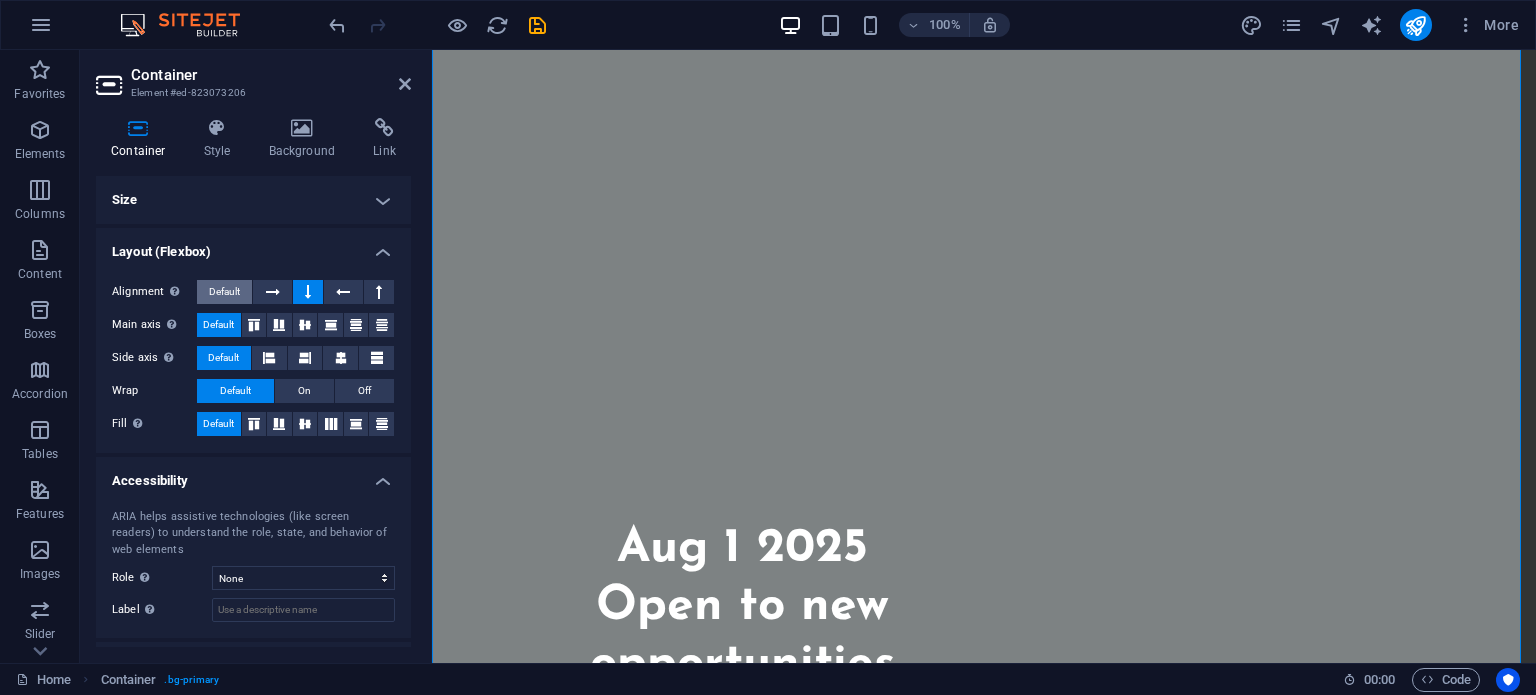 click on "Default" at bounding box center (224, 292) 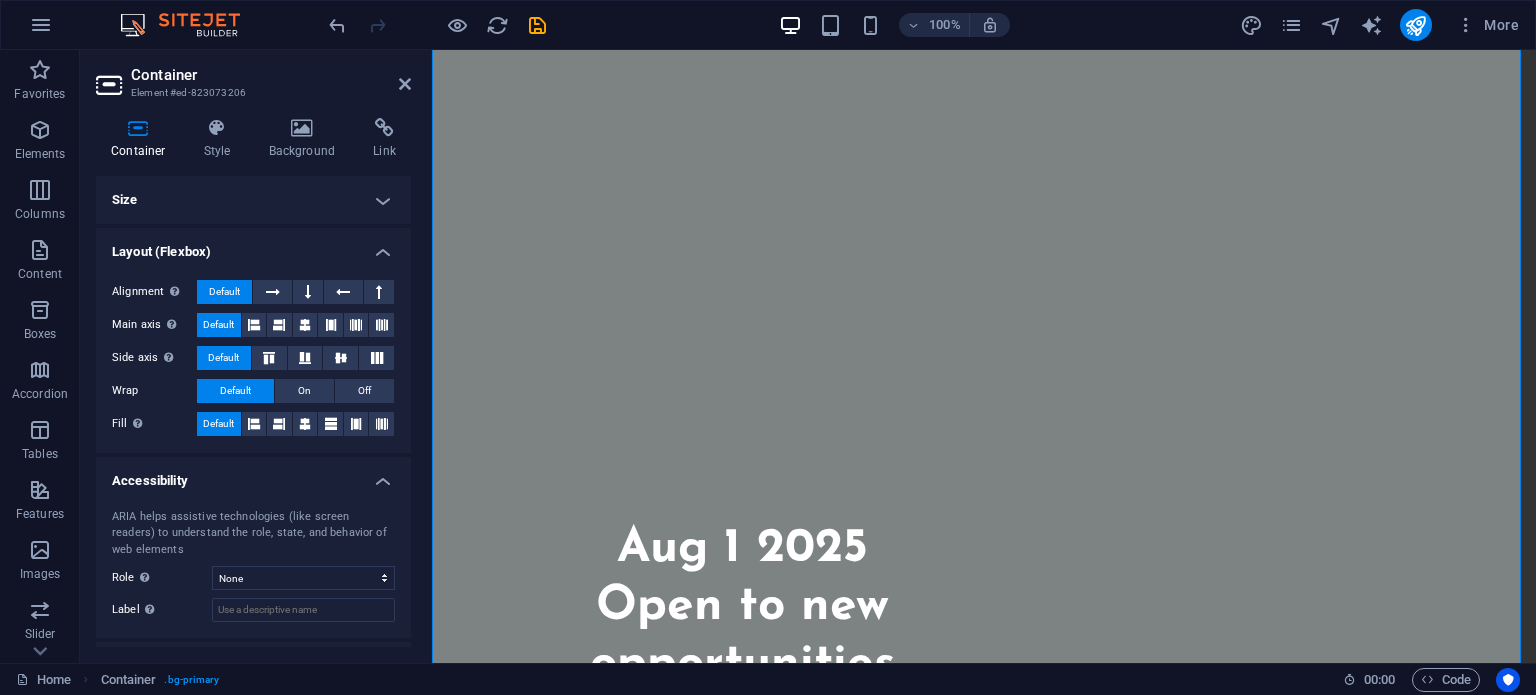 click at bounding box center (138, 128) 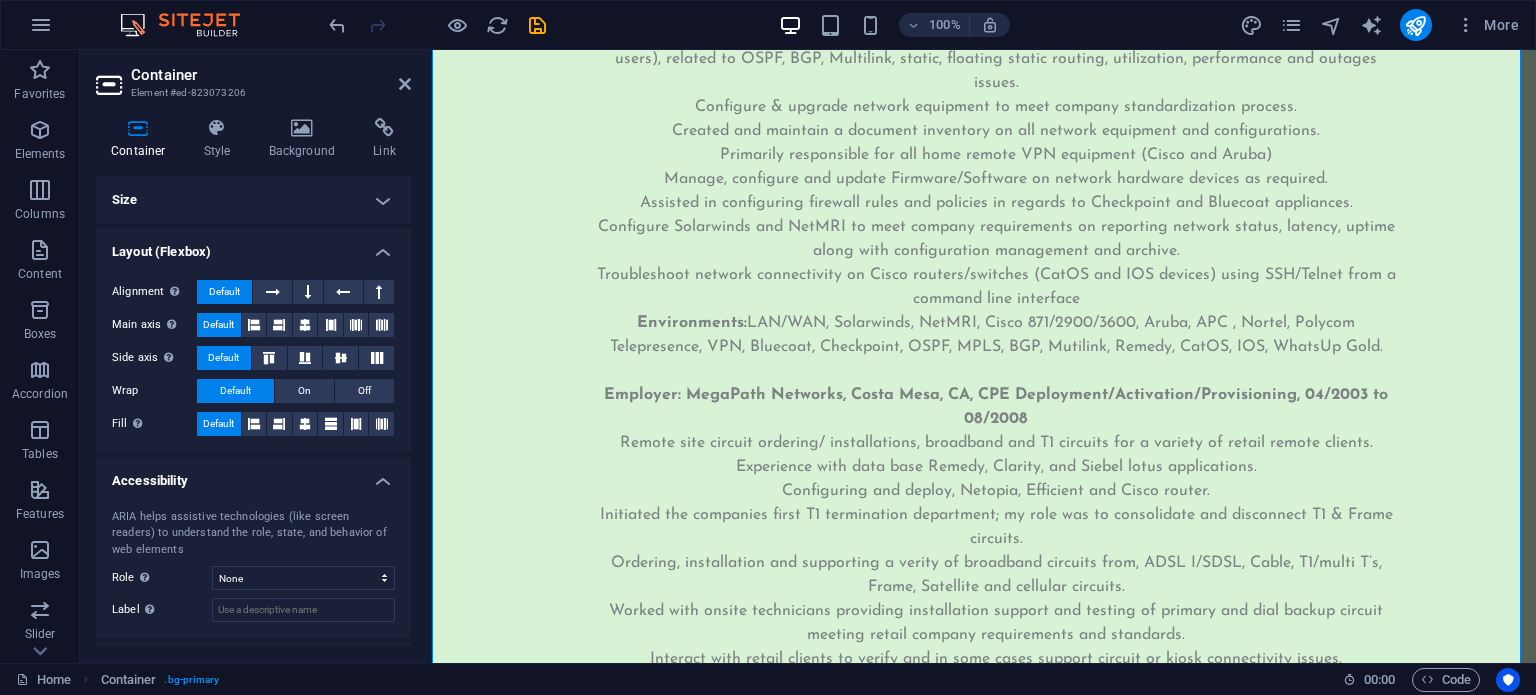 scroll, scrollTop: 7012, scrollLeft: 0, axis: vertical 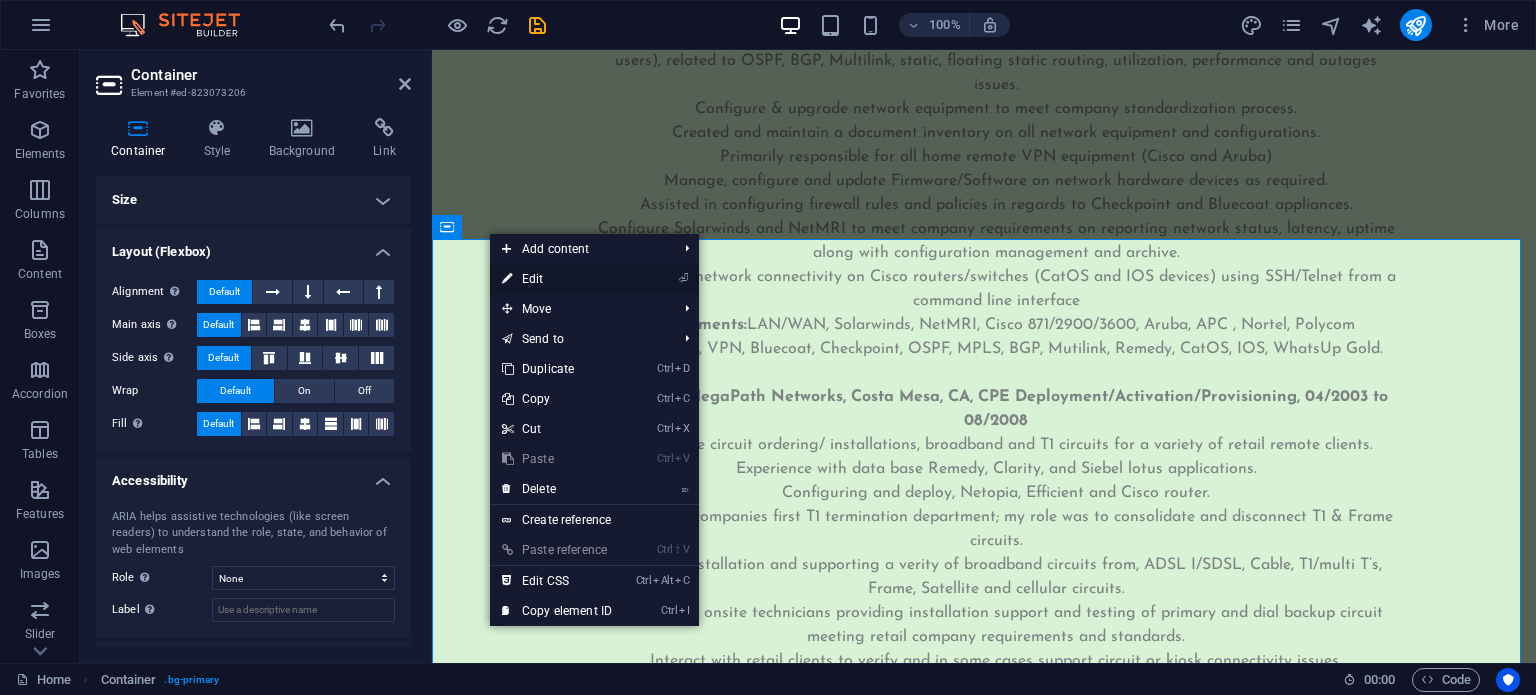 click on "⏎  Edit" at bounding box center (557, 279) 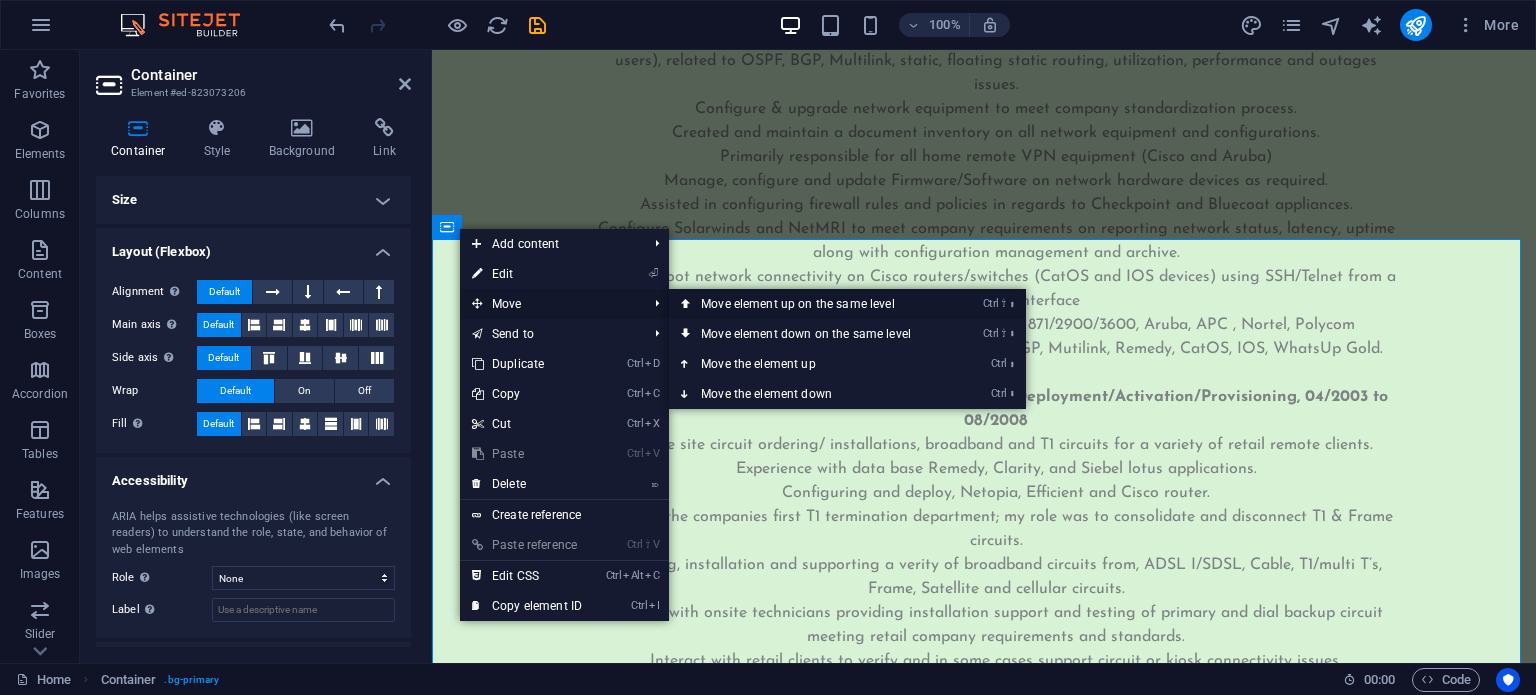 click on "Ctrl ⇧ ⬆  Move element up on the same level" at bounding box center [810, 304] 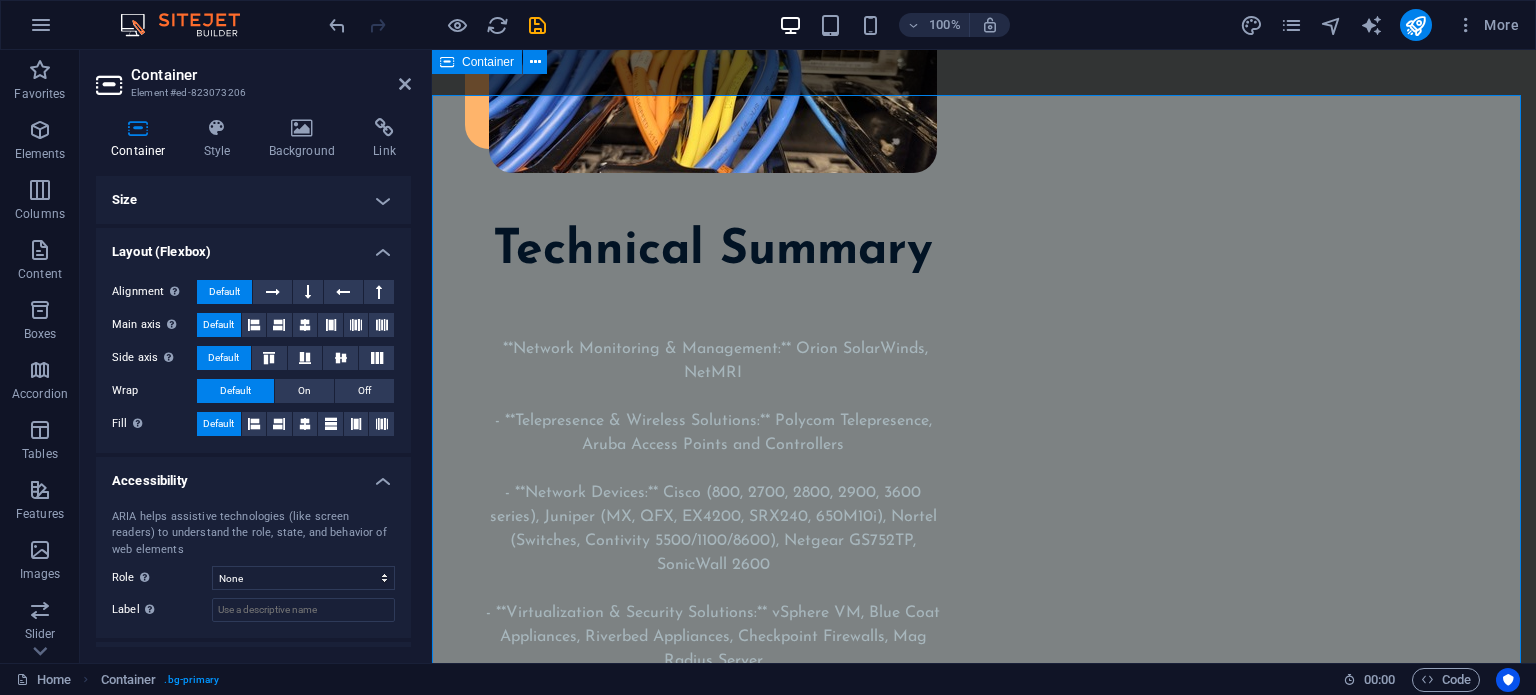 scroll, scrollTop: 1292, scrollLeft: 0, axis: vertical 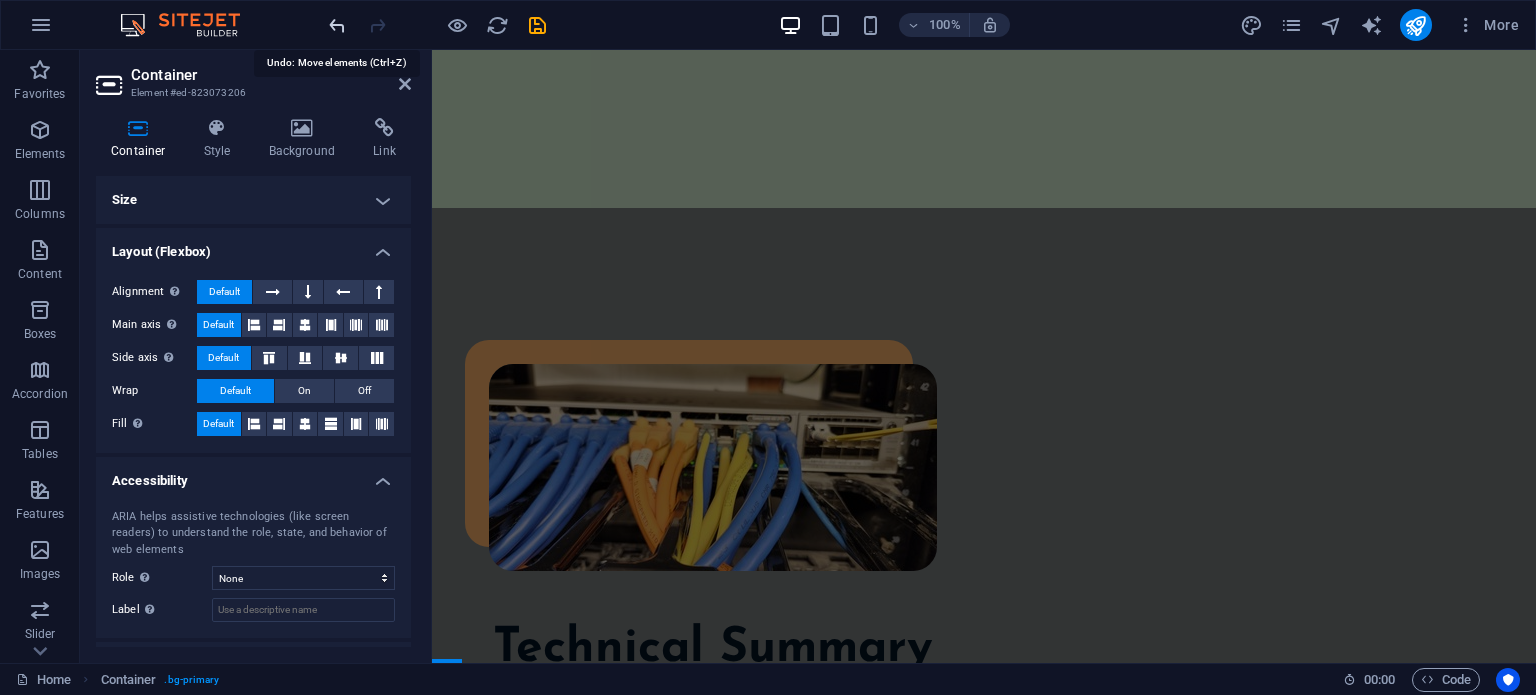 click at bounding box center (337, 25) 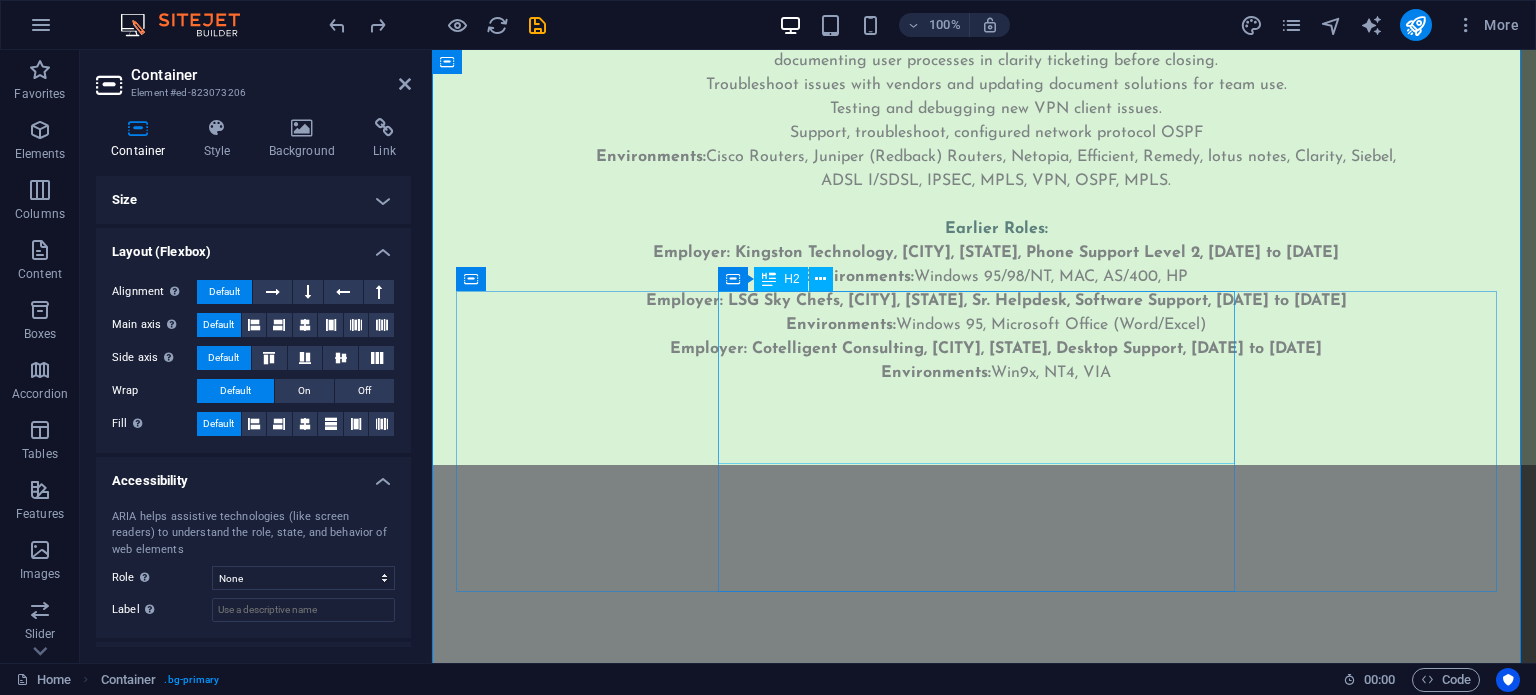 scroll, scrollTop: 7668, scrollLeft: 0, axis: vertical 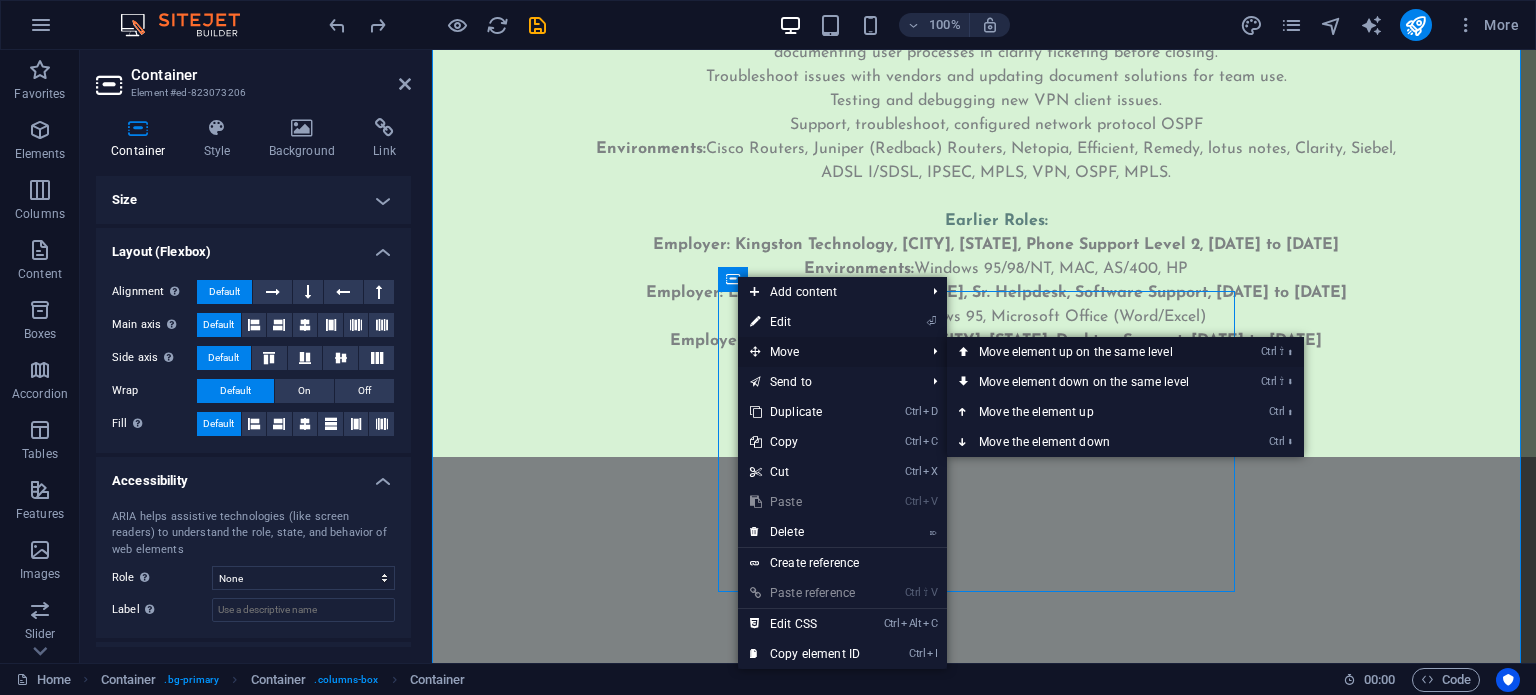 click on "Ctrl ⇧ ⬆  Move element up on the same level" at bounding box center (1088, 352) 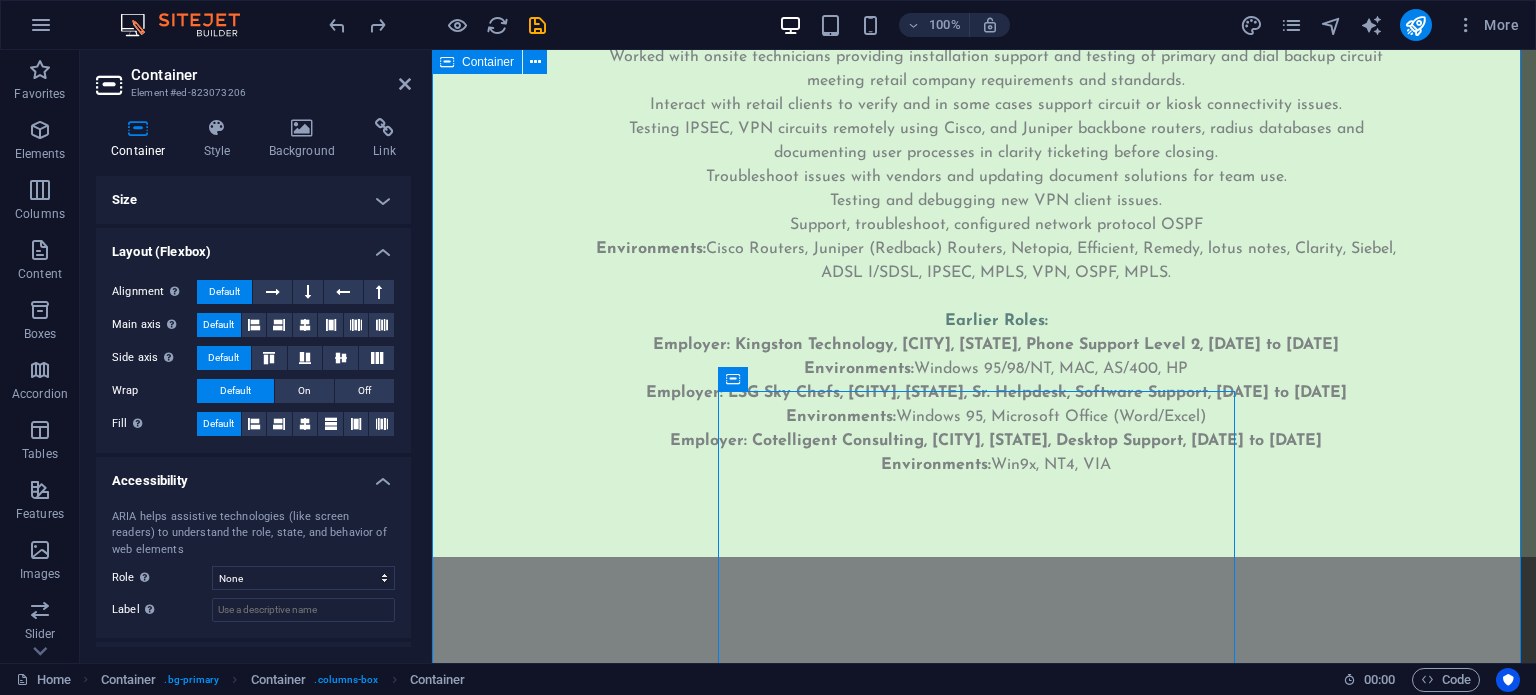 scroll, scrollTop: 6968, scrollLeft: 0, axis: vertical 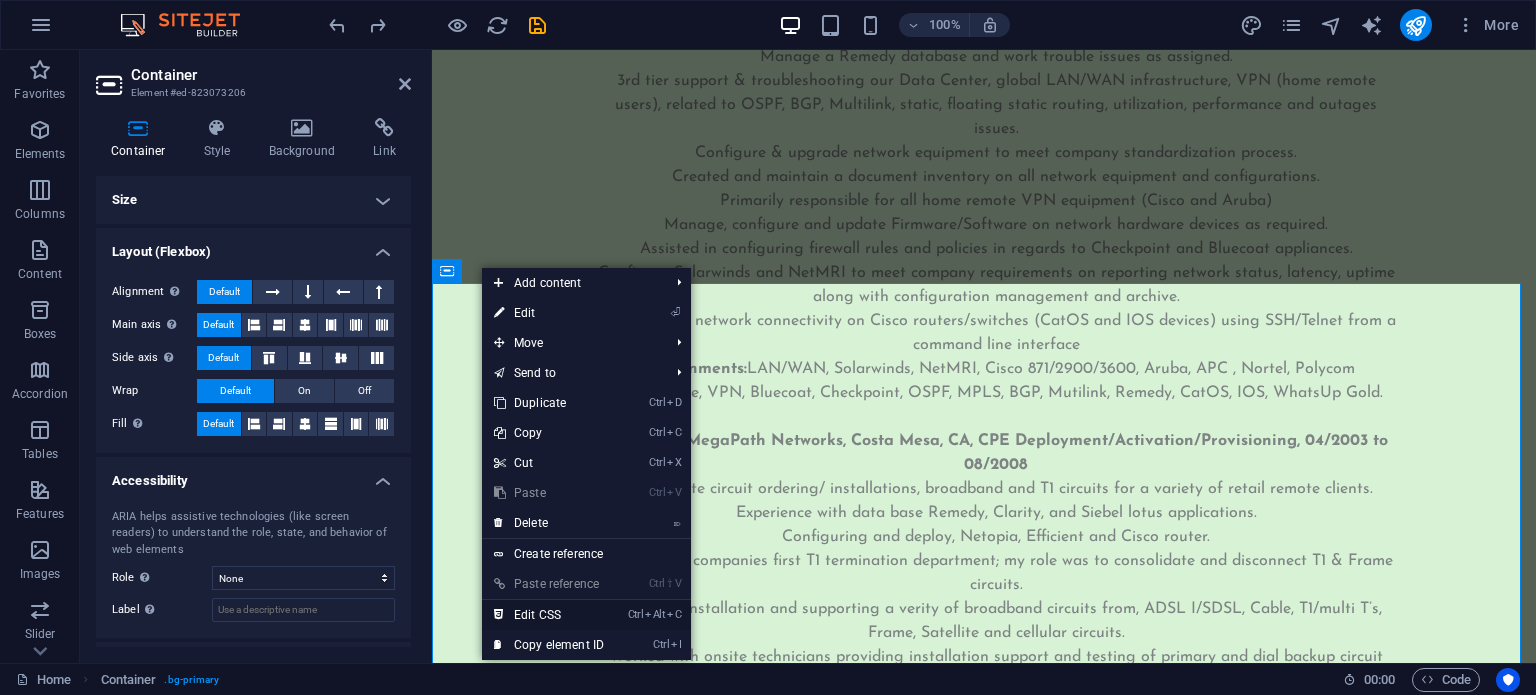click on "Ctrl Alt C  Edit CSS" at bounding box center [549, 615] 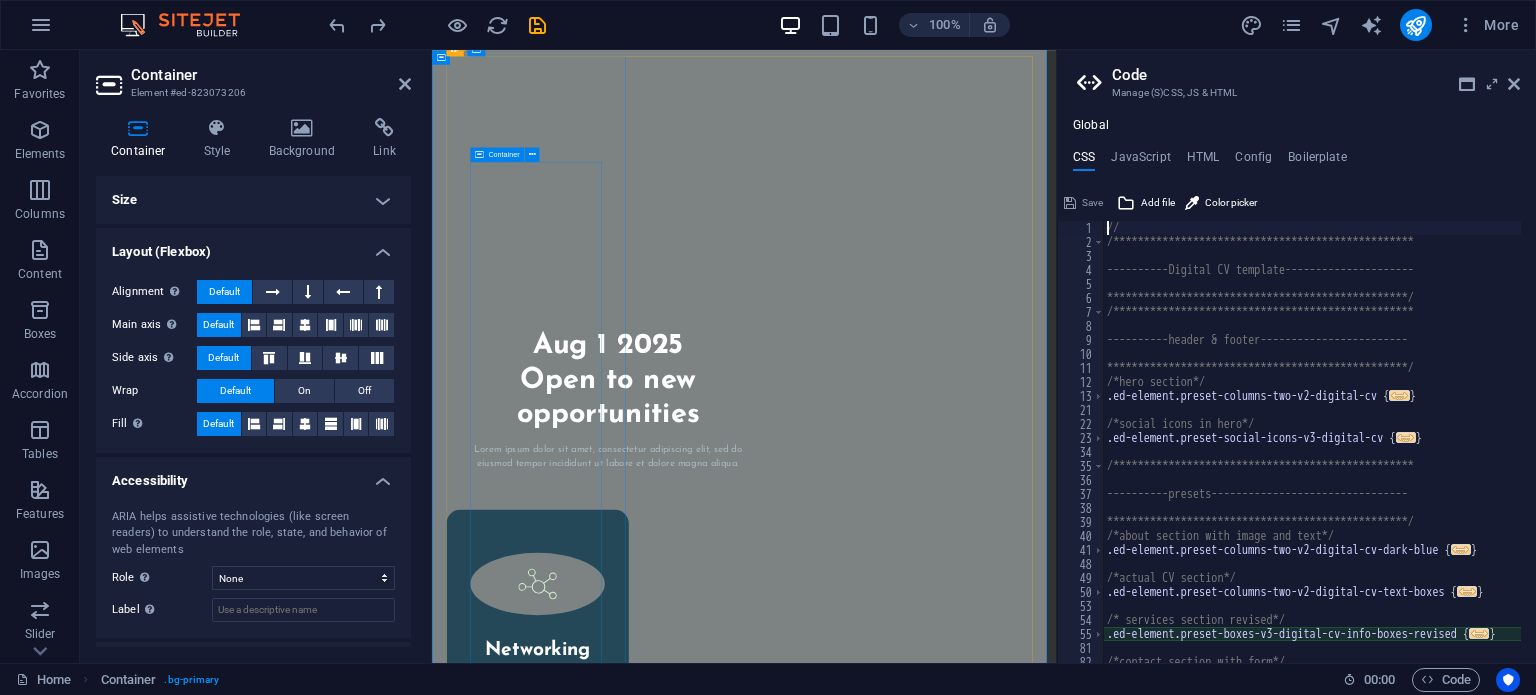 type on "@include boxes-v3(" 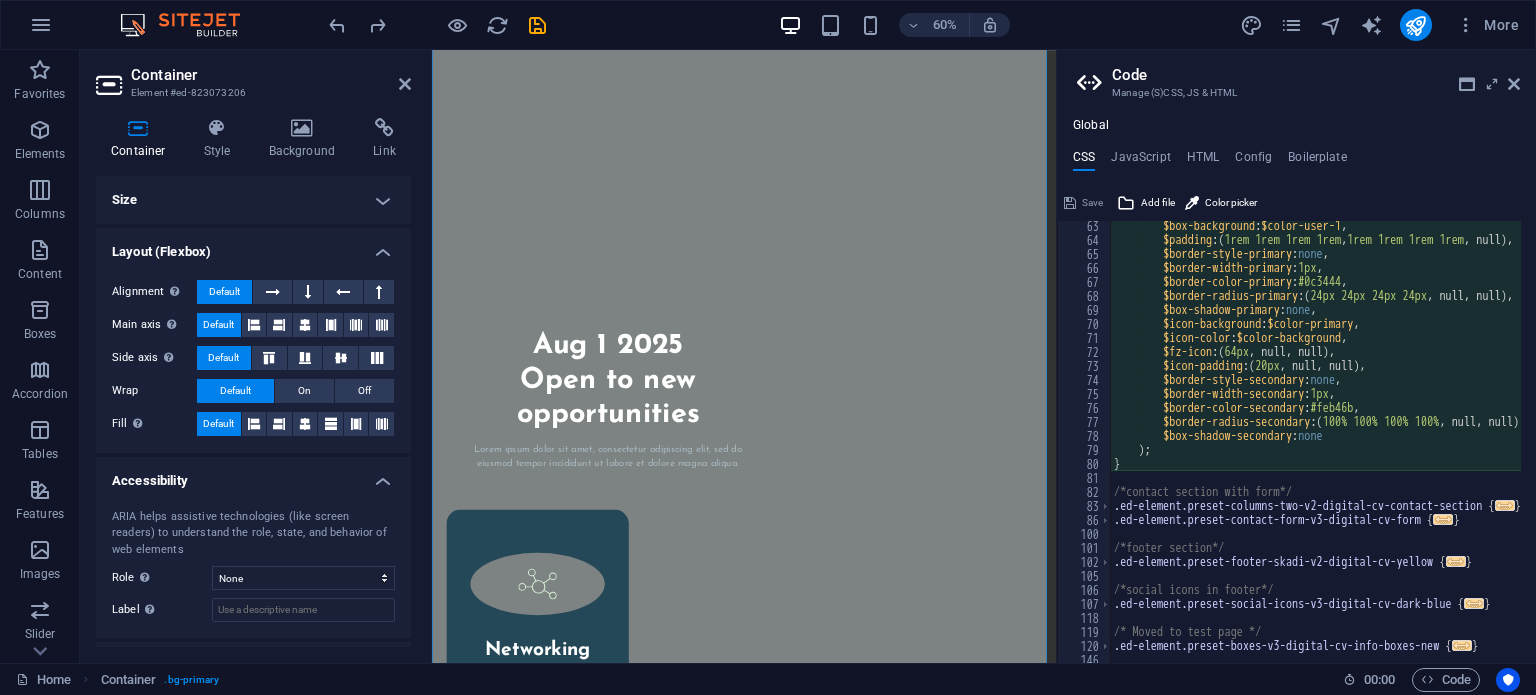 scroll, scrollTop: 460, scrollLeft: 0, axis: vertical 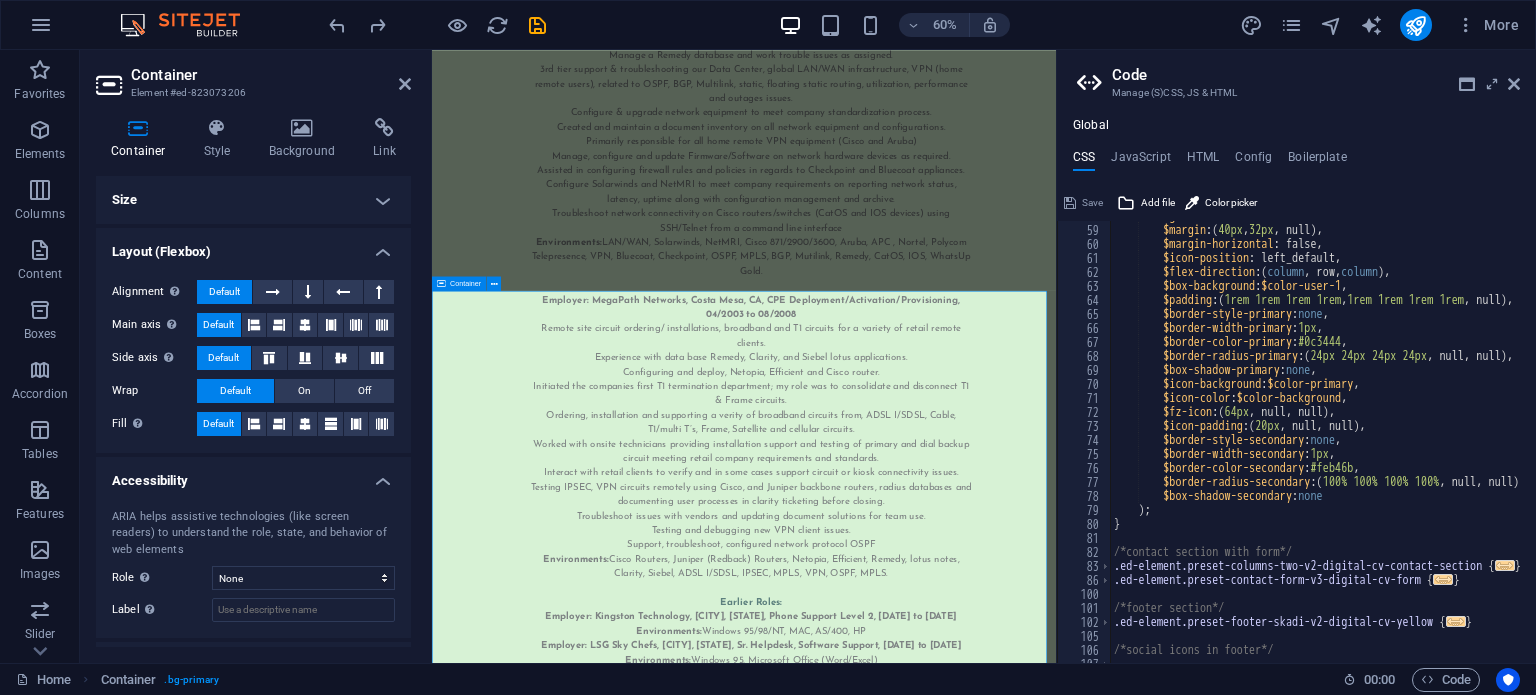 click on "Aug 1 2025 Open to new opportunities Lorem ipsum dolor sit amet, consectetur adipiscing elit, sed do eiusmod tempor incididunt ut labore et dolore magna aliqua. Networking "Utilize Visio to document and maintain Layer 1 network topology, supporting port patching, fiber optic testing, and physical layer troubleshooting to ensure infrastructure accuracy and uptime." Switching "Design, configure, and troubleshoot VLANs, trunking (802.1Q), and switch port settings on Catalyst and Nexus platforms to optimize traffic segmentation and network performance." Routing and WIFI Routing: Extensive hands-on experience with advanced routing protocols including BGP, OSPF, EIGRP, IS-IS, MPLS, static and floating static routes. Skilled in configuring and troubleshooting routing across Cisco ASR, Catalyst, and Nexus platforms, as well as Juniper MX and SRX series. Proven ability to optimize network performance and ensure high availability in enterprise and service provider environments. Wi-Fi:" at bounding box center [952, 3301] 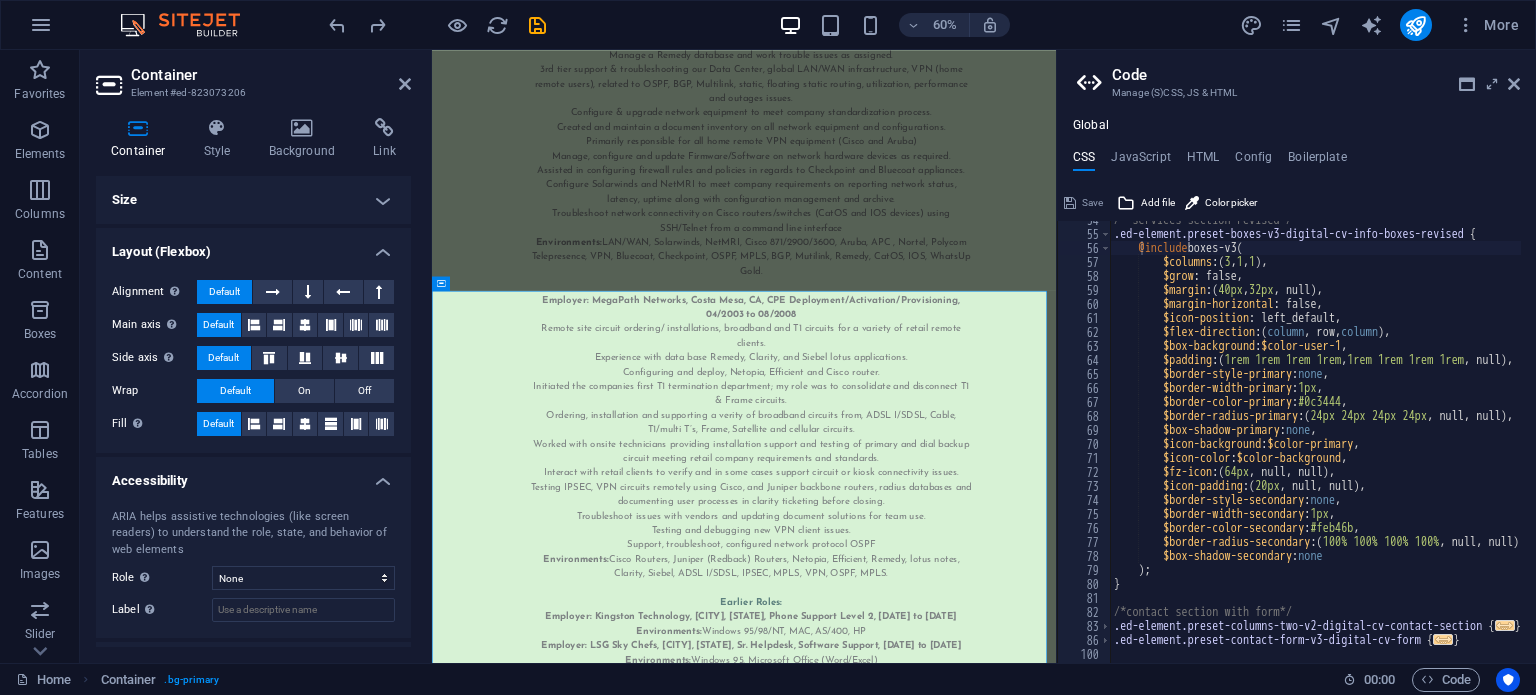 scroll, scrollTop: 400, scrollLeft: 0, axis: vertical 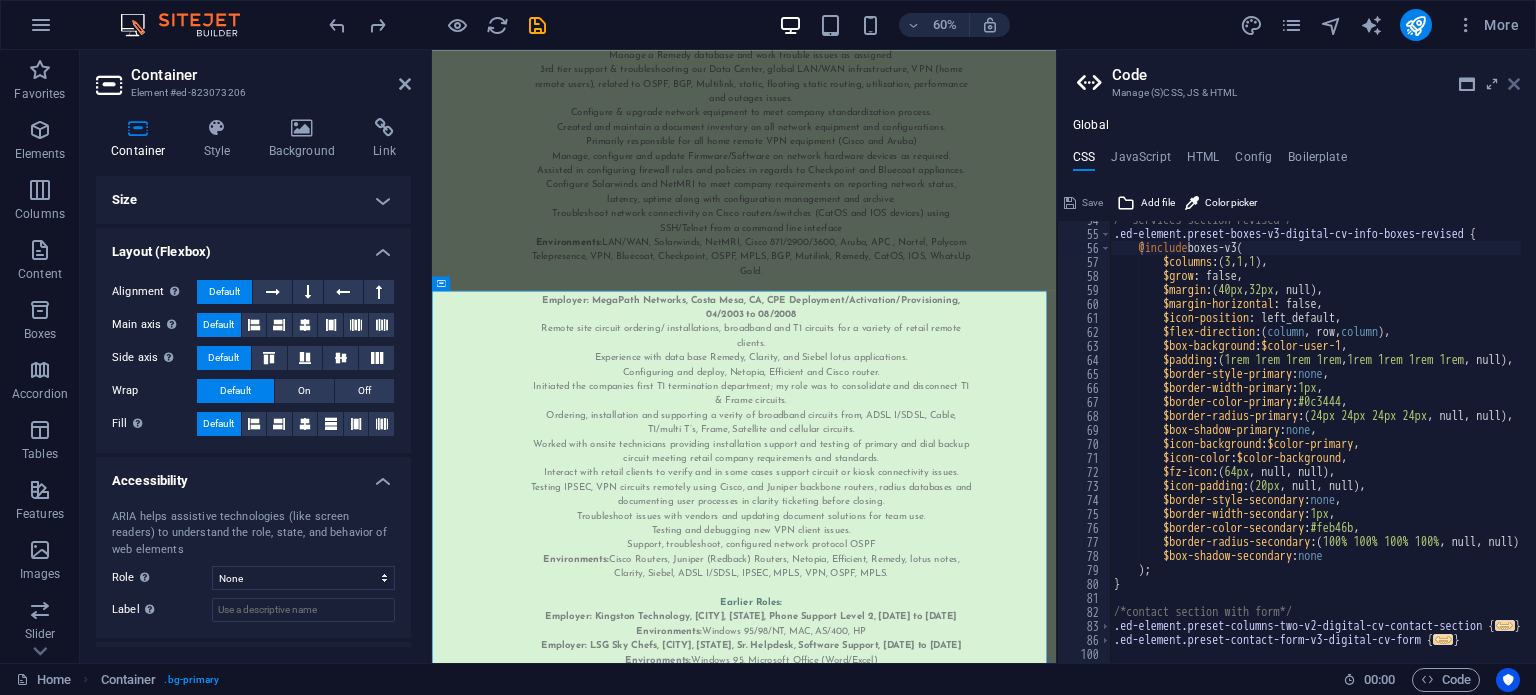 click at bounding box center [1514, 84] 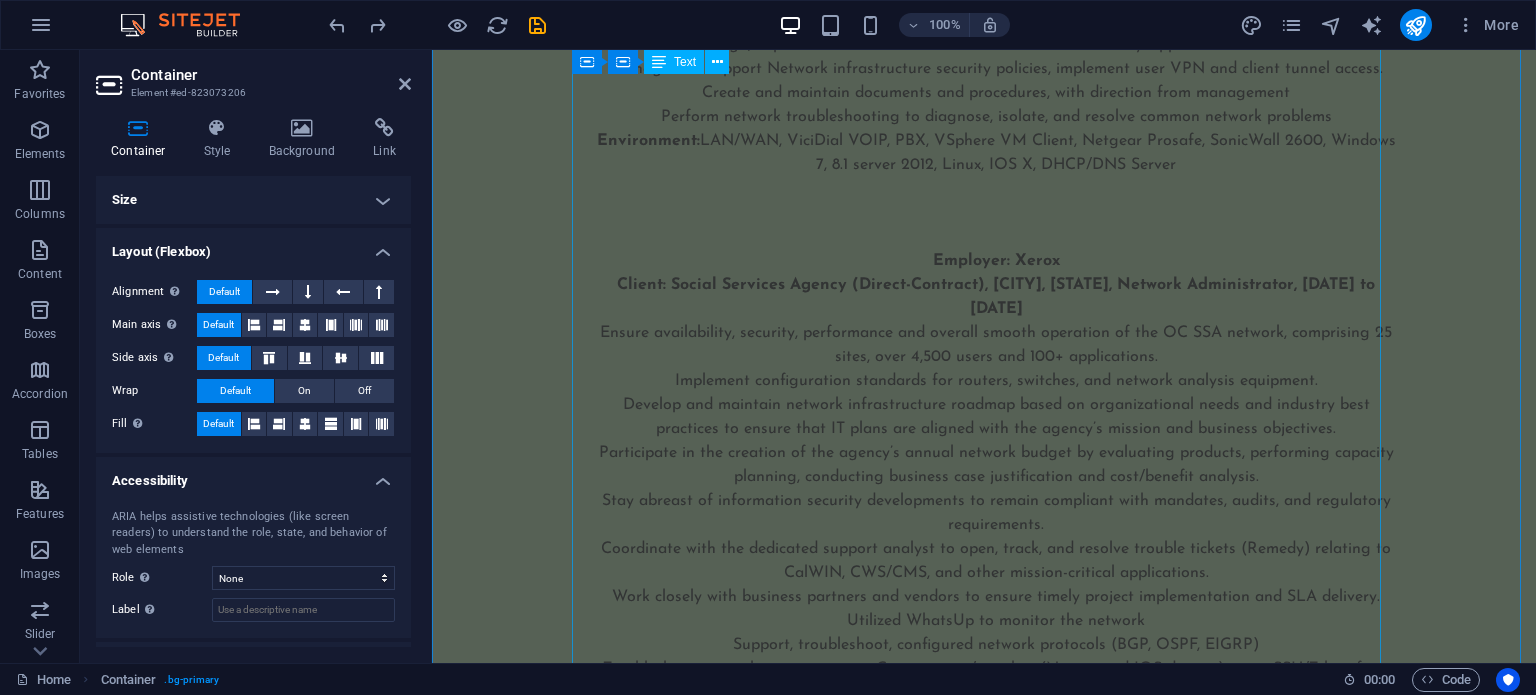 scroll, scrollTop: 5548, scrollLeft: 0, axis: vertical 